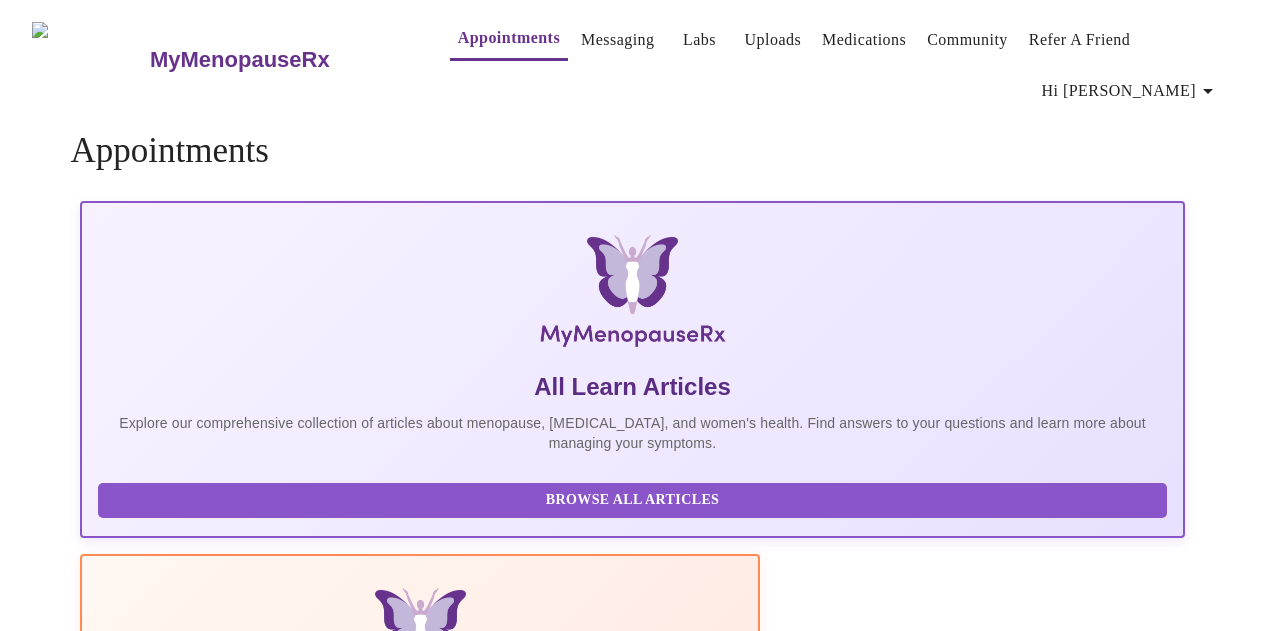scroll, scrollTop: 0, scrollLeft: 0, axis: both 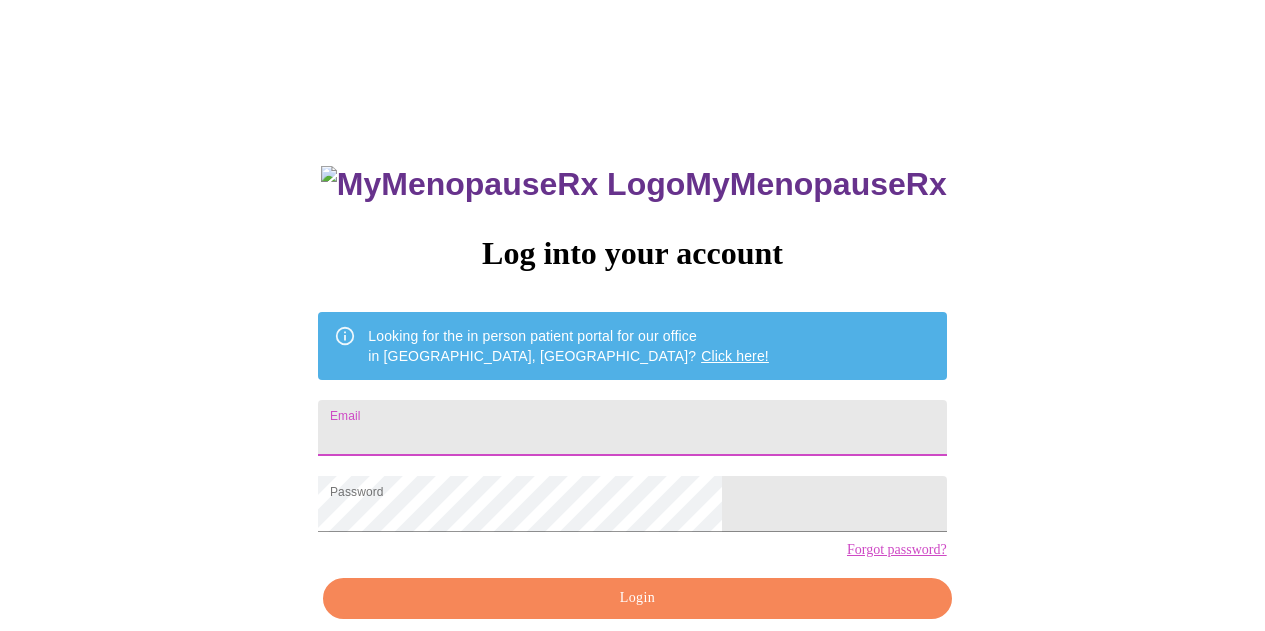 click on "Email" at bounding box center [632, 428] 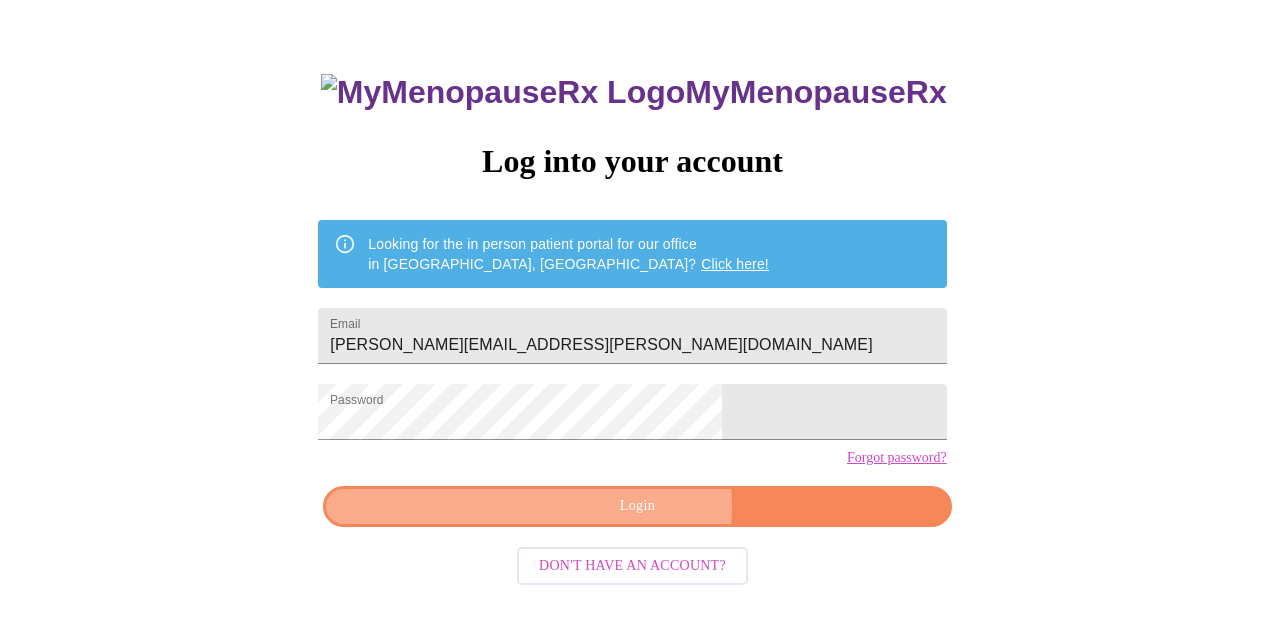click on "Login" at bounding box center [637, 506] 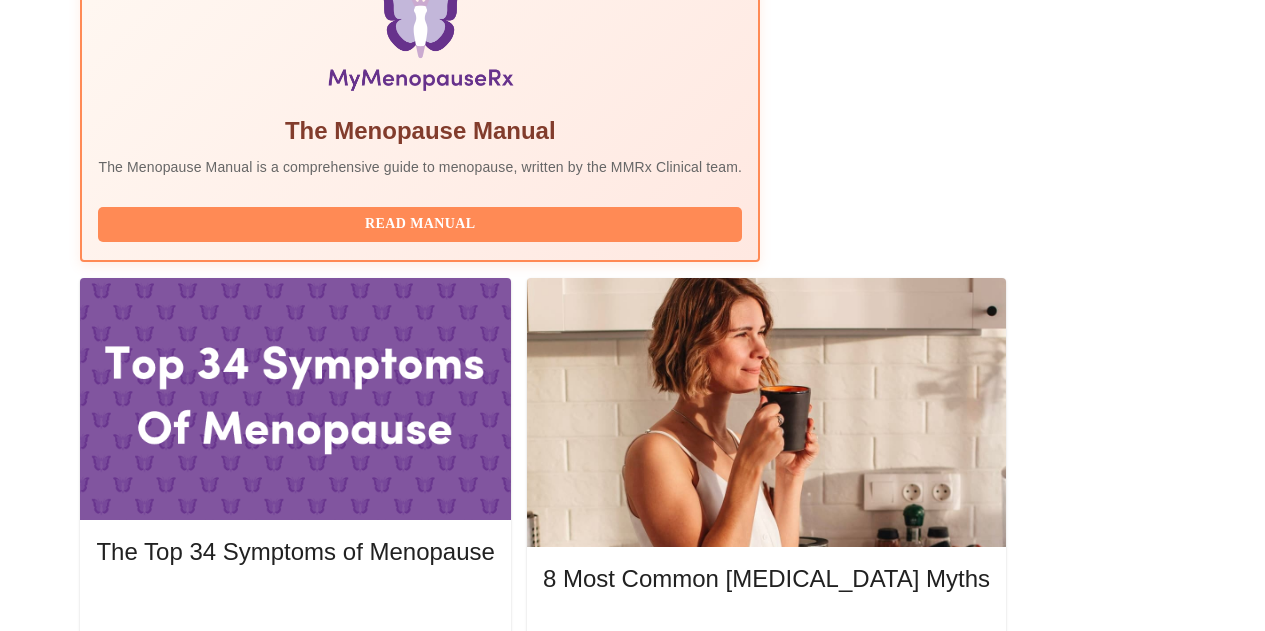 scroll, scrollTop: 824, scrollLeft: 0, axis: vertical 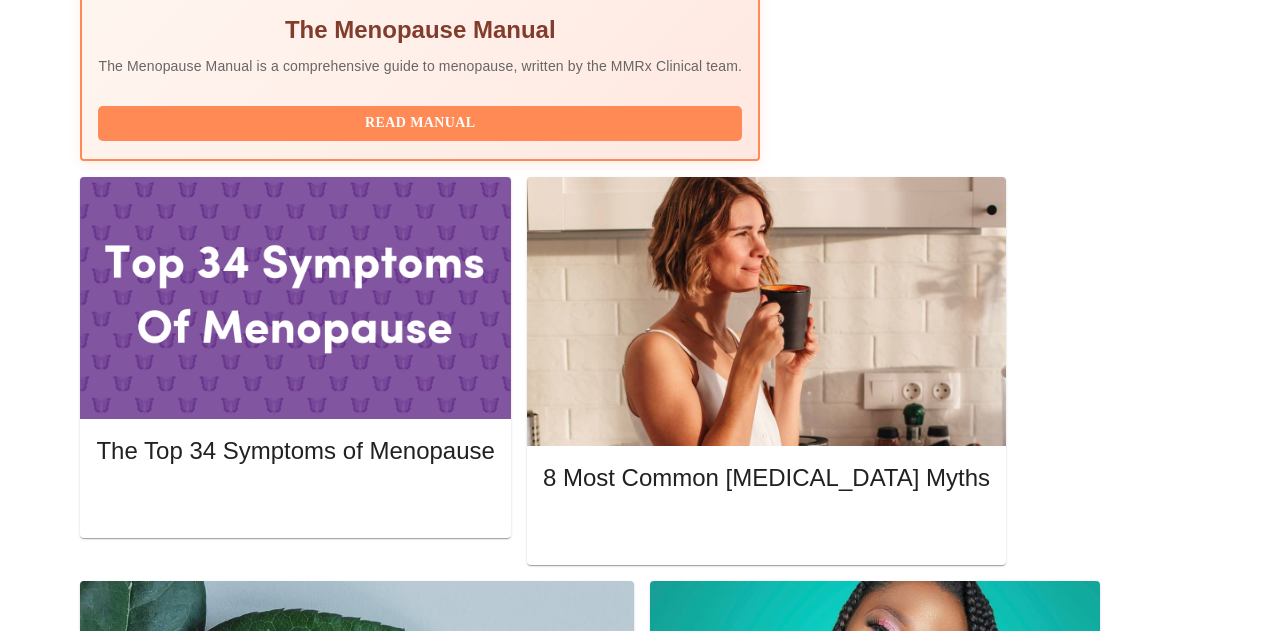click on "Complete Pre-Assessment" at bounding box center (1049, 1756) 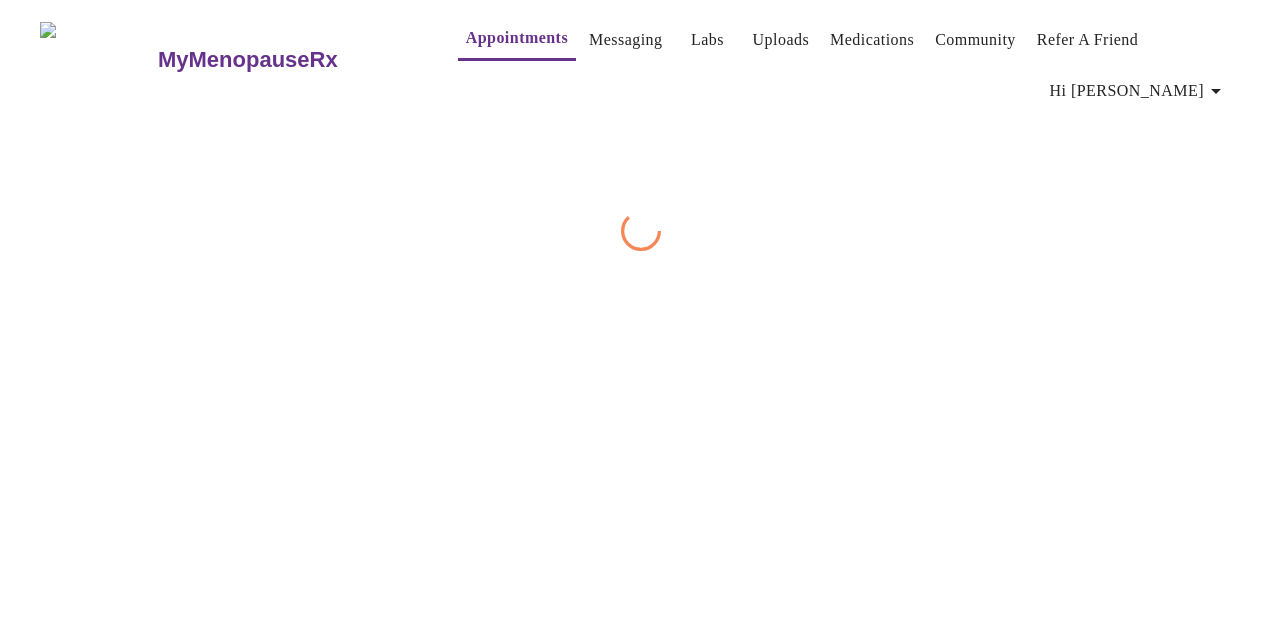 scroll, scrollTop: 0, scrollLeft: 0, axis: both 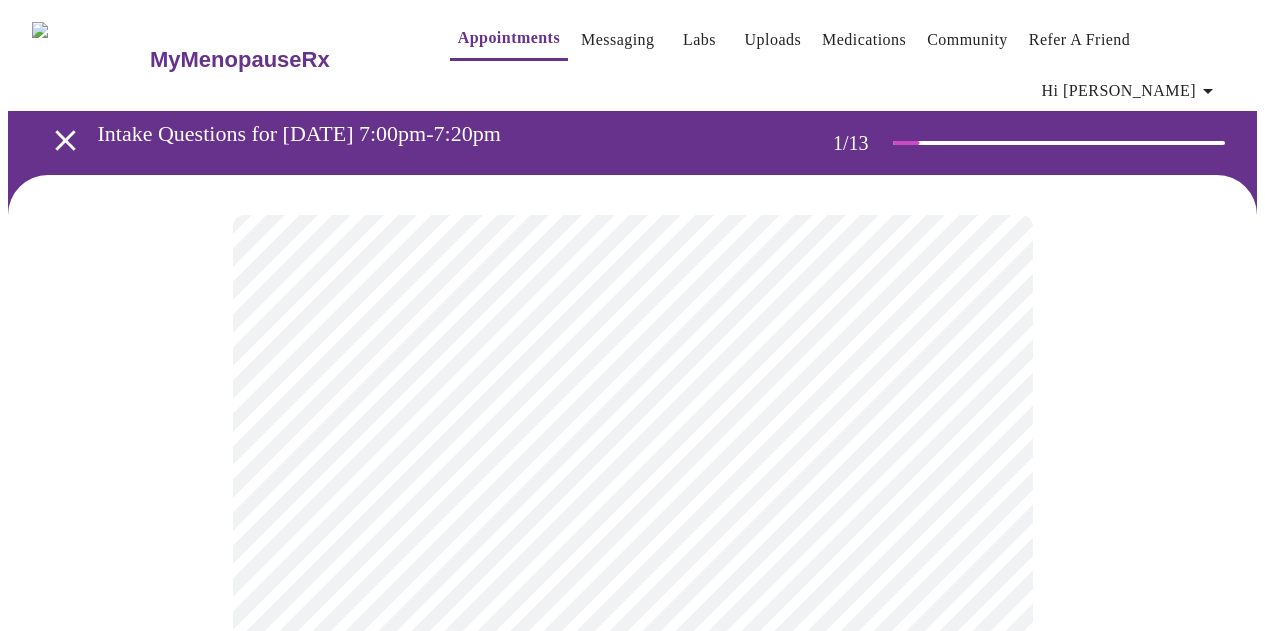 click on "MyMenopauseRx Appointments Messaging Labs Uploads Medications Community Refer a Friend Hi [PERSON_NAME]   Intake Questions for [DATE] 7:00pm-7:20pm 1  /  13 Settings Billing Invoices Log out" at bounding box center (632, 941) 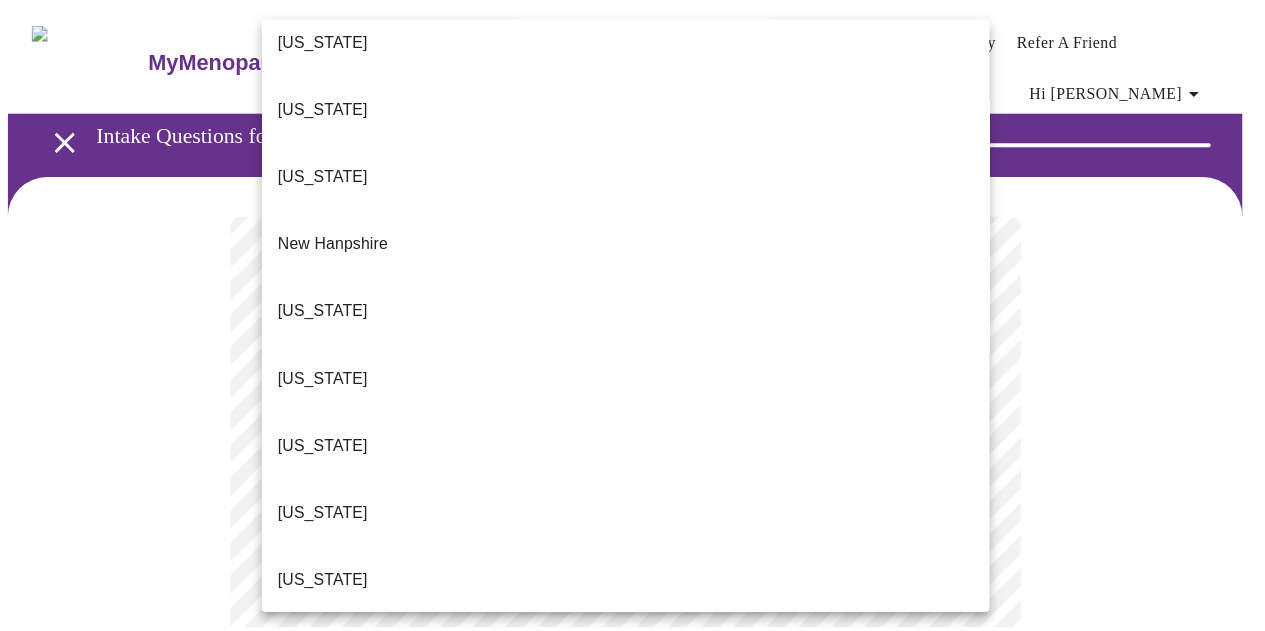 scroll, scrollTop: 1933, scrollLeft: 0, axis: vertical 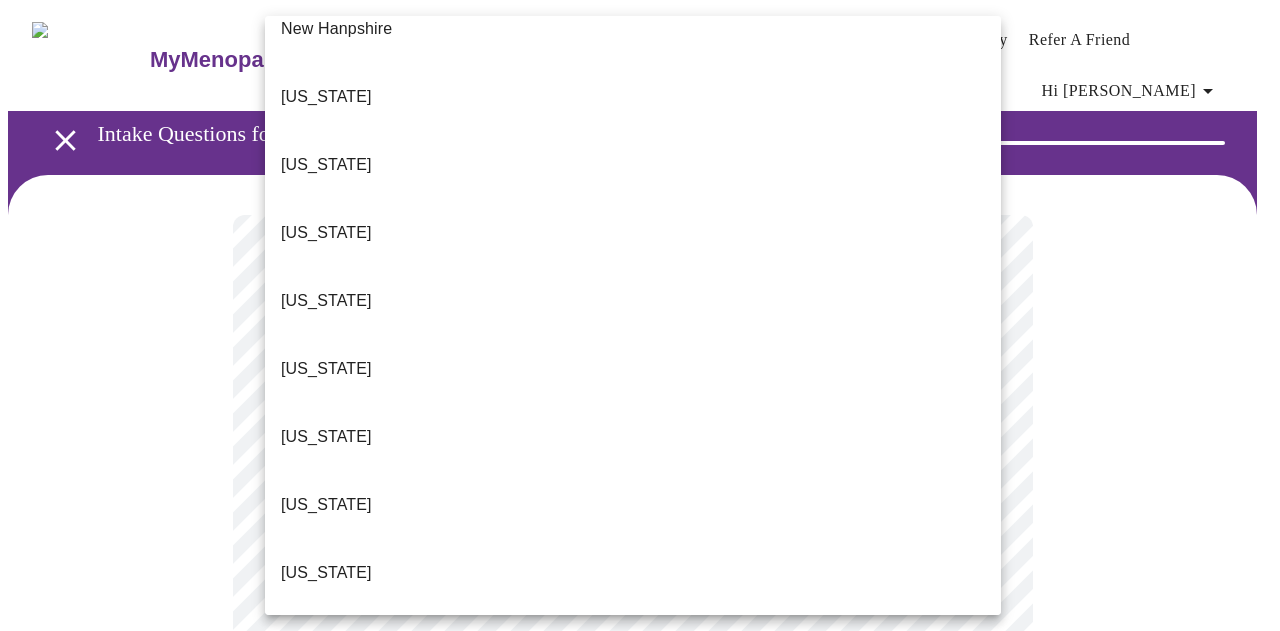 click on "[US_STATE]" at bounding box center (633, 913) 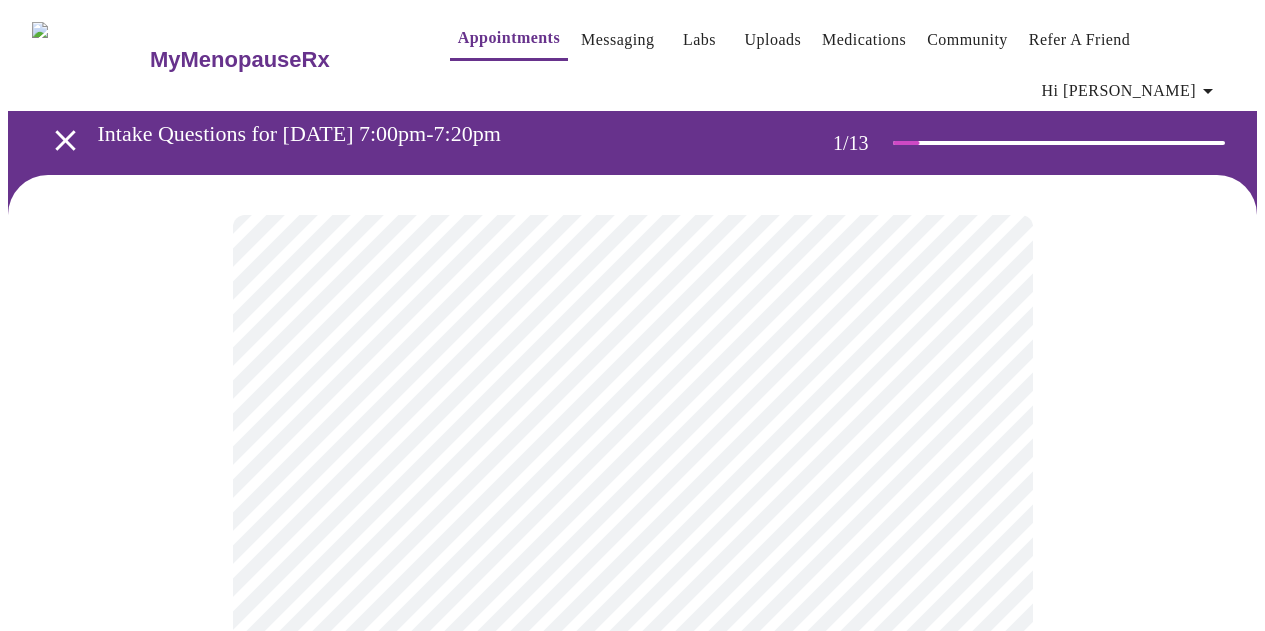 click at bounding box center (632, 1019) 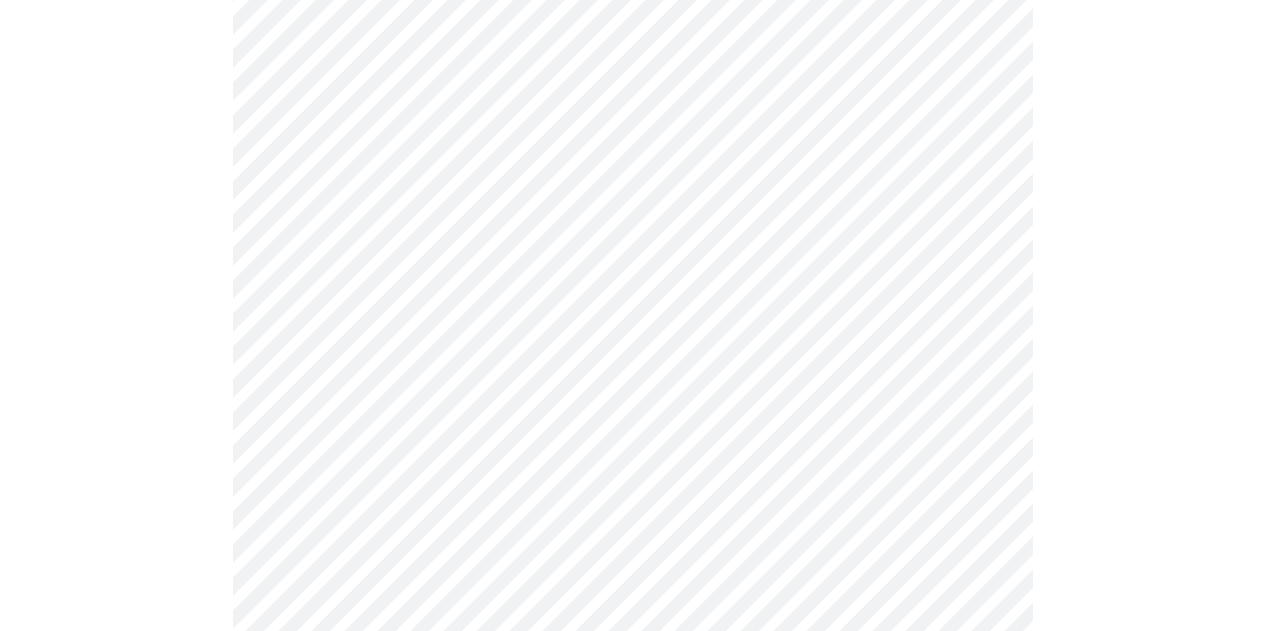 scroll, scrollTop: 333, scrollLeft: 0, axis: vertical 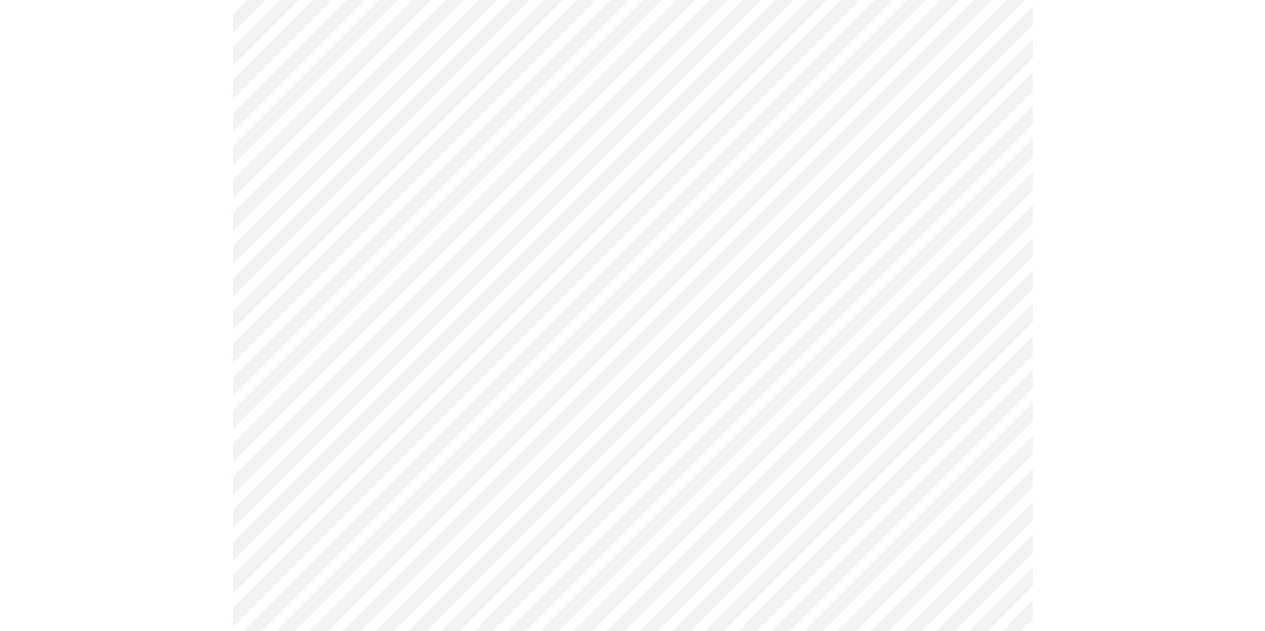 click on "MyMenopauseRx Appointments Messaging Labs Uploads Medications Community Refer a Friend Hi [PERSON_NAME]   Intake Questions for [DATE] 7:00pm-7:20pm 1  /  13 Settings Billing Invoices Log out" at bounding box center [632, 602] 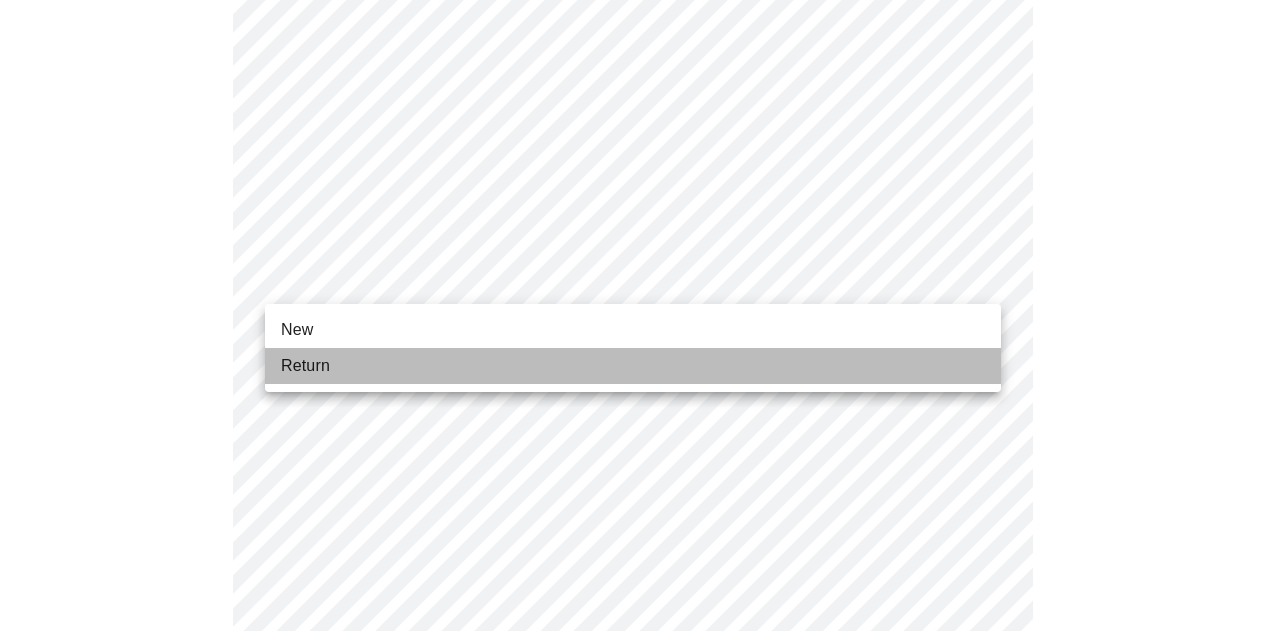 click on "Return" at bounding box center [633, 366] 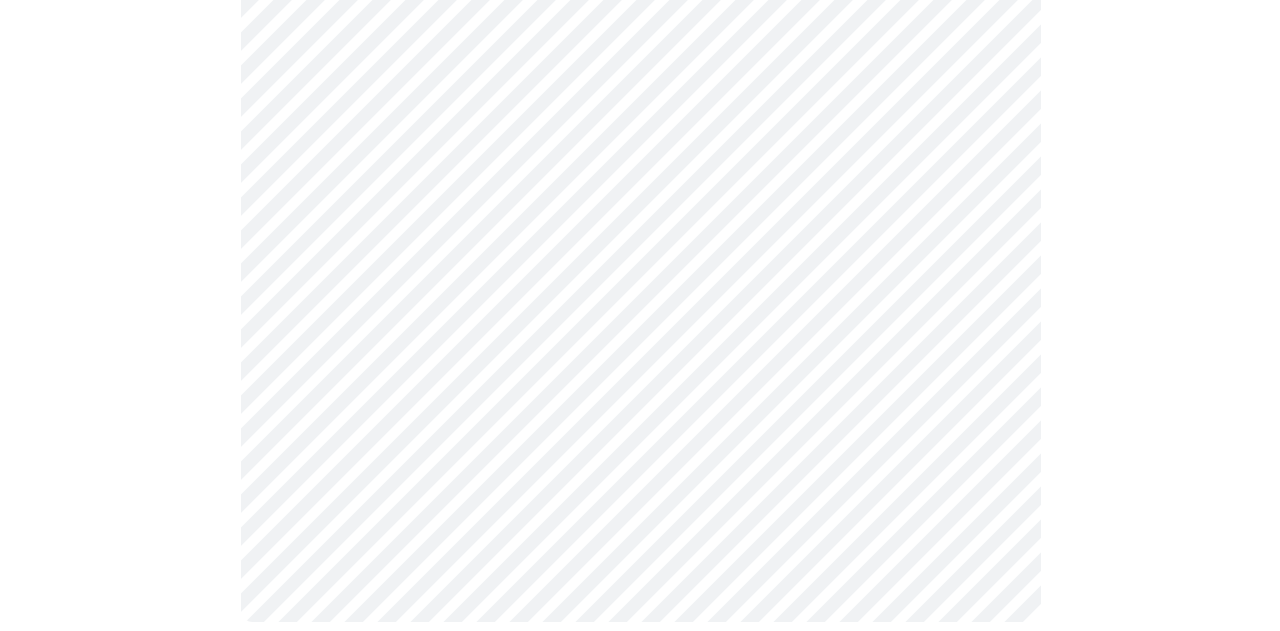 scroll, scrollTop: 1196, scrollLeft: 0, axis: vertical 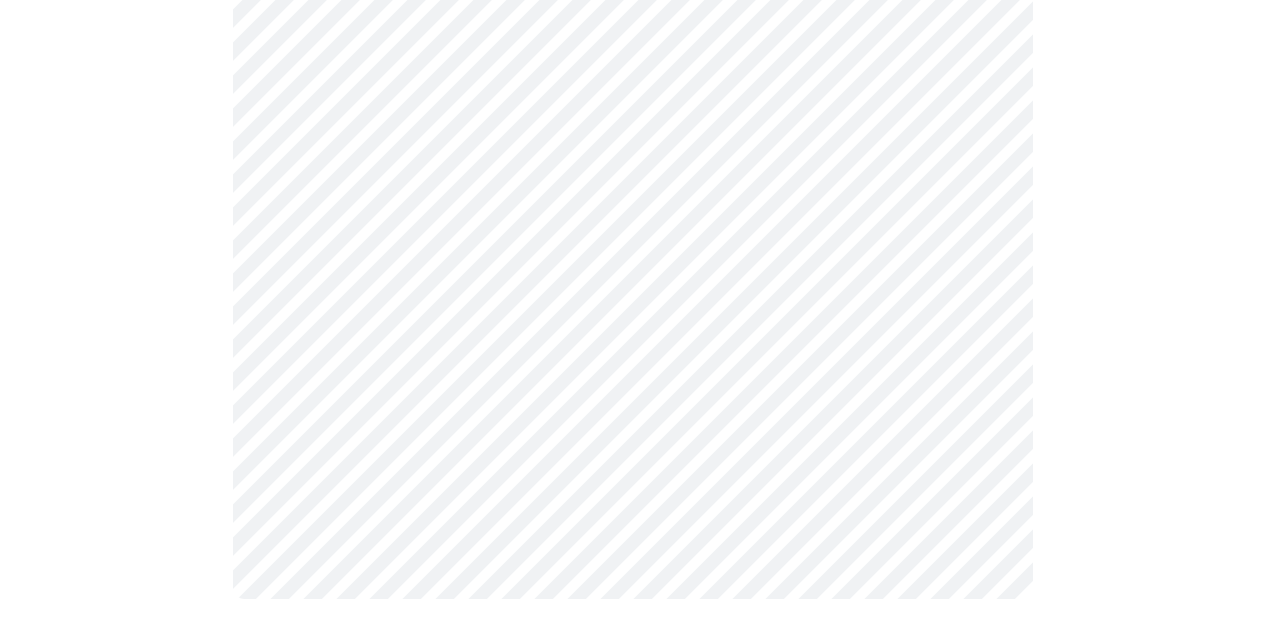click on "MyMenopauseRx Appointments Messaging Labs Uploads Medications Community Refer a Friend Hi [PERSON_NAME]   Intake Questions for [DATE] 7:00pm-7:20pm 1  /  13 Settings Billing Invoices Log out" at bounding box center [632, -275] 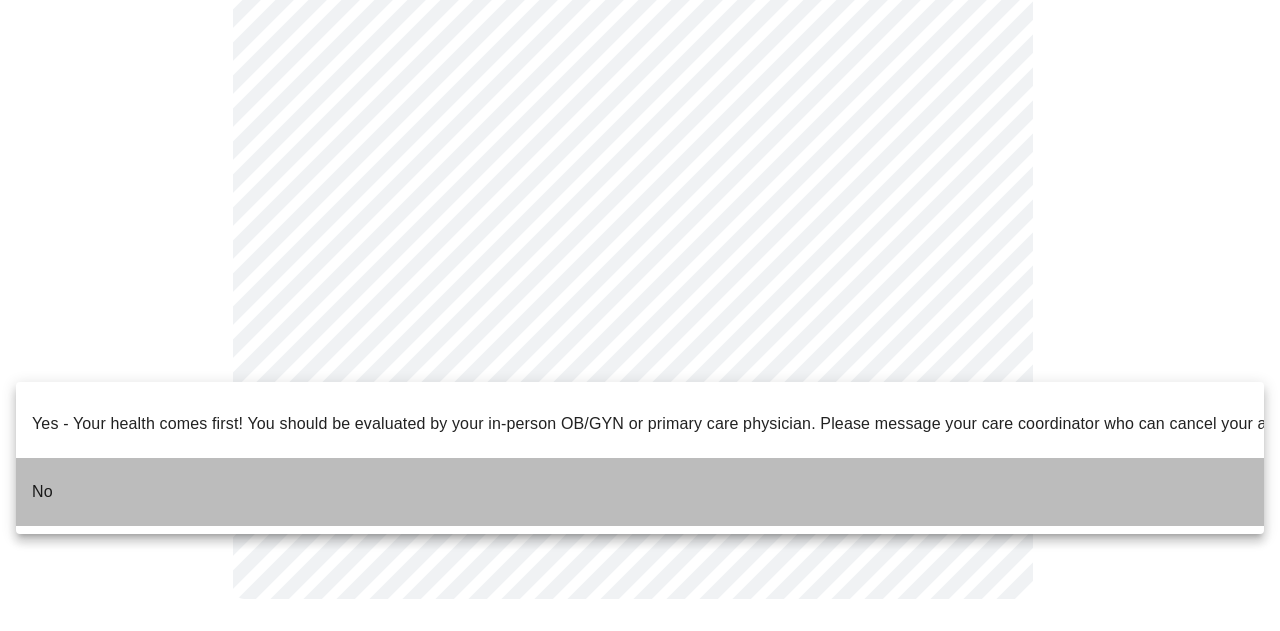 click on "No" at bounding box center [640, 492] 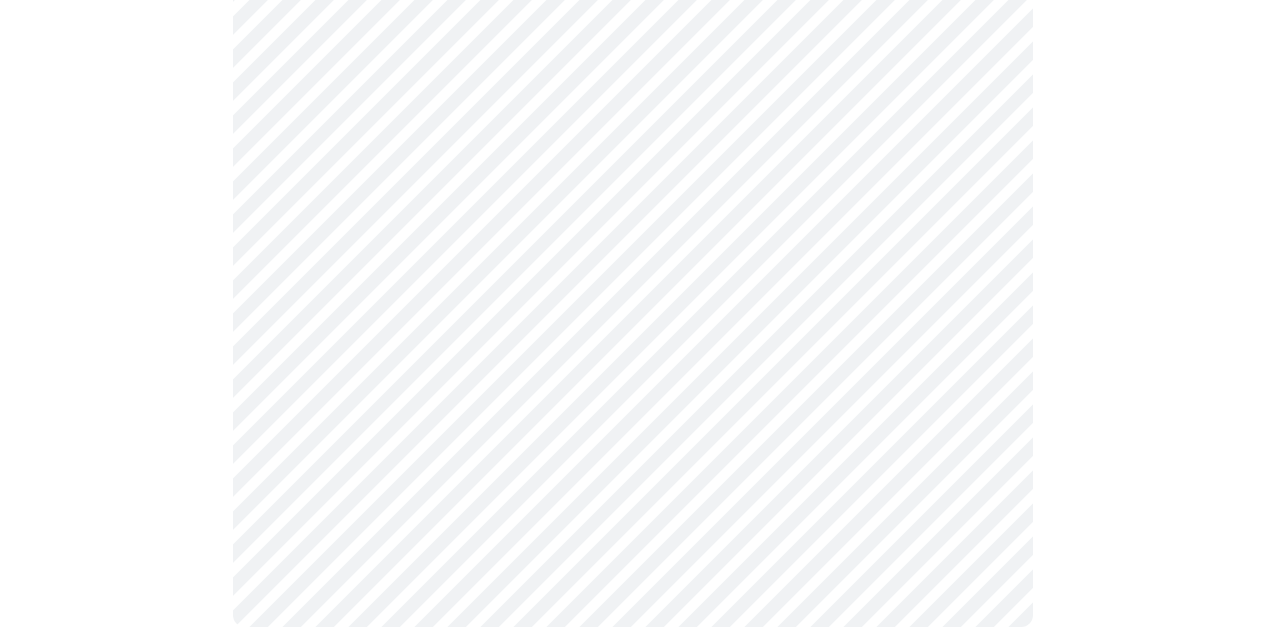 scroll, scrollTop: 0, scrollLeft: 0, axis: both 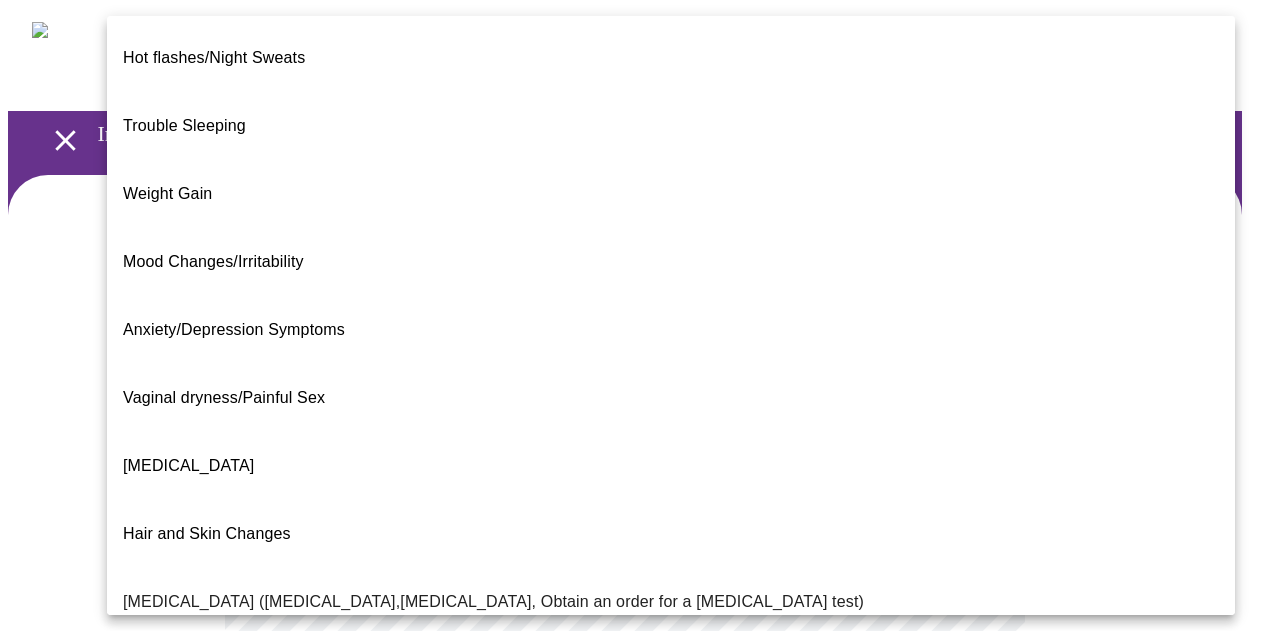 click on "MyMenopauseRx Appointments Messaging Labs Uploads Medications Community Refer a Friend Hi [PERSON_NAME]   Intake Questions for [DATE] 7:00pm-7:20pm 2  /  13 Settings Billing Invoices Log out Hot flashes/Night Sweats
Trouble Sleeping
Weight Gain
Mood Changes/Irritability
Anxiety/Depression Symptoms
Vaginal dryness/Painful Sex
[MEDICAL_DATA]
Hair and Skin Changes
[MEDICAL_DATA] ([MEDICAL_DATA],[MEDICAL_DATA], Obtain an order for a [MEDICAL_DATA] test)
Metabolic Health ([MEDICAL_DATA], [MEDICAL_DATA], [MEDICAL_DATA], Abnormal Lab Testing, Obtain an order for a Coronary Calcium Heart Scan)
Period Problems
[MEDICAL_DATA]
Orgasms are weak
UTI Symptoms
Vaginal Infection
[MEDICAL_DATA] (oral, genital)
[MEDICAL_DATA]
I feel great - just need a refill.
Other" at bounding box center [632, 623] 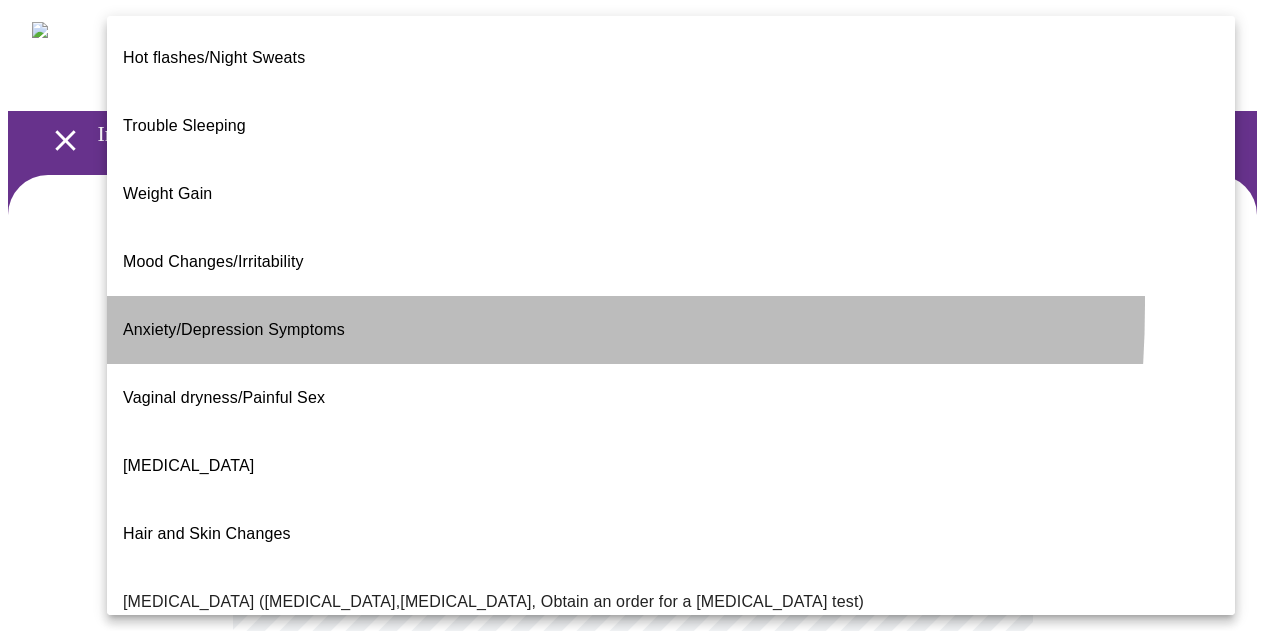 click on "Anxiety/Depression Symptoms" at bounding box center (234, 330) 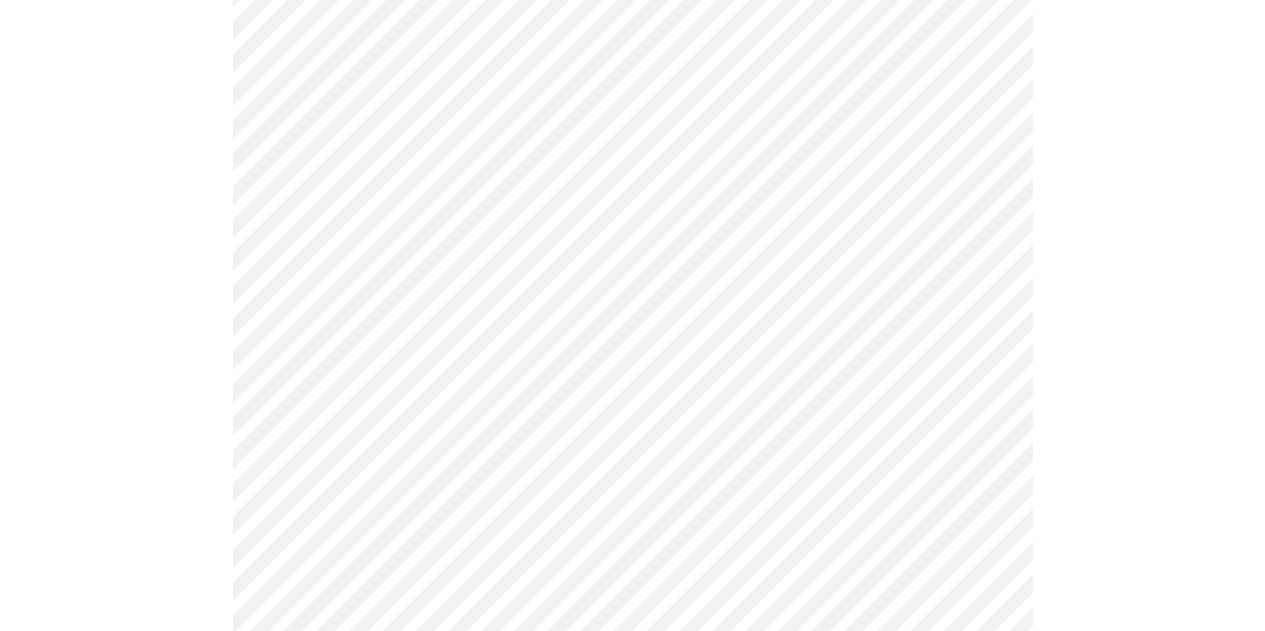 scroll, scrollTop: 333, scrollLeft: 0, axis: vertical 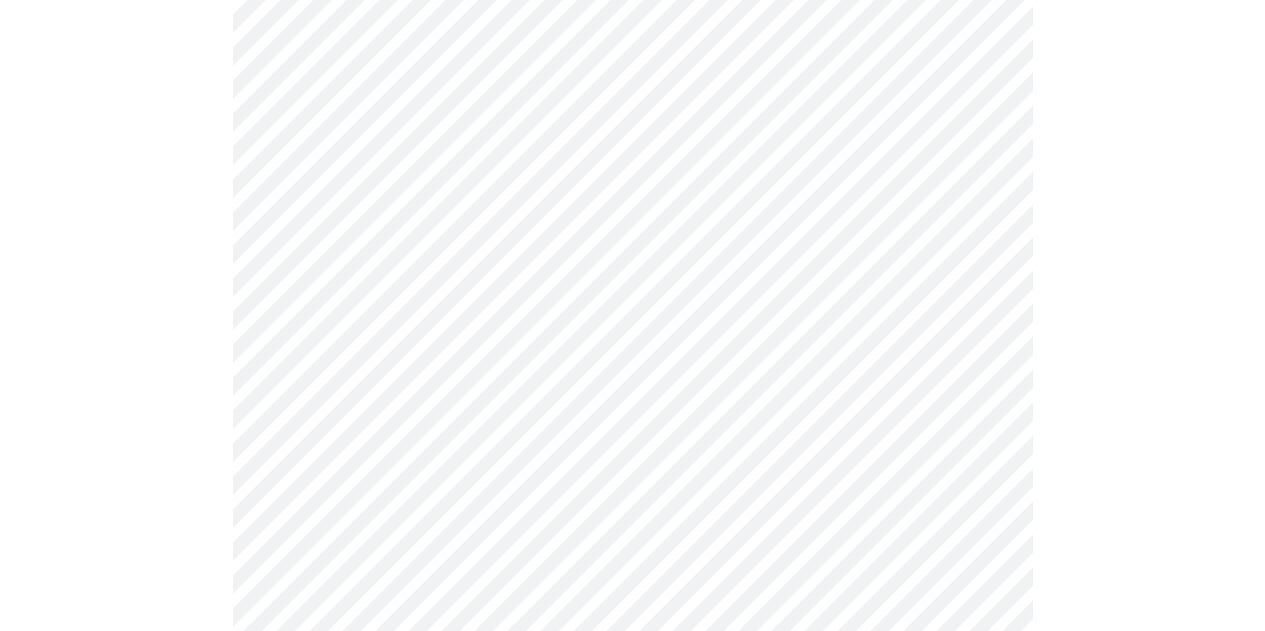 click on "MyMenopauseRx Appointments Messaging Labs Uploads Medications Community Refer a Friend Hi [PERSON_NAME]   Intake Questions for [DATE] 7:00pm-7:20pm 2  /  13 Settings Billing Invoices Log out" at bounding box center (632, 284) 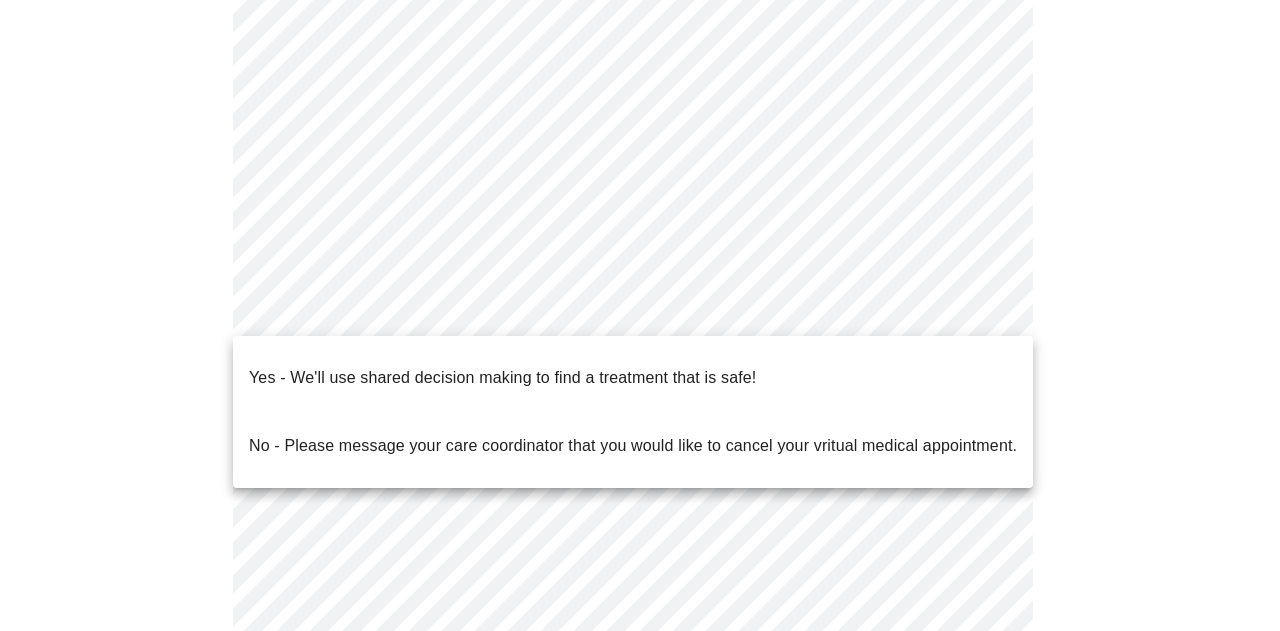 click on "Yes - We'll use shared decision making to find a treatment that is safe!" at bounding box center [502, 378] 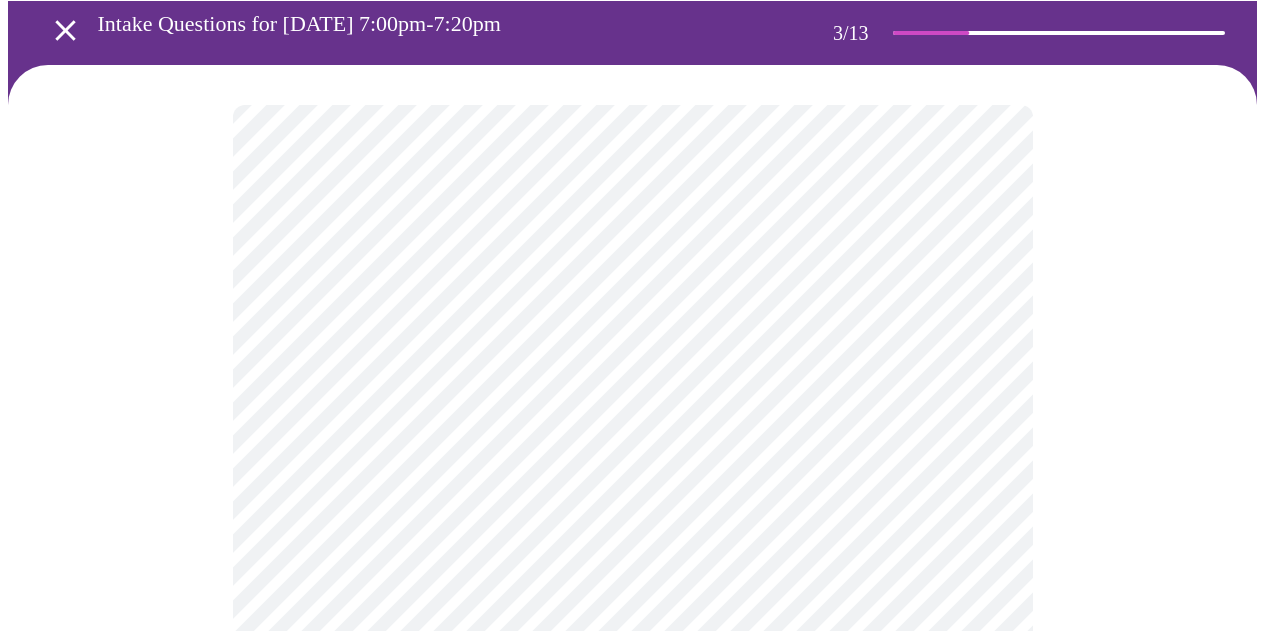 scroll, scrollTop: 133, scrollLeft: 0, axis: vertical 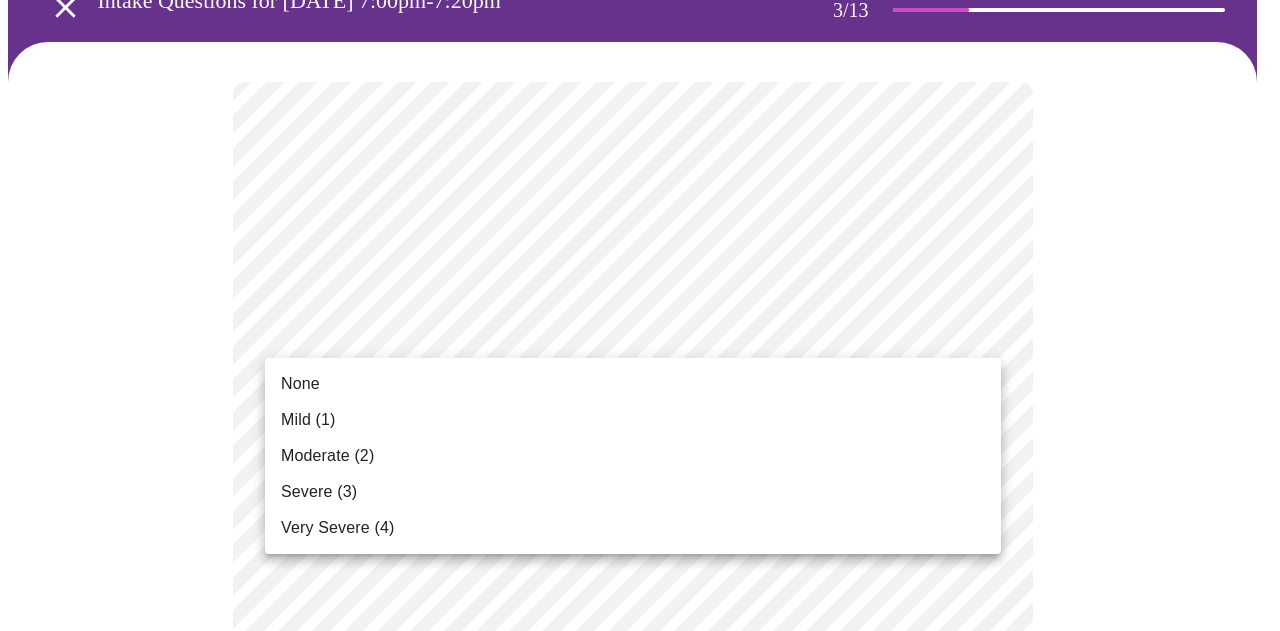 click on "MyMenopauseRx Appointments Messaging Labs Uploads Medications Community Refer a Friend Hi [PERSON_NAME]   Intake Questions for [DATE] 7:00pm-7:20pm 3  /  13 Settings Billing Invoices Log out None Mild (1) Moderate (2) Severe (3)  Very Severe (4)" at bounding box center (640, 1240) 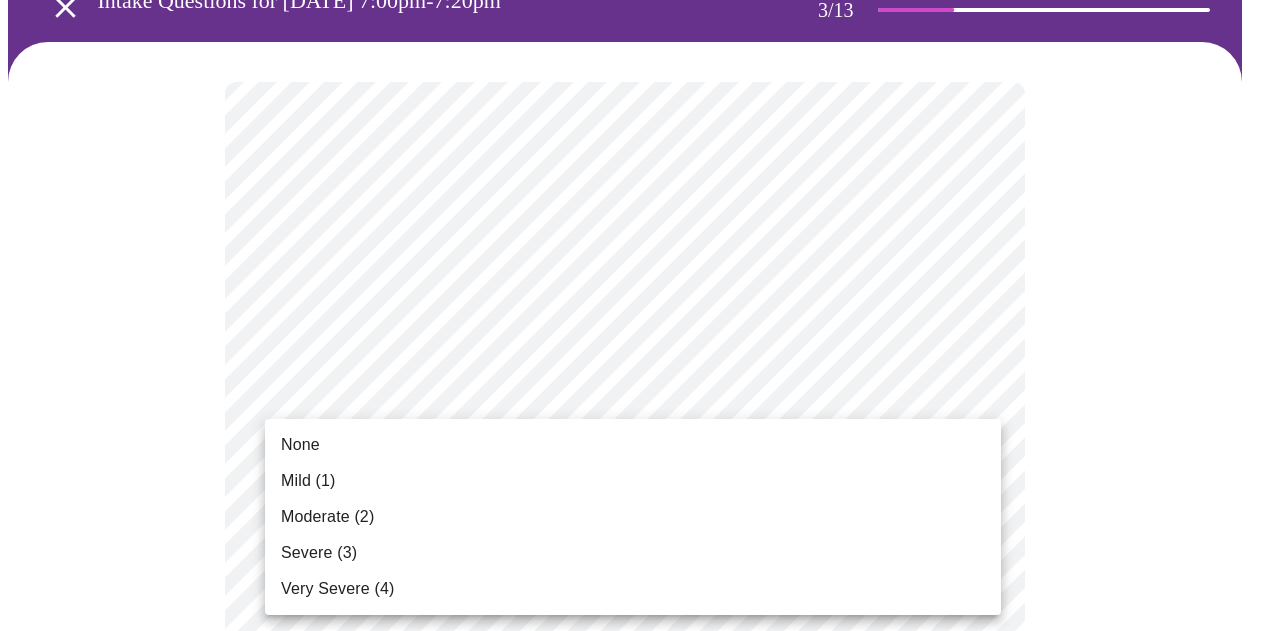 click on "MyMenopauseRx Appointments Messaging Labs Uploads Medications Community Refer a Friend Hi [PERSON_NAME]   Intake Questions for [DATE] 7:00pm-7:20pm 3  /  13 Settings Billing Invoices Log out None Mild (1) Moderate (2) Severe (3) Very Severe (4)" at bounding box center [632, 1205] 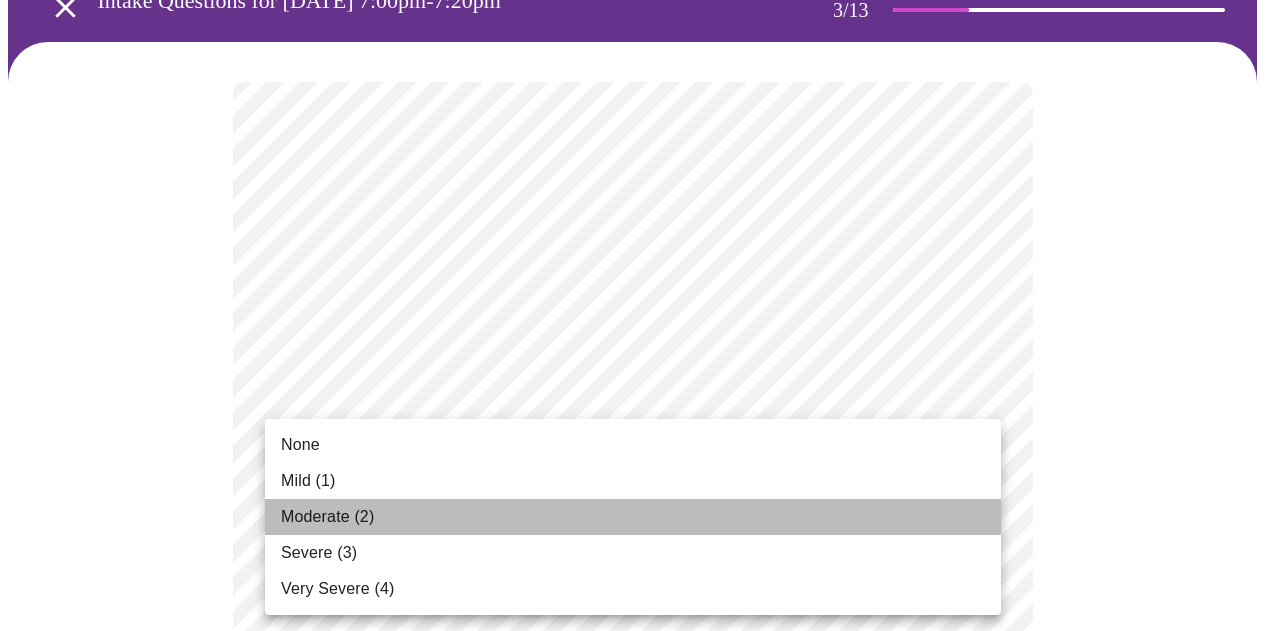 click on "Moderate (2)" at bounding box center (327, 517) 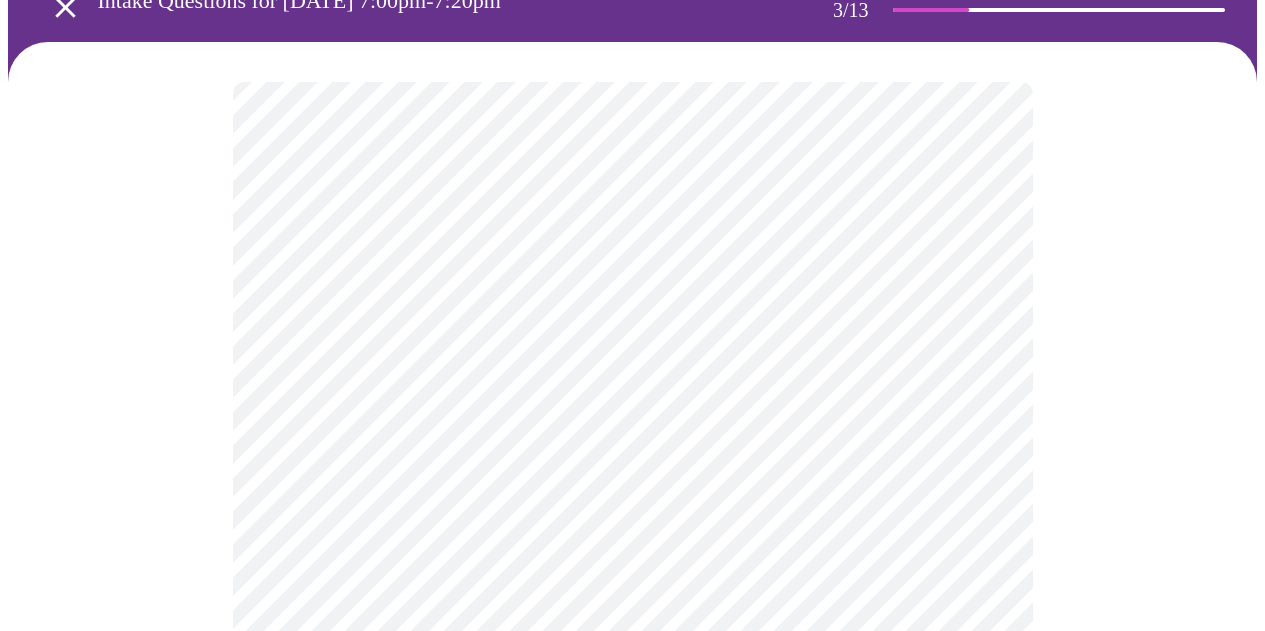 click at bounding box center [632, 1274] 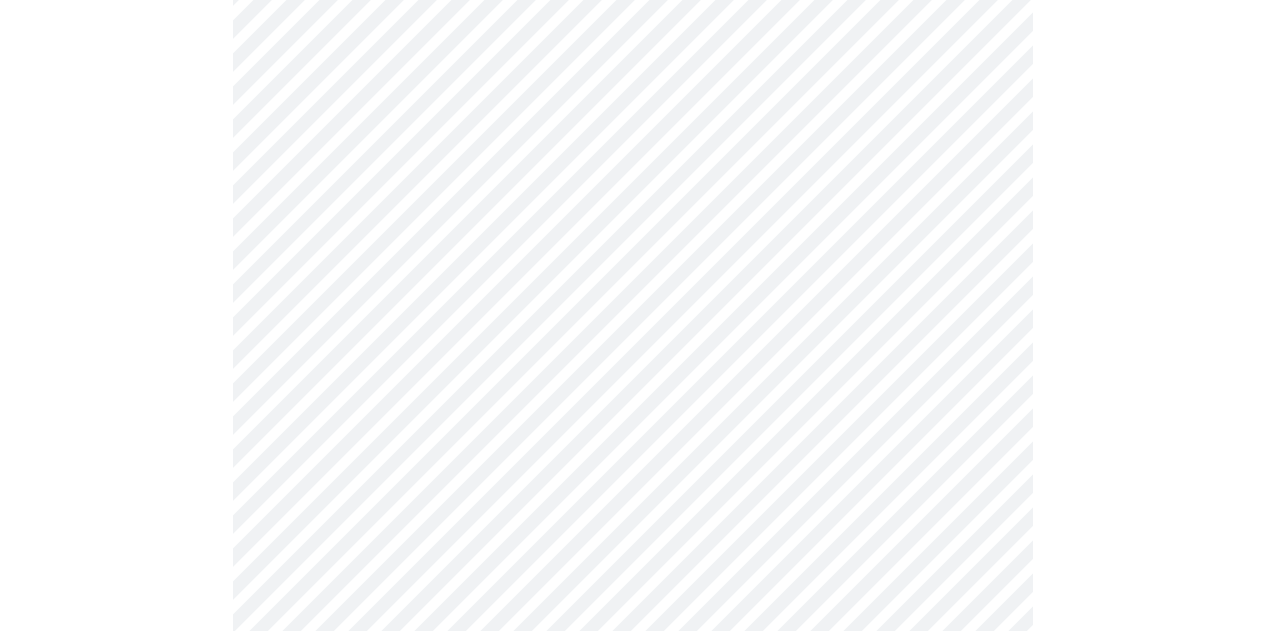 scroll, scrollTop: 467, scrollLeft: 0, axis: vertical 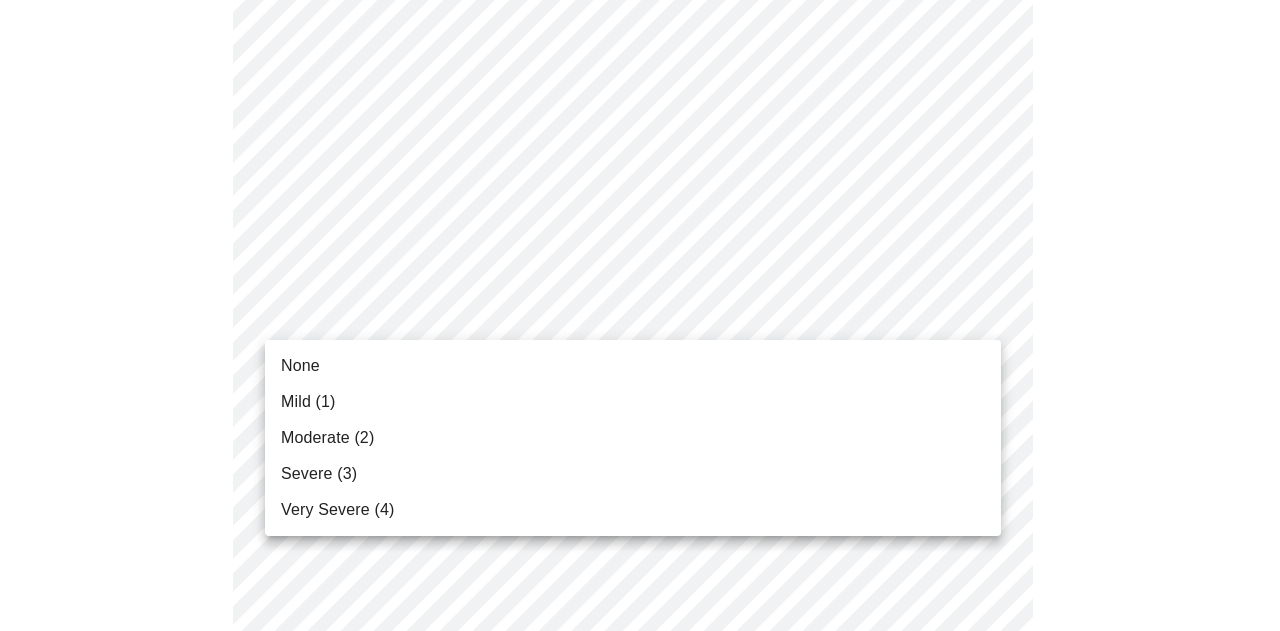 click on "MyMenopauseRx Appointments Messaging Labs Uploads Medications Community Refer a Friend Hi [PERSON_NAME]   Intake Questions for [DATE] 7:00pm-7:20pm 3  /  13 Settings Billing Invoices Log out None Mild (1) Moderate (2) Severe (3) Very Severe (4)" at bounding box center [640, 857] 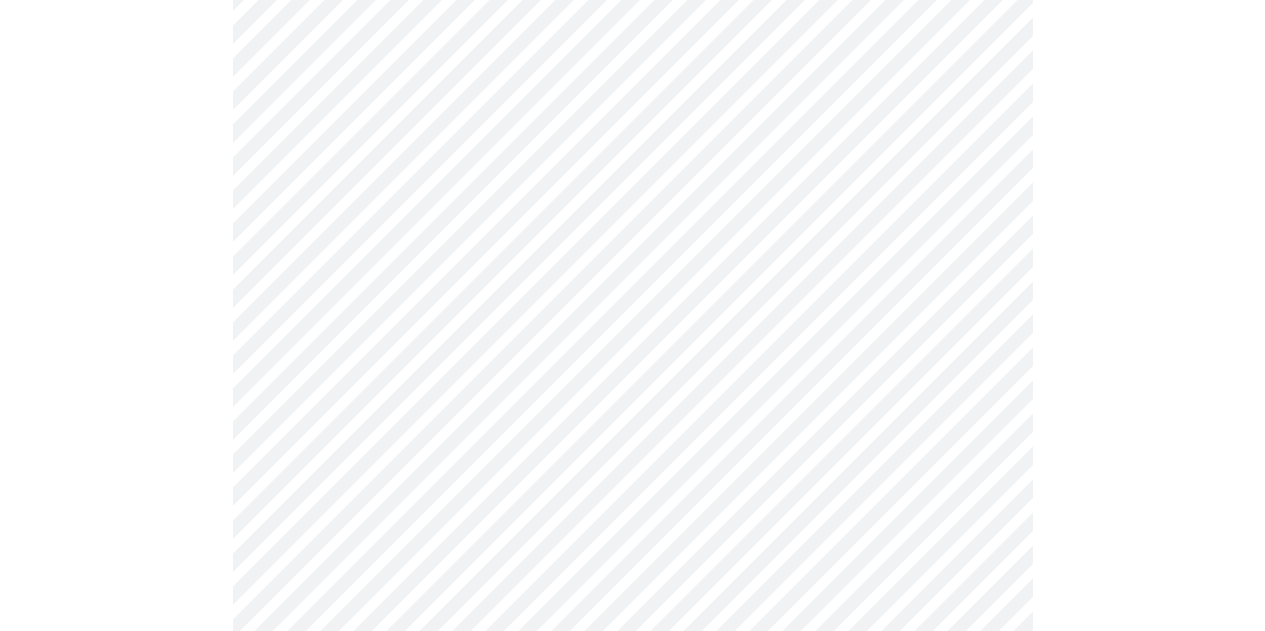 scroll, scrollTop: 667, scrollLeft: 0, axis: vertical 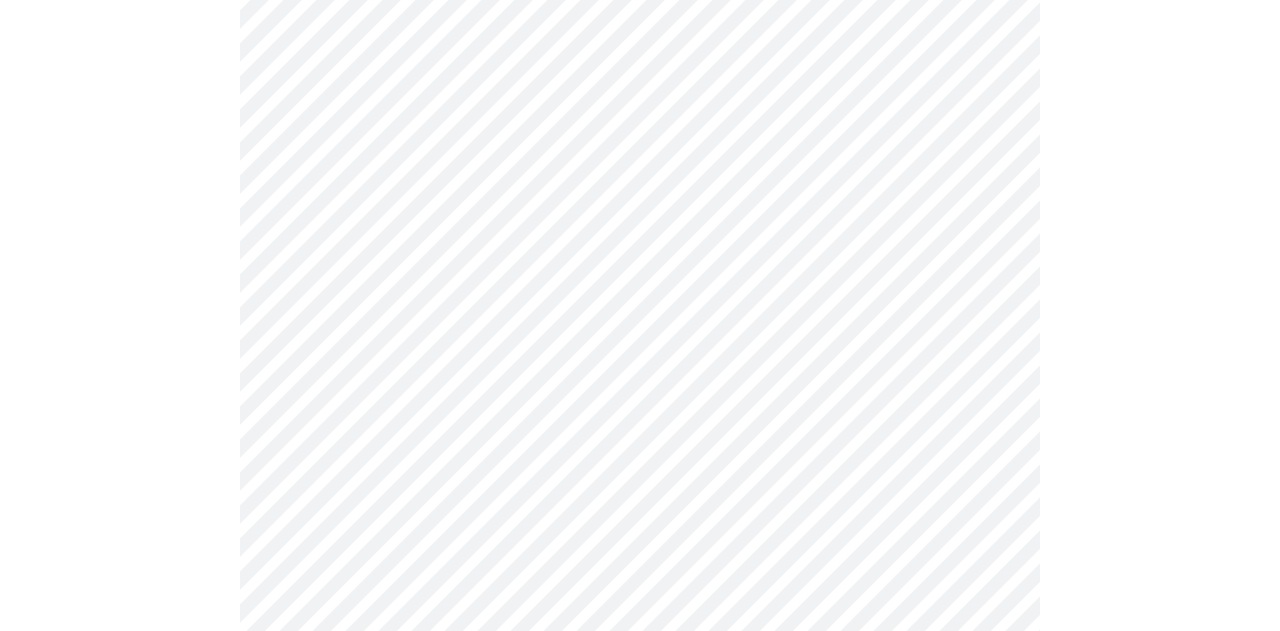 click on "MyMenopauseRx Appointments Messaging Labs Uploads Medications Community Refer a Friend Hi [PERSON_NAME]   Intake Questions for [DATE] 7:00pm-7:20pm 3  /  13 Settings Billing Invoices Log out" at bounding box center [640, 643] 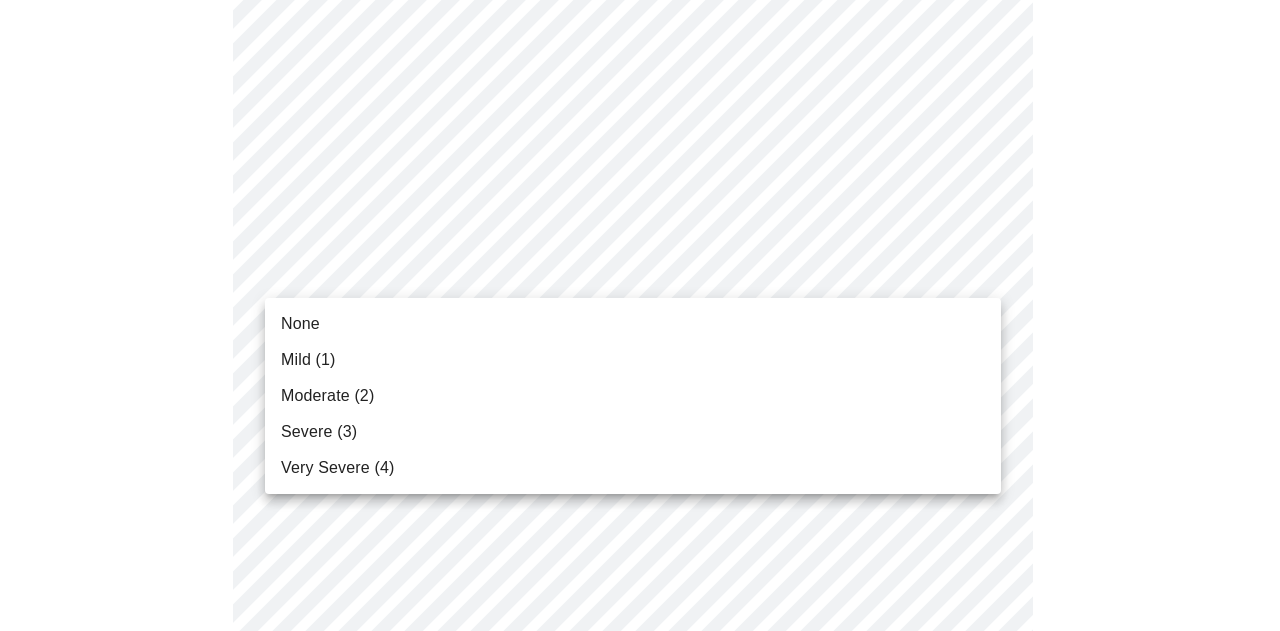 click on "Mild (1)" at bounding box center (633, 360) 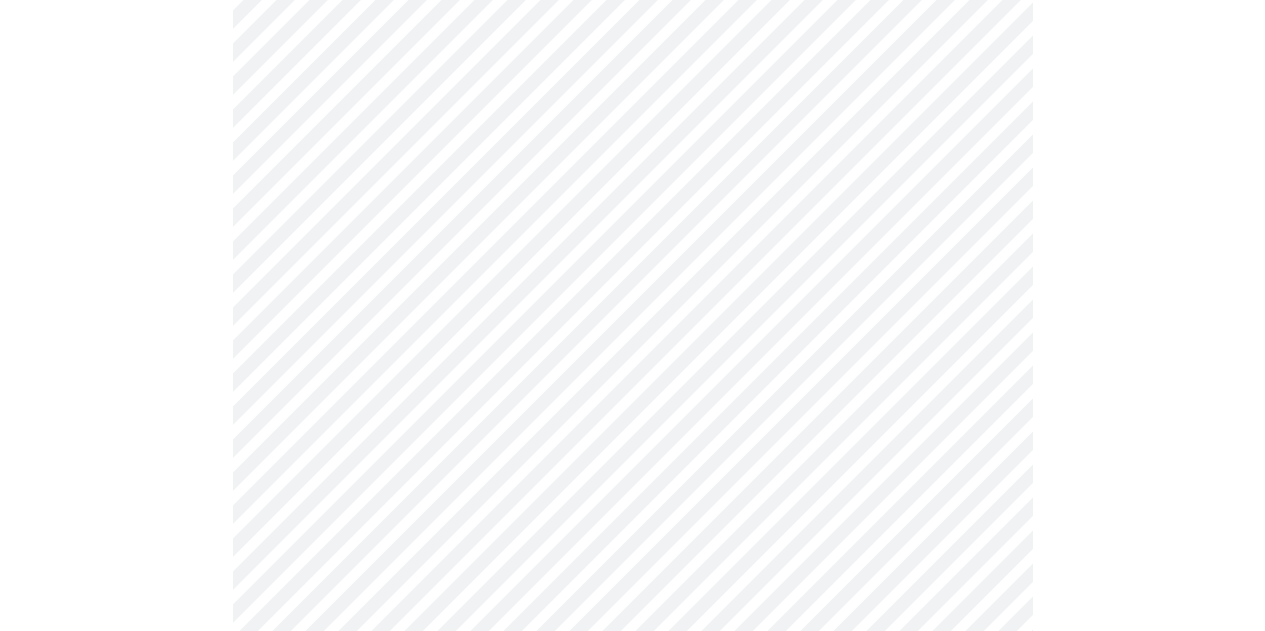 click on "MyMenopauseRx Appointments Messaging Labs Uploads Medications Community Refer a Friend Hi [PERSON_NAME]   Intake Questions for [DATE] 7:00pm-7:20pm 3  /  13 Settings Billing Invoices Log out" at bounding box center [632, 629] 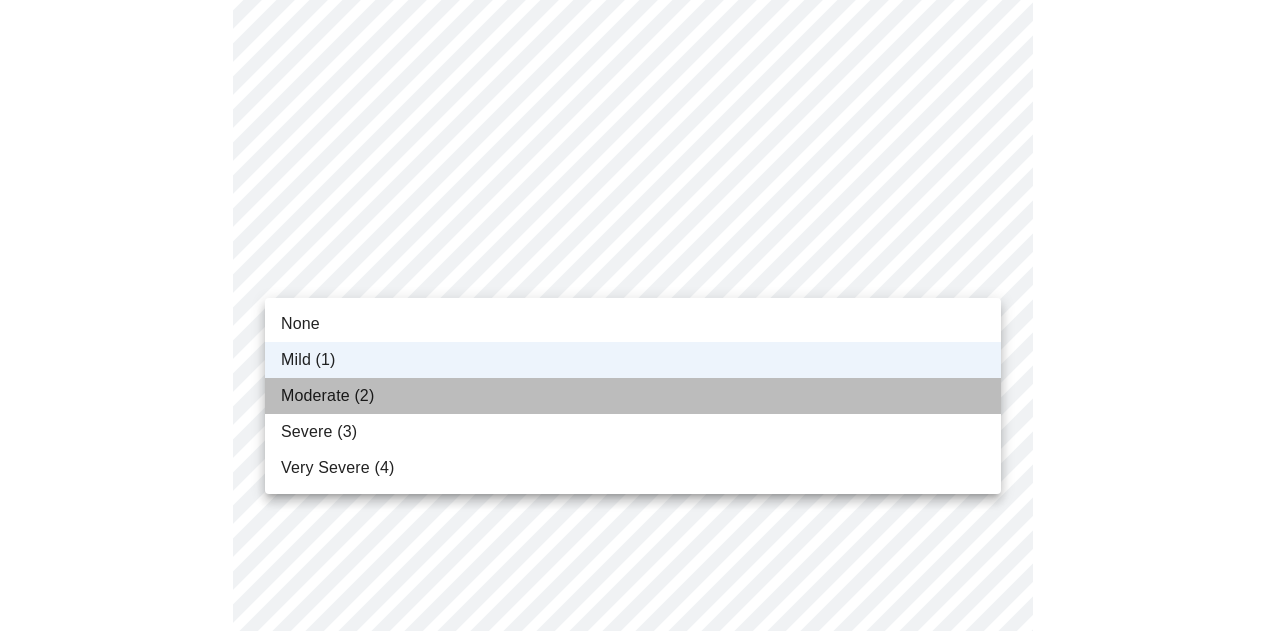 click on "Moderate (2)" at bounding box center [633, 396] 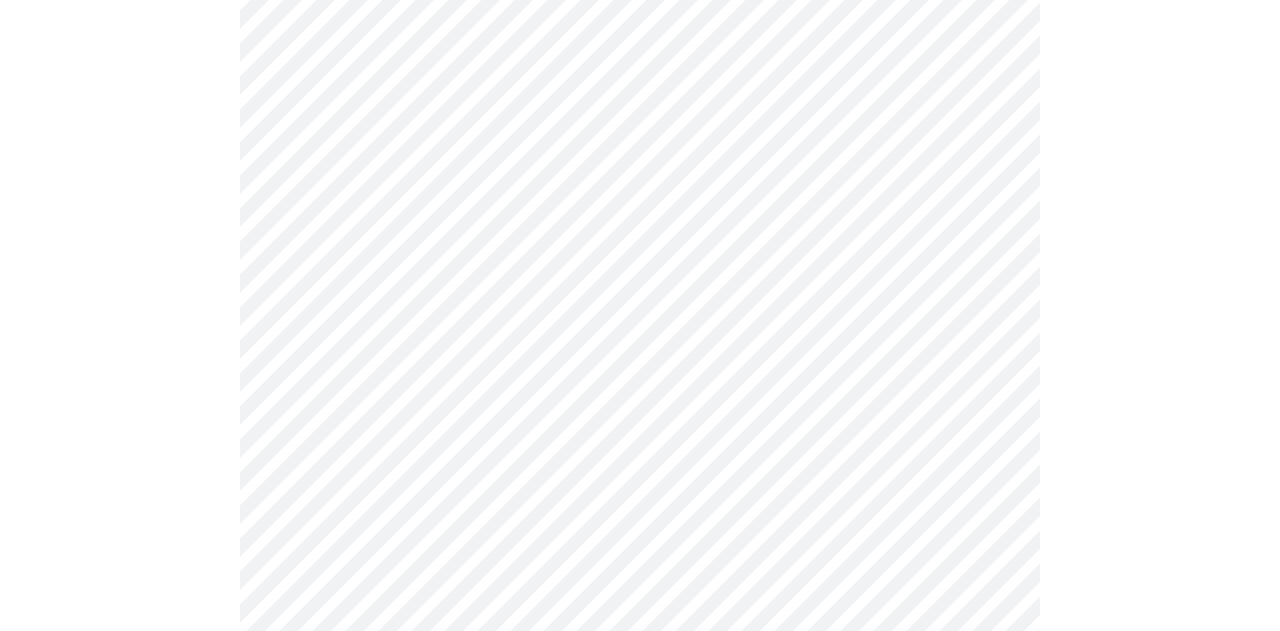 click on "MyMenopauseRx Appointments Messaging Labs Uploads Medications Community Refer a Friend Hi [PERSON_NAME]   Intake Questions for [DATE] 7:00pm-7:20pm 3  /  13 Settings Billing Invoices Log out" at bounding box center (640, 629) 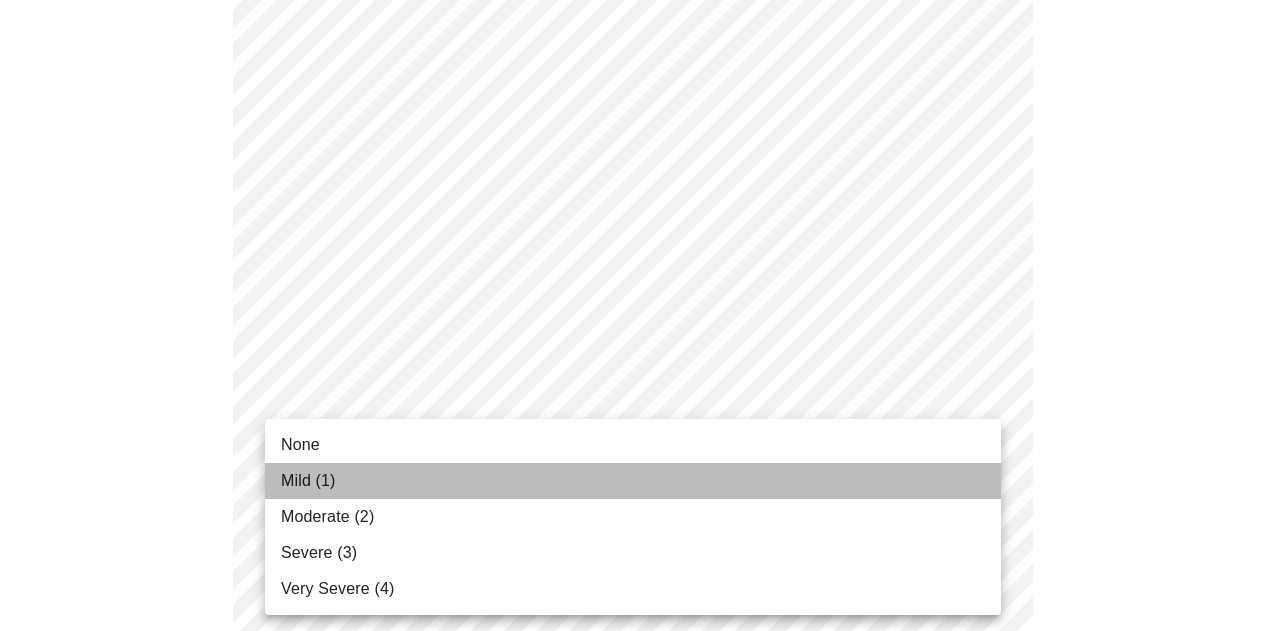 click on "Mild (1)" at bounding box center (633, 481) 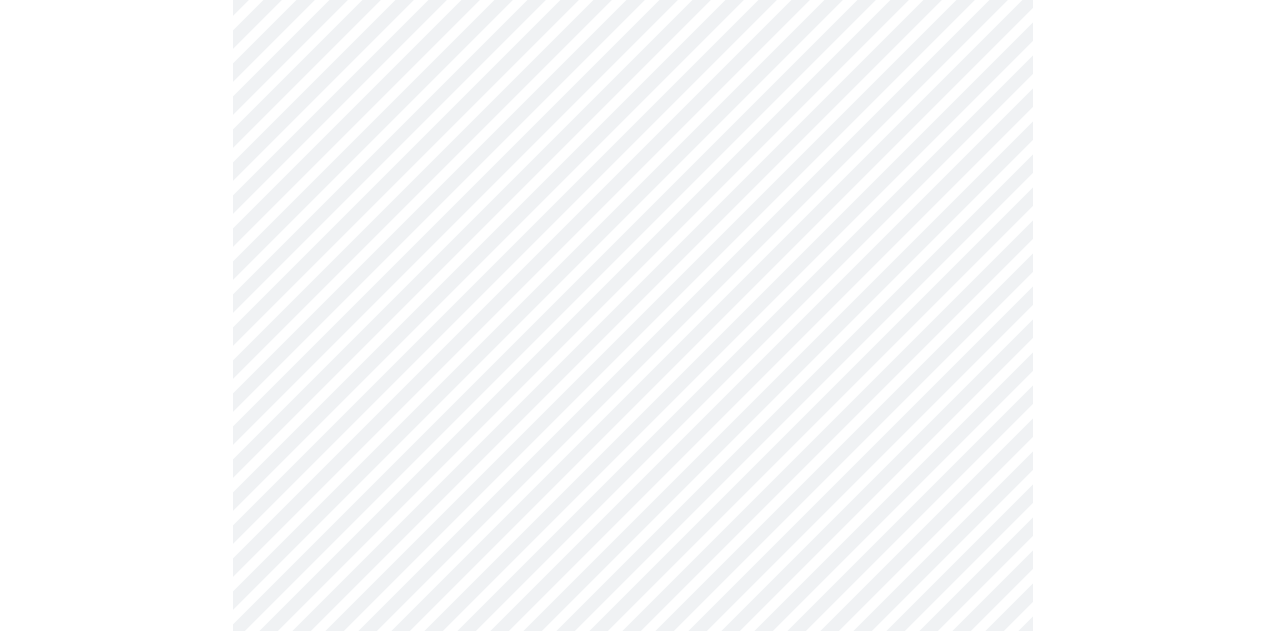 scroll, scrollTop: 800, scrollLeft: 0, axis: vertical 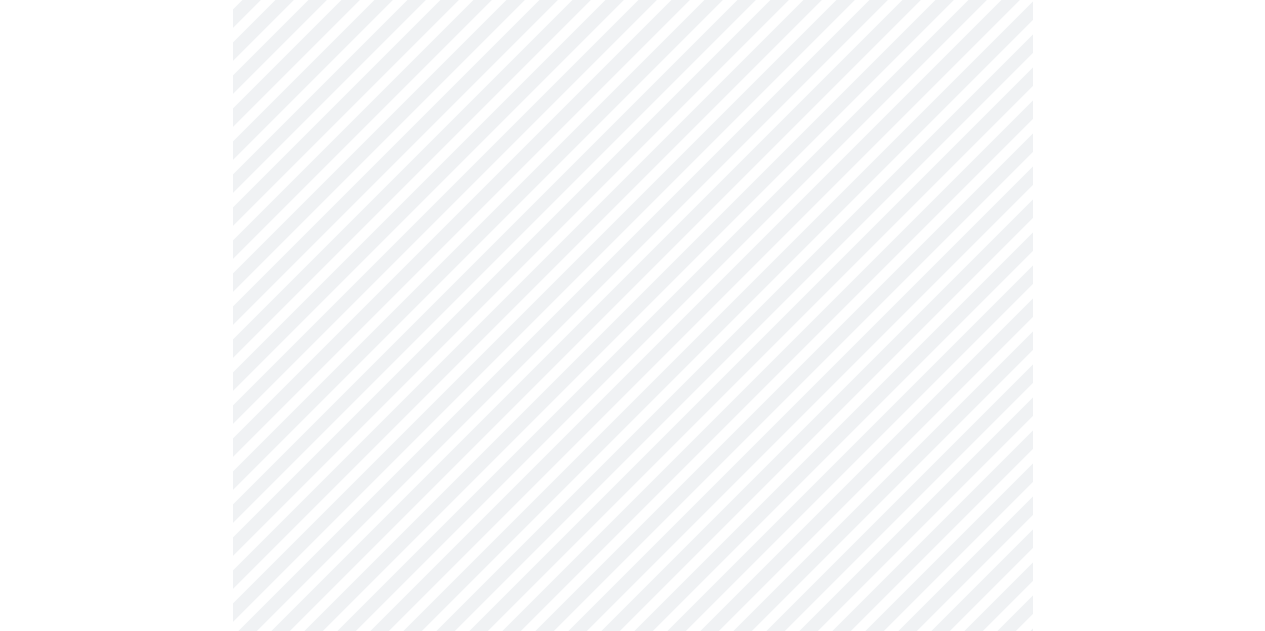click on "MyMenopauseRx Appointments Messaging Labs Uploads Medications Community Refer a Friend Hi [PERSON_NAME]   Intake Questions for [DATE] 7:00pm-7:20pm 3  /  13 Settings Billing Invoices Log out" at bounding box center [632, 482] 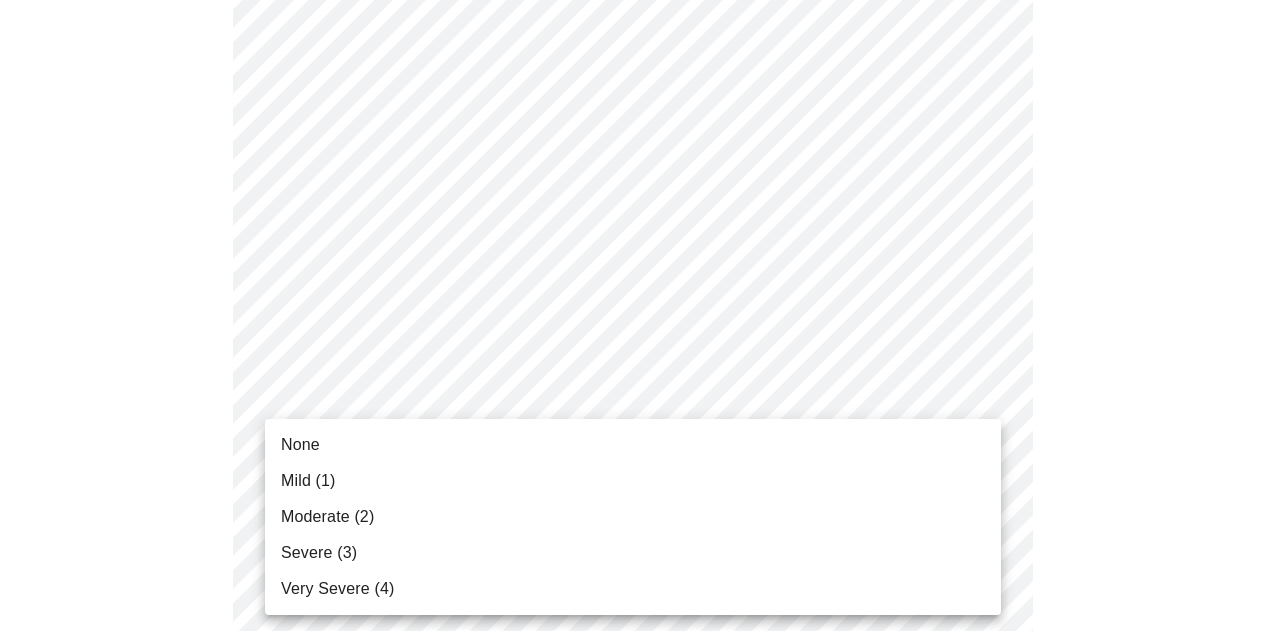 click on "Severe (3)" at bounding box center (319, 553) 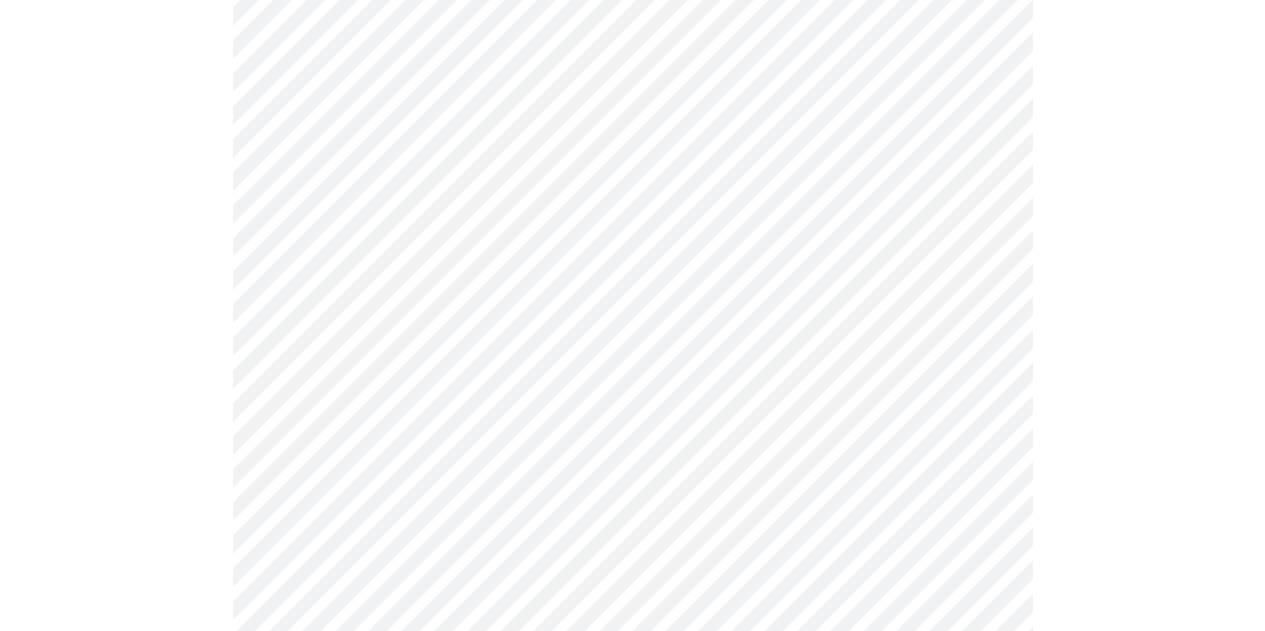 scroll, scrollTop: 1067, scrollLeft: 0, axis: vertical 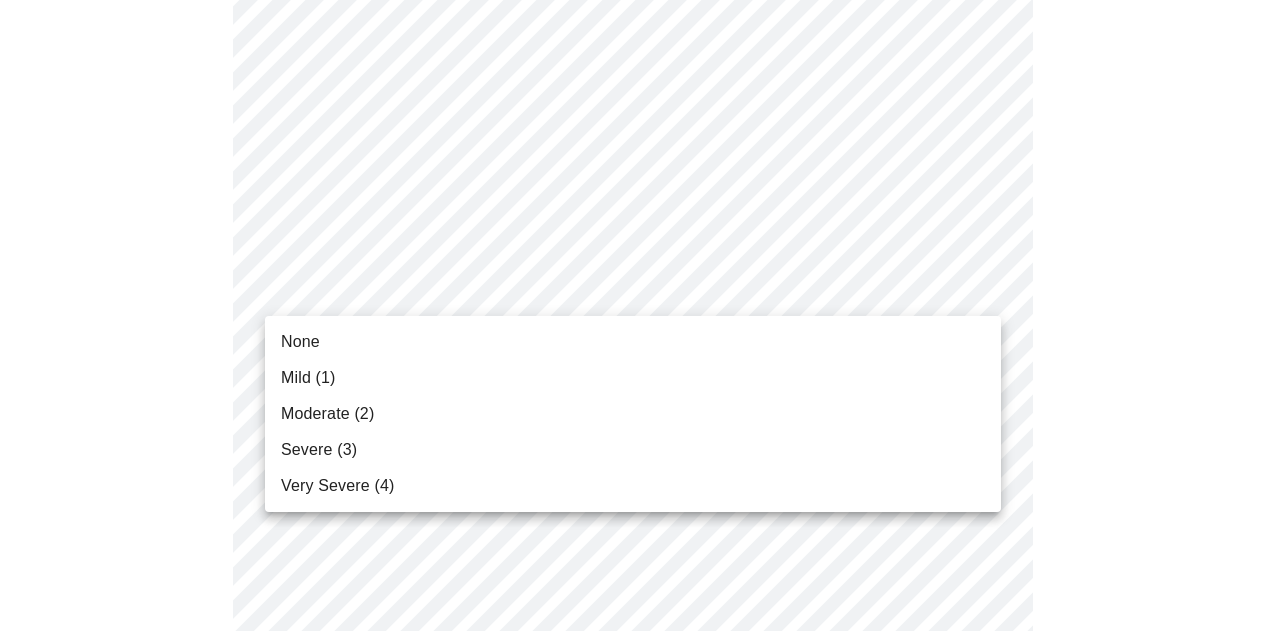 click on "MyMenopauseRx Appointments Messaging Labs Uploads Medications Community Refer a Friend Hi [PERSON_NAME]   Intake Questions for [DATE] 7:00pm-7:20pm 3  /  13 Settings Billing Invoices Log out None Mild (1) Moderate (2) Severe (3) Very Severe (4)" at bounding box center (640, 201) 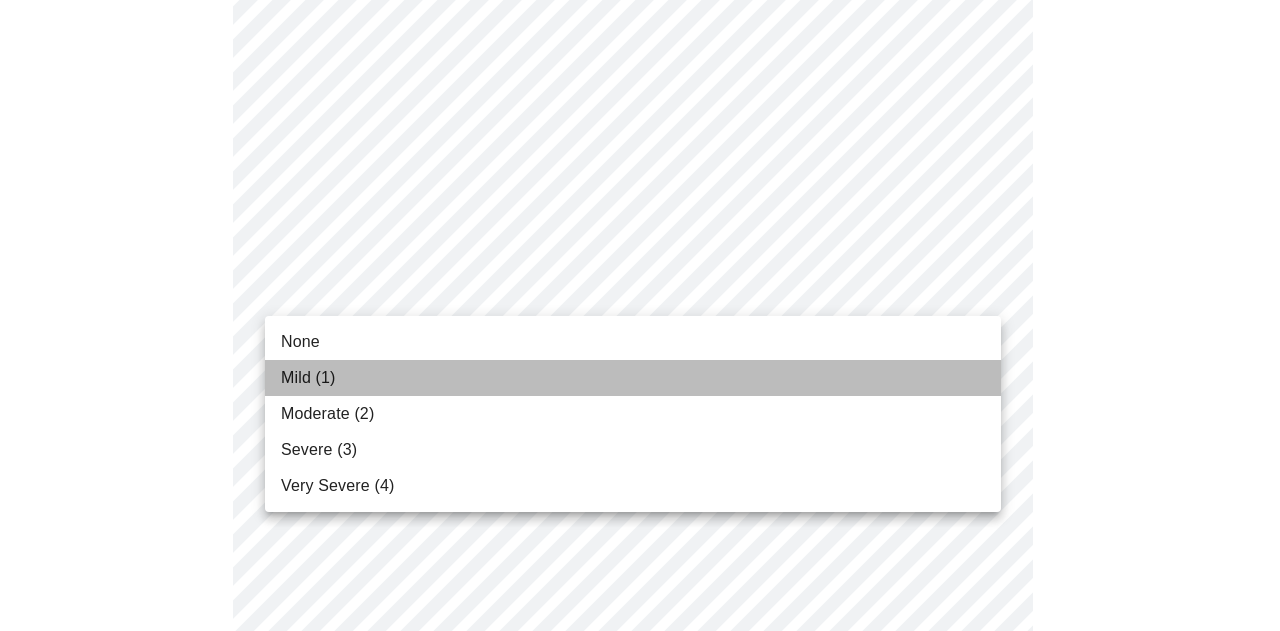 click on "Mild (1)" at bounding box center [633, 378] 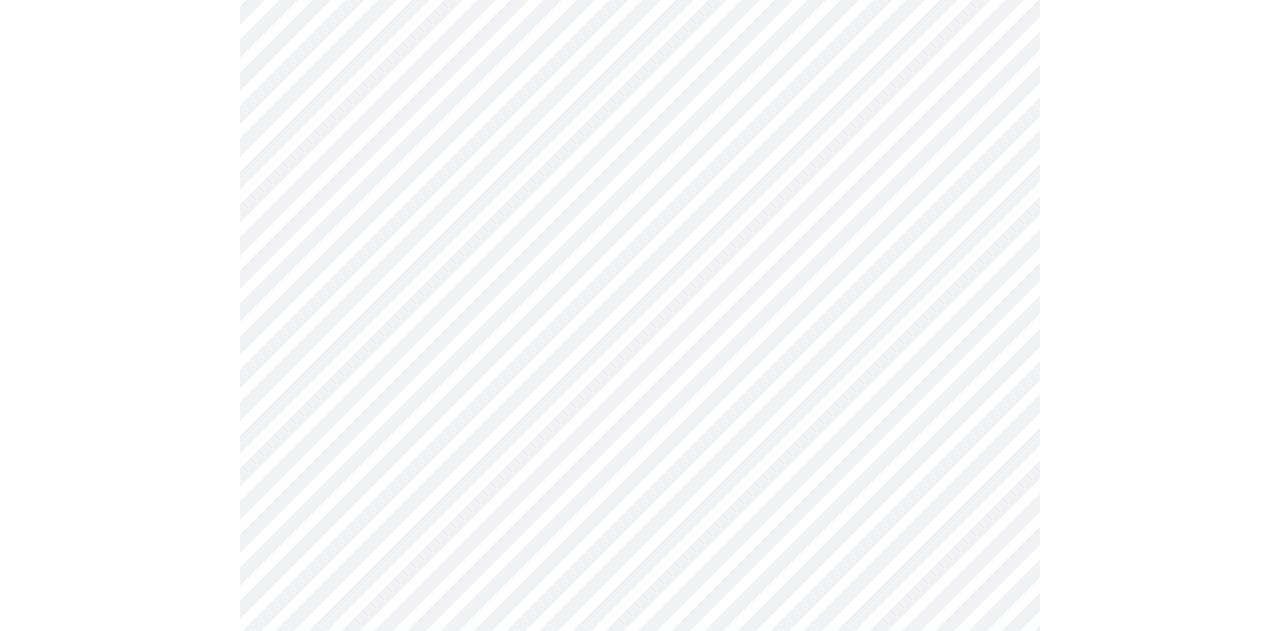click on "MyMenopauseRx Appointments Messaging Labs Uploads Medications Community Refer a Friend Hi [PERSON_NAME]   Intake Questions for [DATE] 7:00pm-7:20pm 3  /  13 Settings Billing Invoices Log out" at bounding box center [640, 187] 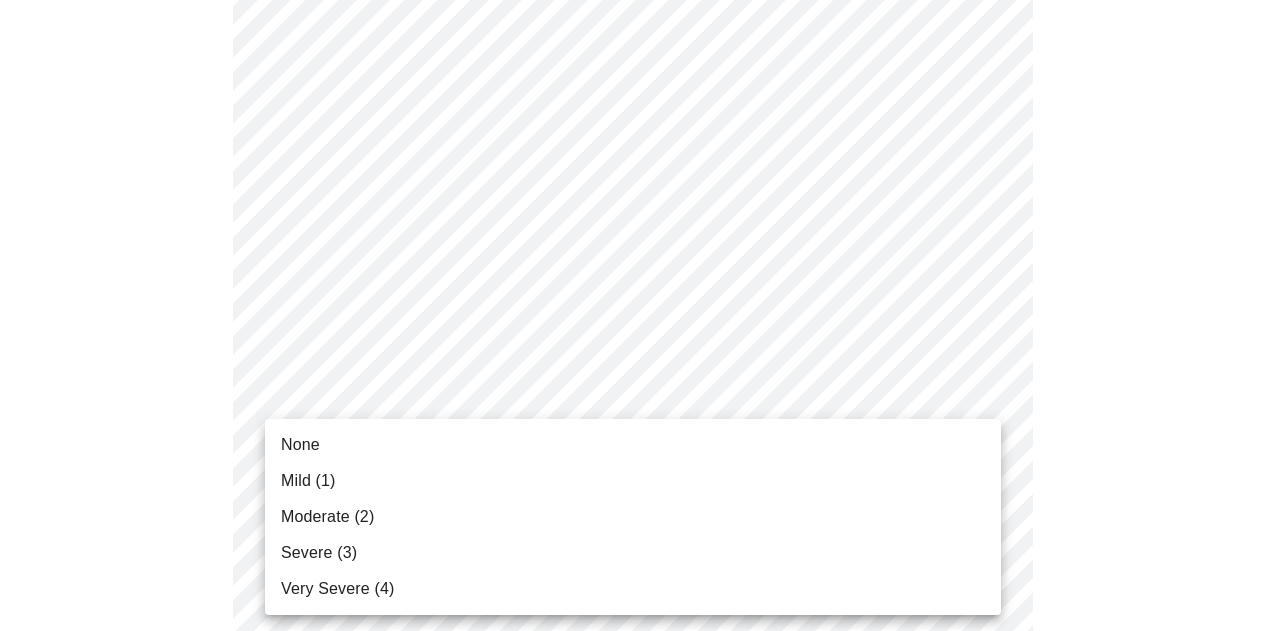 click on "Very Severe (4)" at bounding box center [337, 589] 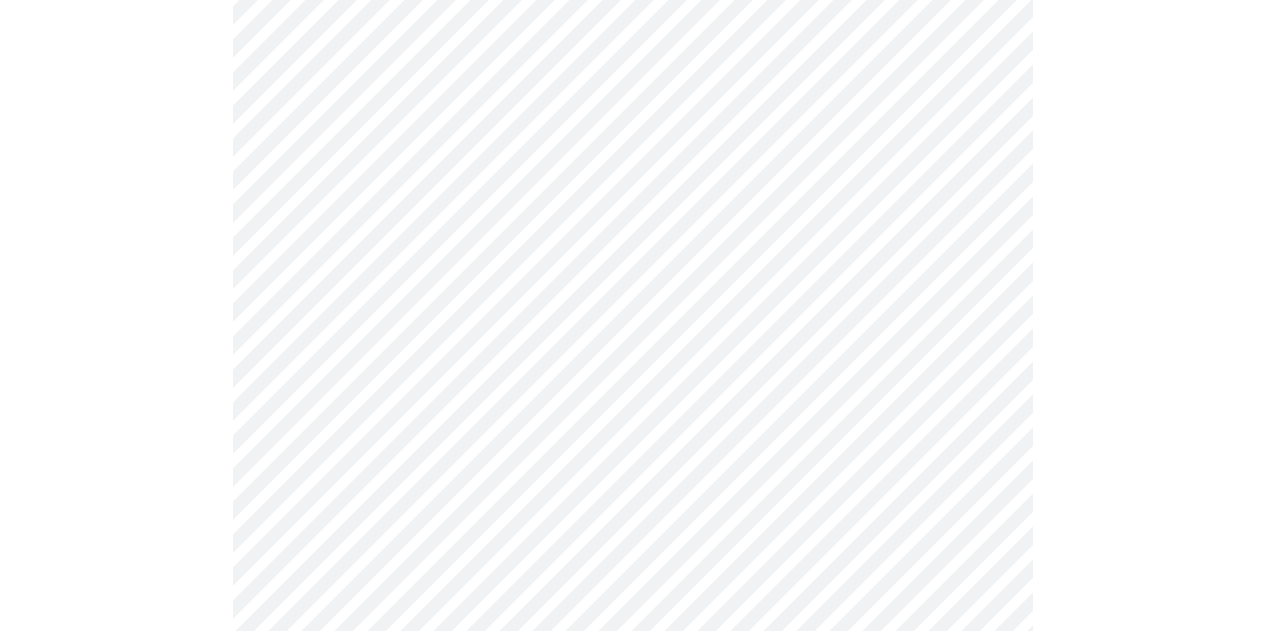 click at bounding box center [632, 256] 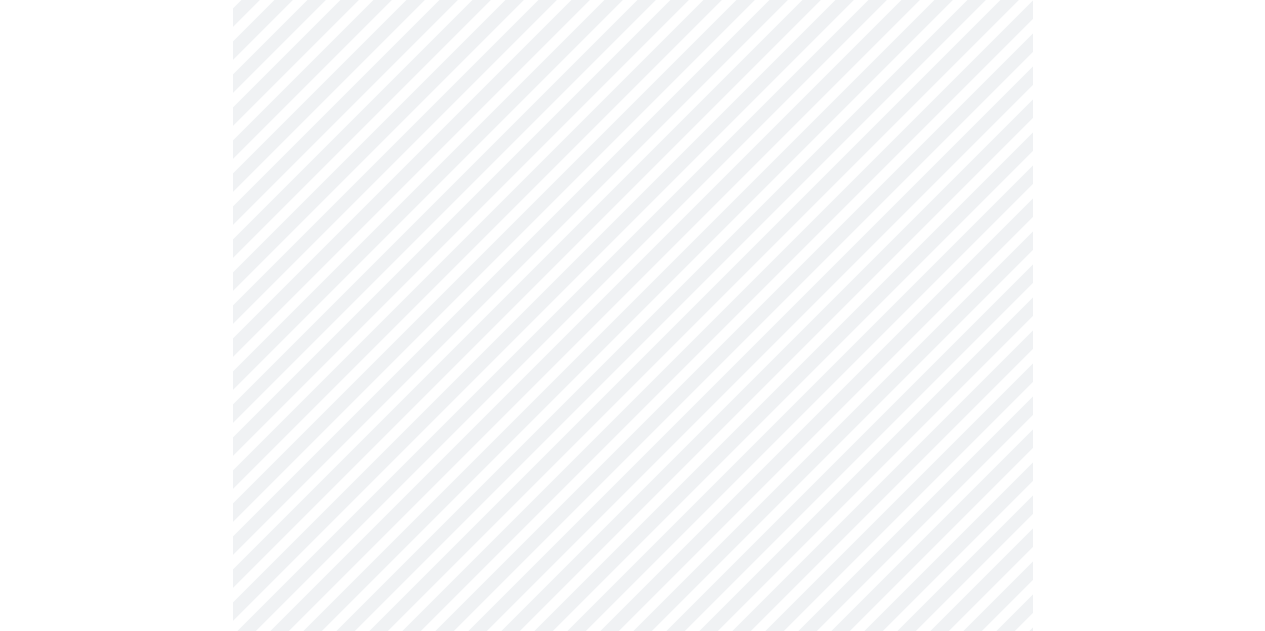 scroll, scrollTop: 1333, scrollLeft: 0, axis: vertical 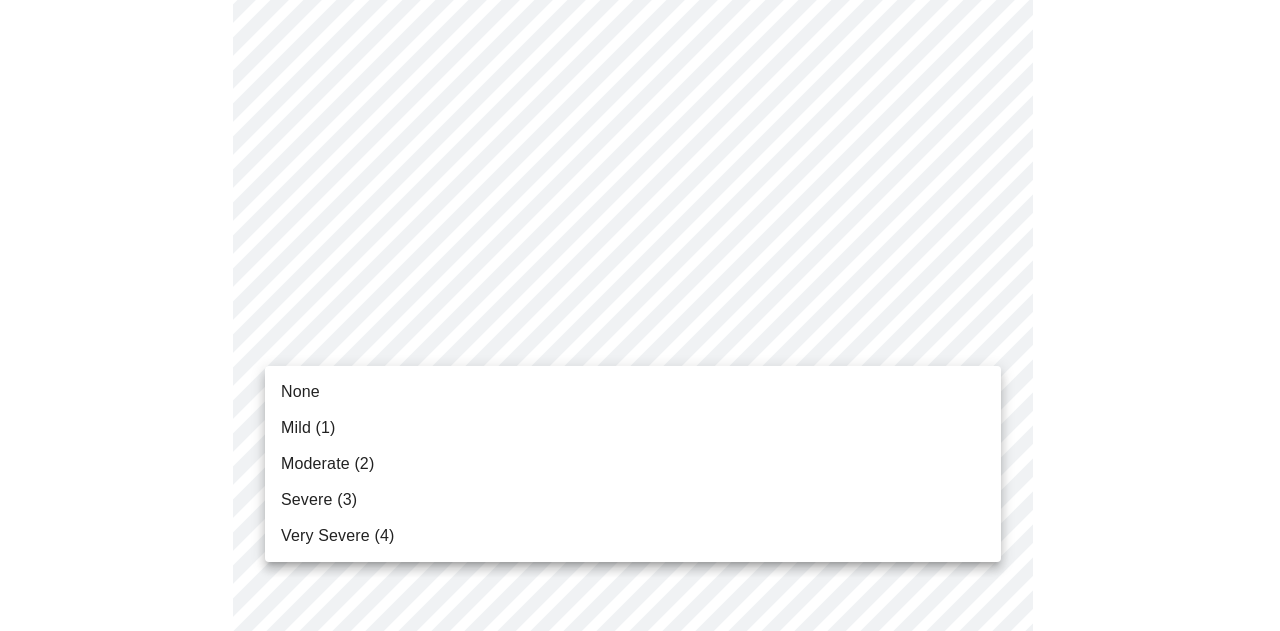 click on "MyMenopauseRx Appointments Messaging Labs Uploads Medications Community Refer a Friend Hi [PERSON_NAME]   Intake Questions for [DATE] 7:00pm-7:20pm 3  /  13 Settings Billing Invoices Log out None Mild (1) Moderate (2) Severe (3) Very Severe (4)" at bounding box center (640, -93) 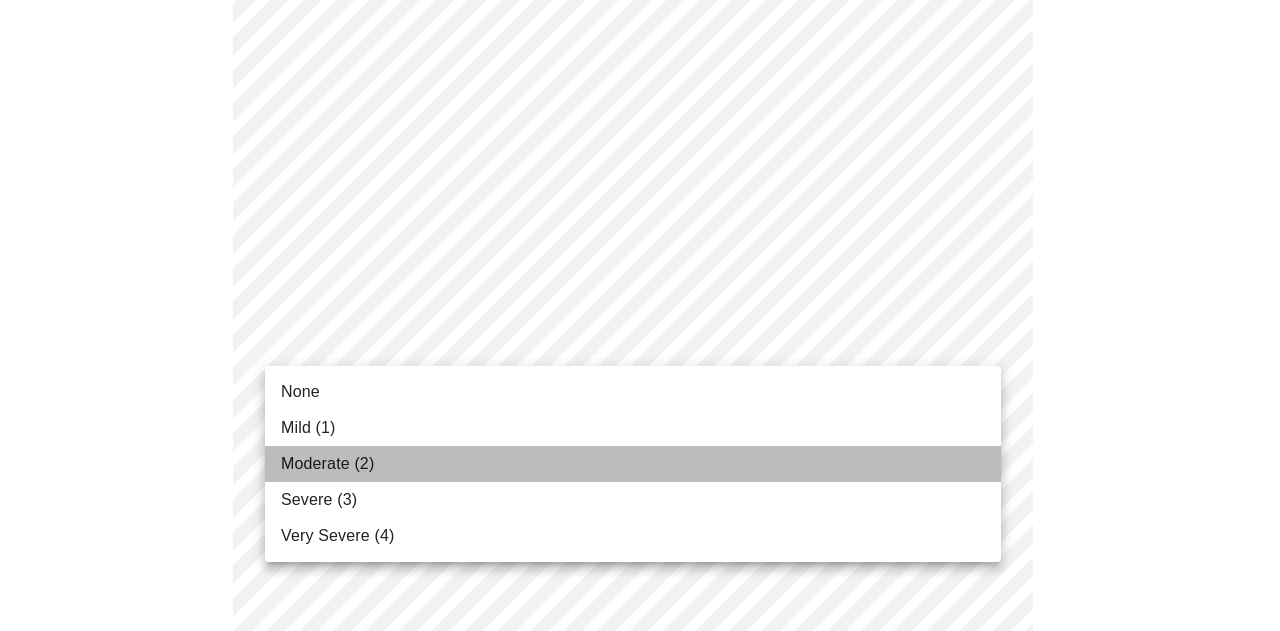 click on "Moderate (2)" at bounding box center (327, 464) 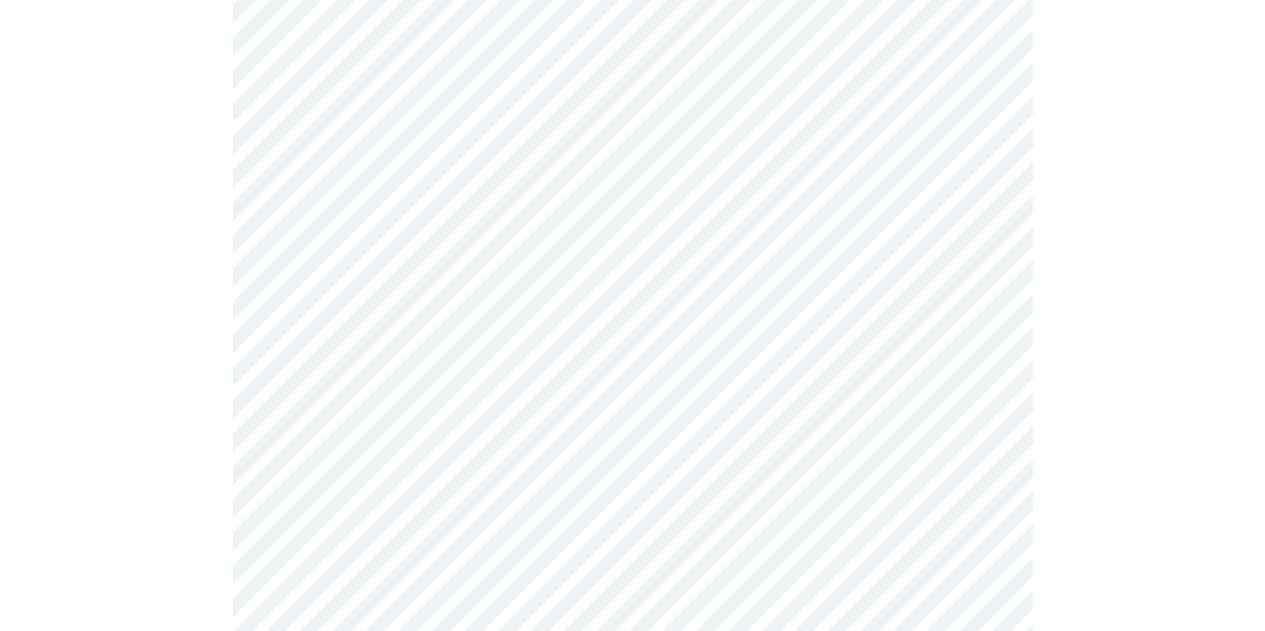 scroll, scrollTop: 1533, scrollLeft: 0, axis: vertical 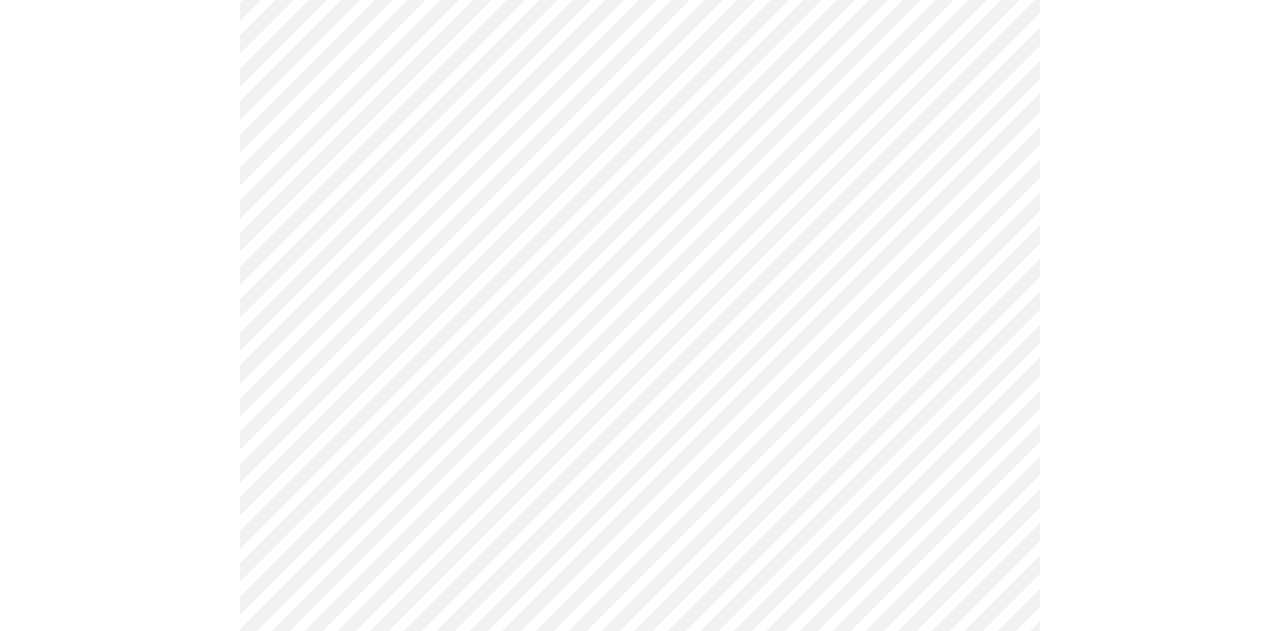 click on "MyMenopauseRx Appointments Messaging Labs Uploads Medications Community Refer a Friend Hi [PERSON_NAME]   Intake Questions for [DATE] 7:00pm-7:20pm 3  /  13 Settings Billing Invoices Log out" at bounding box center [640, -307] 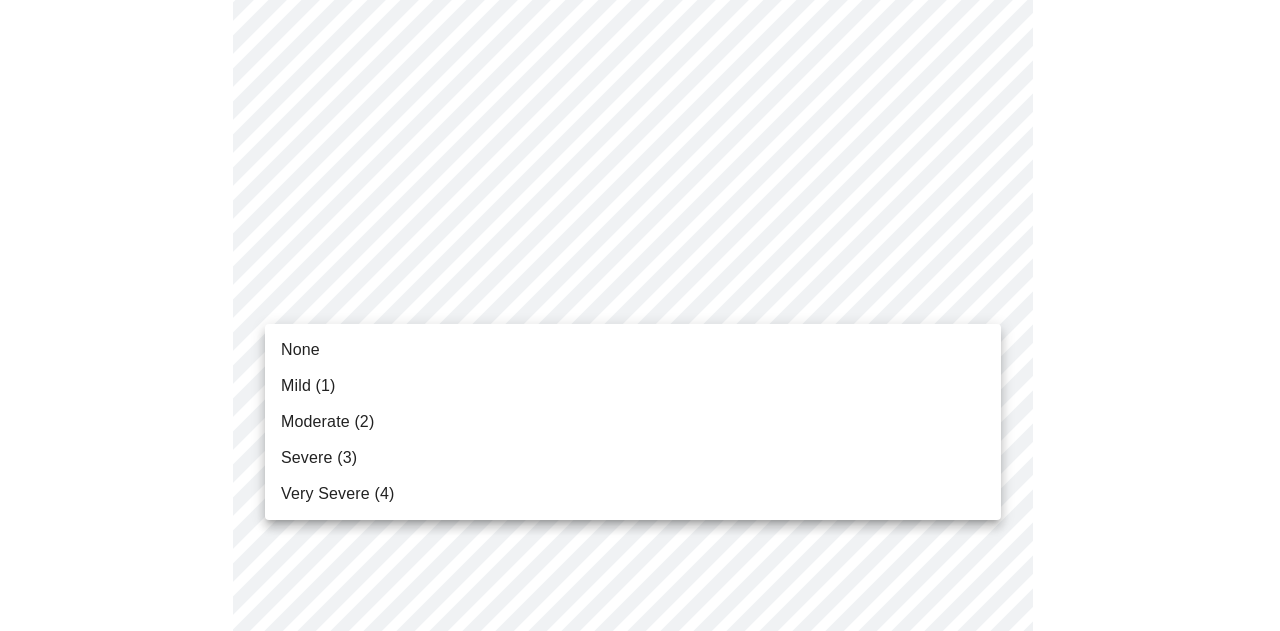 click on "Severe (3)" at bounding box center [319, 458] 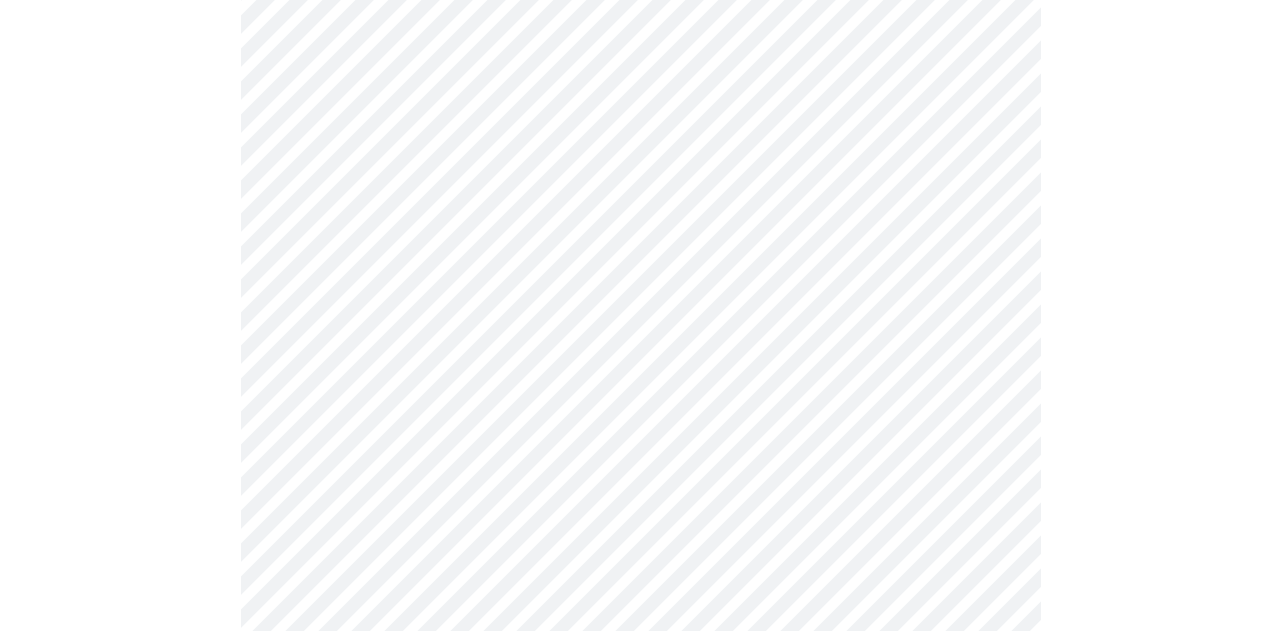 scroll, scrollTop: 1733, scrollLeft: 0, axis: vertical 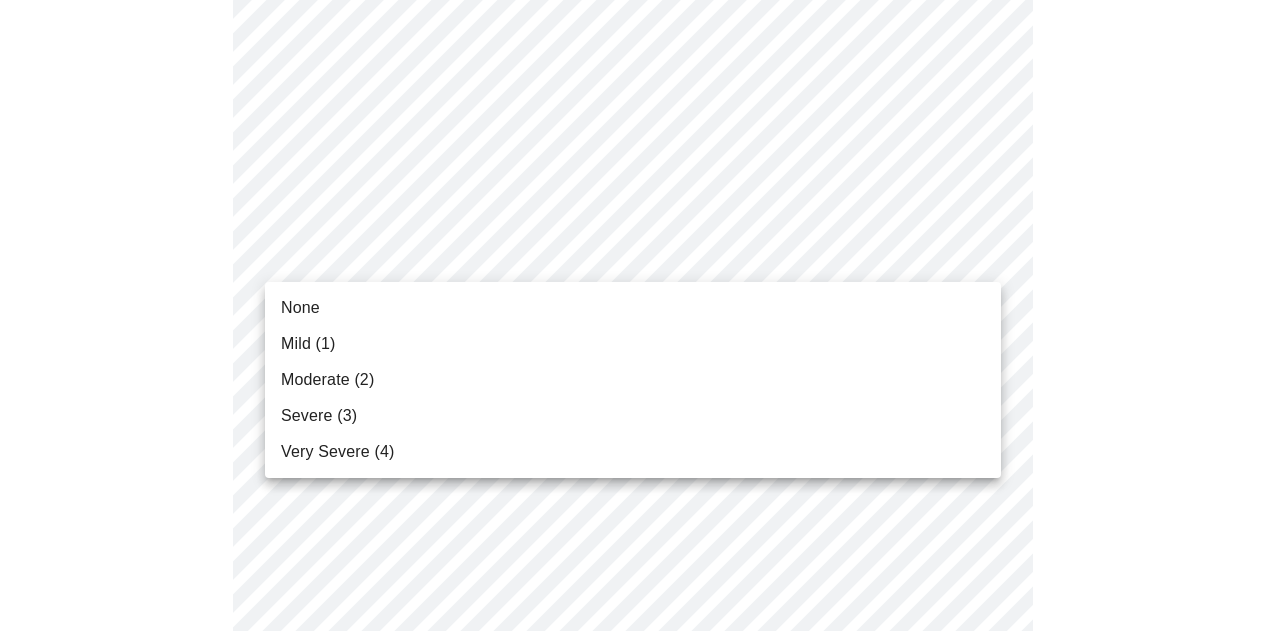 click on "MyMenopauseRx Appointments Messaging Labs Uploads Medications Community Refer a Friend Hi [PERSON_NAME]   Intake Questions for [DATE] 7:00pm-7:20pm 3  /  13 Settings Billing Invoices Log out None Mild (1) Moderate (2) Severe (3) Very Severe (4)" at bounding box center [640, -521] 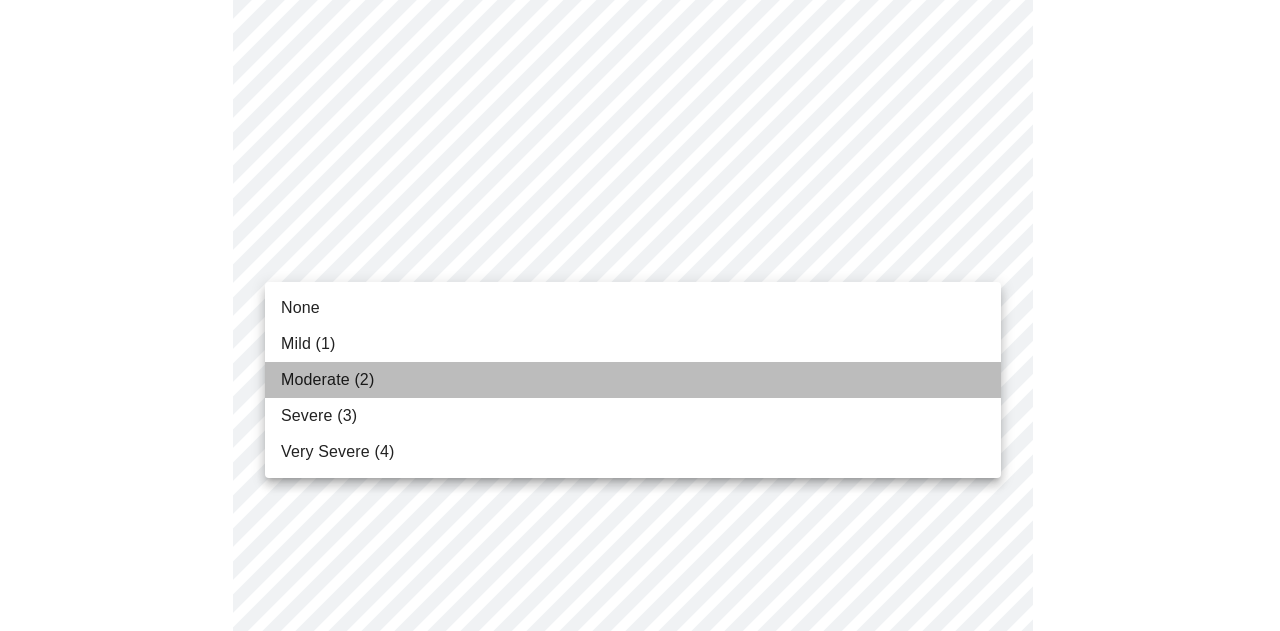 click on "Moderate (2)" at bounding box center (327, 380) 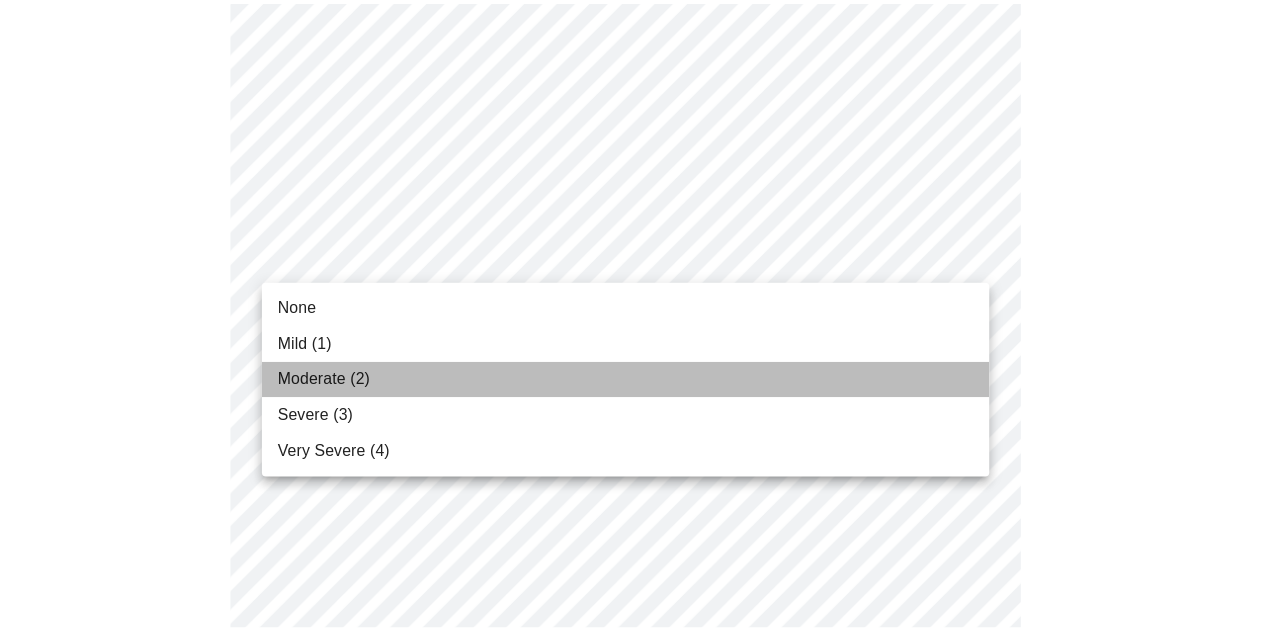 scroll, scrollTop: 1722, scrollLeft: 0, axis: vertical 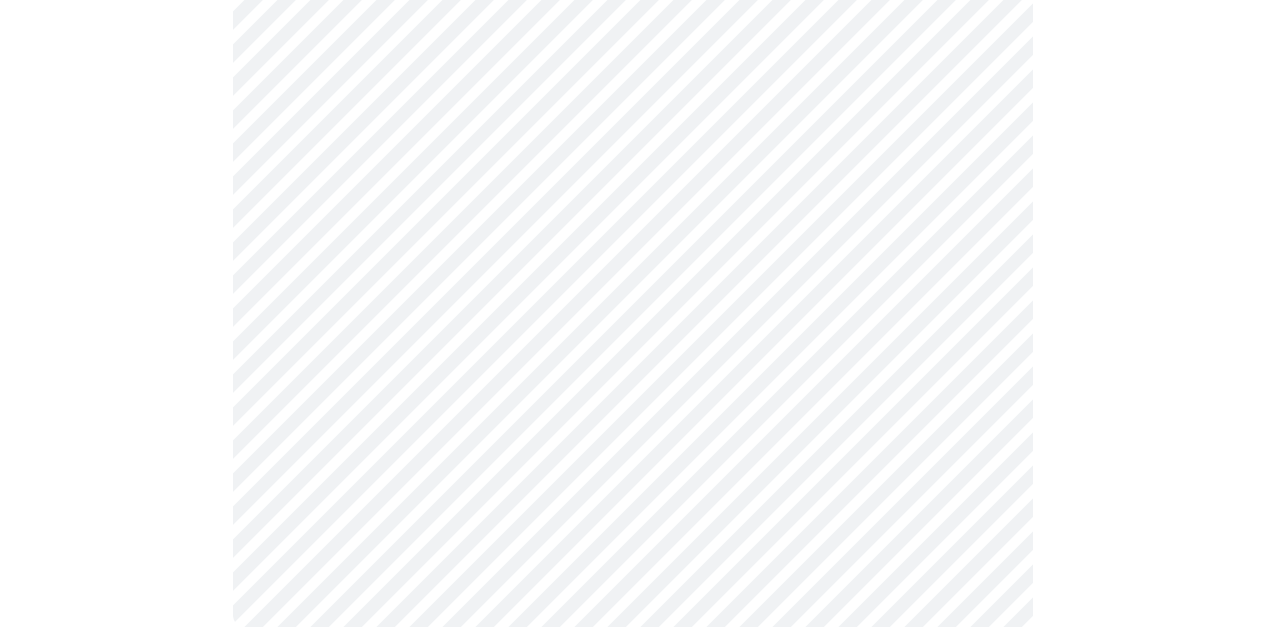 click at bounding box center (632, -440) 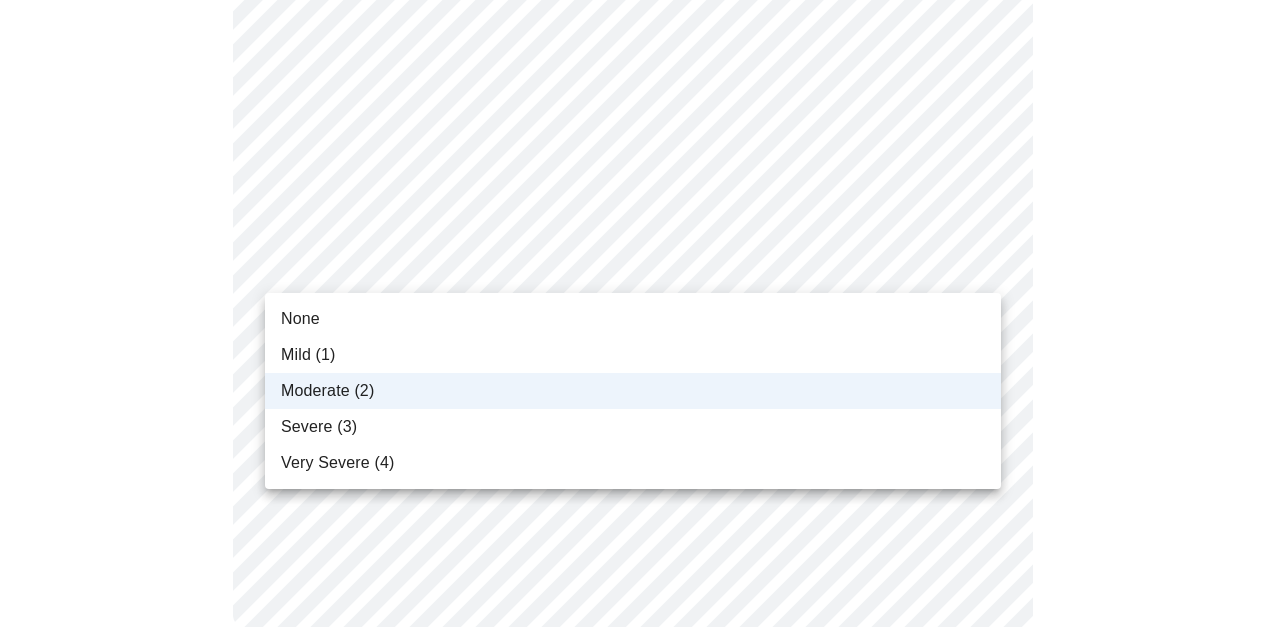 click on "MyMenopauseRx Appointments Messaging Labs Uploads Medications Community Refer a Friend Hi [PERSON_NAME]   Intake Questions for [DATE] 7:00pm-7:20pm 3  /  13 Settings Billing Invoices Log out None Mild (1) Moderate (2) Severe (3) Very Severe (4)" at bounding box center [640, -524] 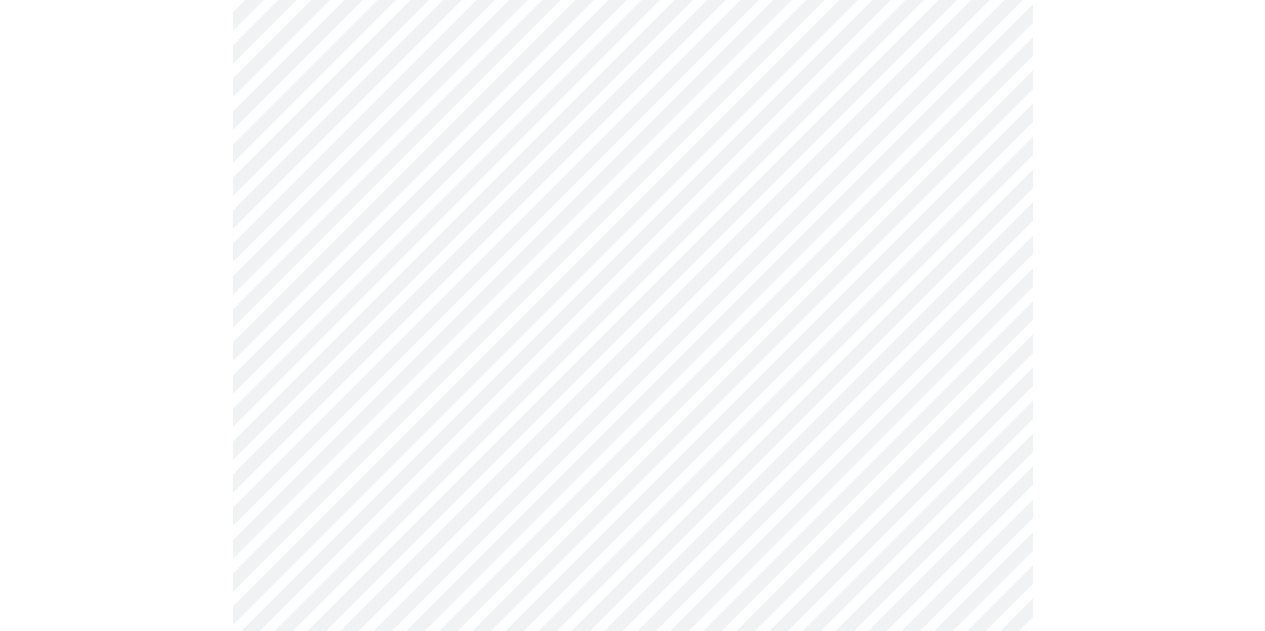 scroll, scrollTop: 867, scrollLeft: 0, axis: vertical 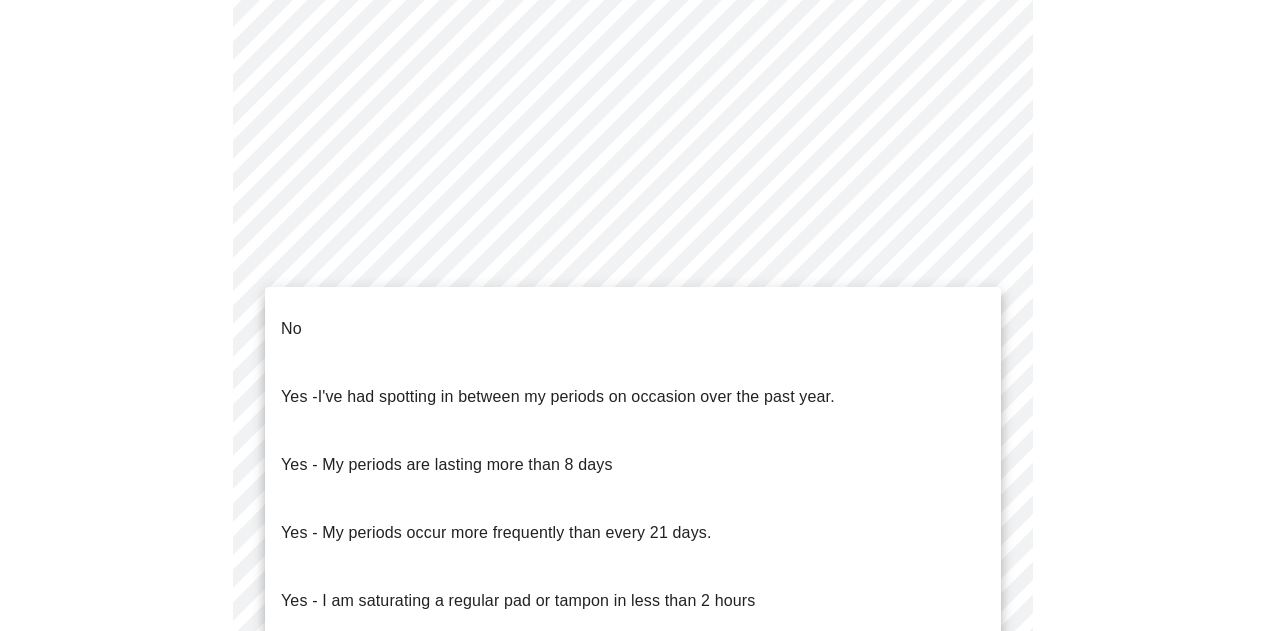 click on "MyMenopauseRx Appointments Messaging Labs Uploads Medications Community Refer a Friend Hi [PERSON_NAME]   Intake Questions for [DATE] 7:00pm-7:20pm 4  /  13 Settings Billing Invoices Log out No
Yes -  I've had spotting in between my periods on occasion over the past year.
Yes - My periods are lasting more than 8 days
Yes - My periods occur more frequently than every 21 days.
Yes - I am saturating a regular pad or tampon in less than 2 hours
Yes - I had bleeding or spotting (even a tinge) after going 12 months without a period" at bounding box center [640, 101] 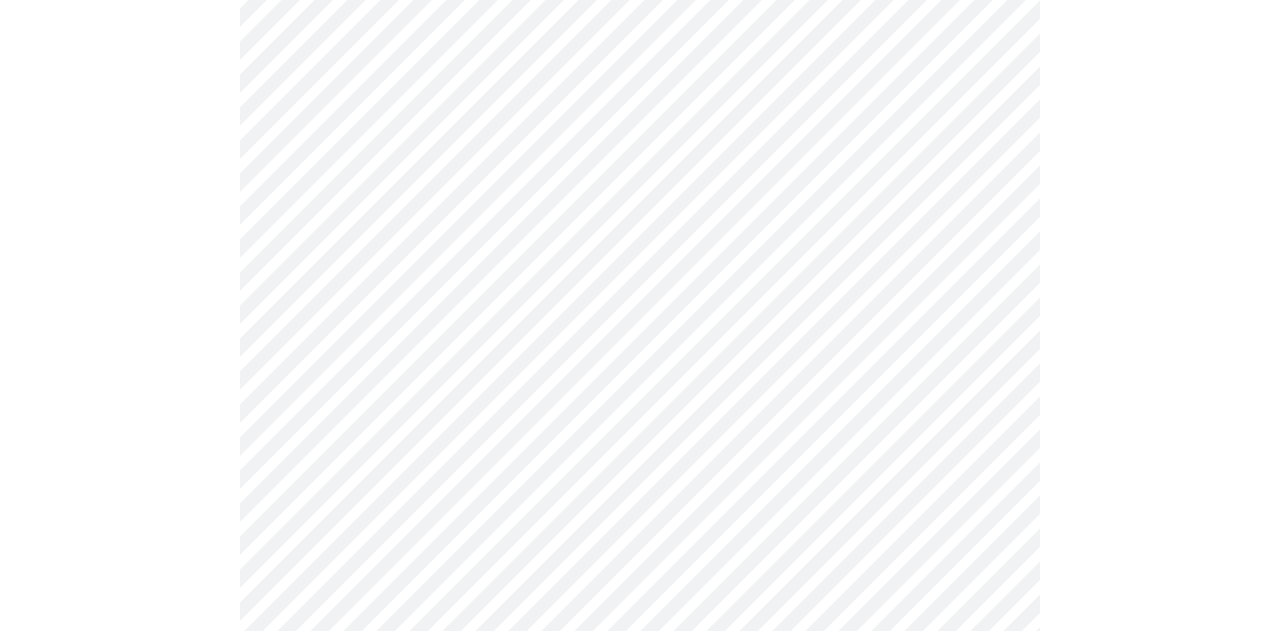 click on "MyMenopauseRx Appointments Messaging Labs Uploads Medications Community Refer a Friend Hi [PERSON_NAME]   Intake Questions for [DATE] 7:00pm-7:20pm 4  /  13 Settings Billing Invoices Log out" at bounding box center (640, 95) 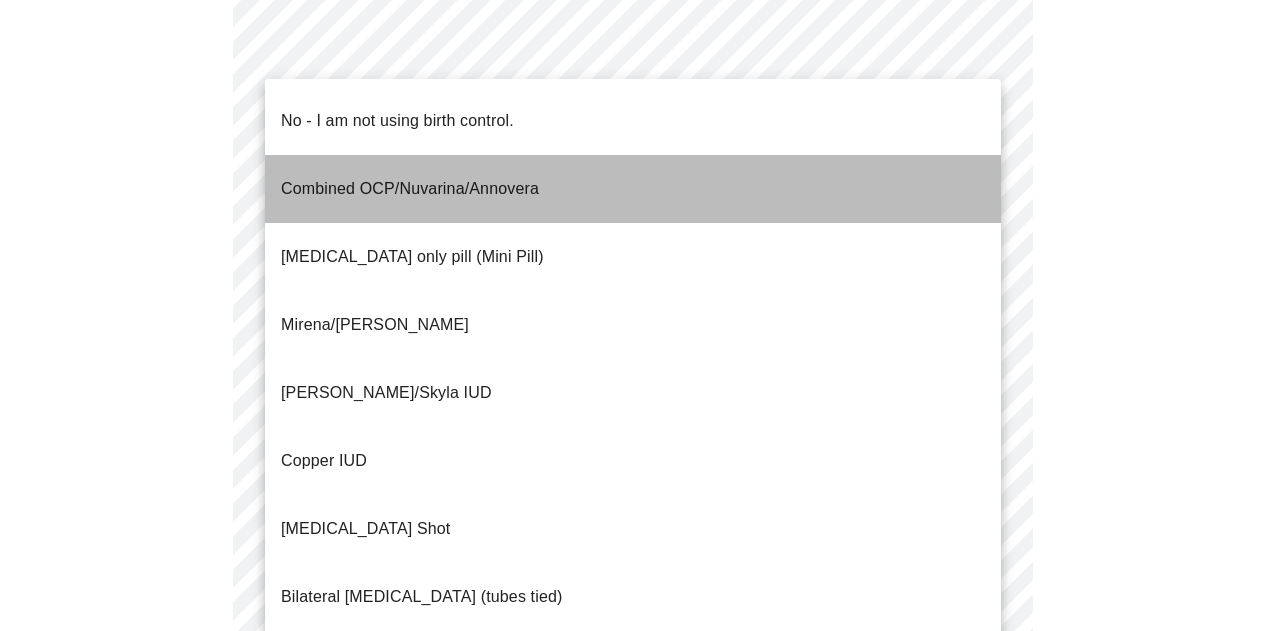click on "Combined OCP/Nuvarina/Annovera" at bounding box center [410, 189] 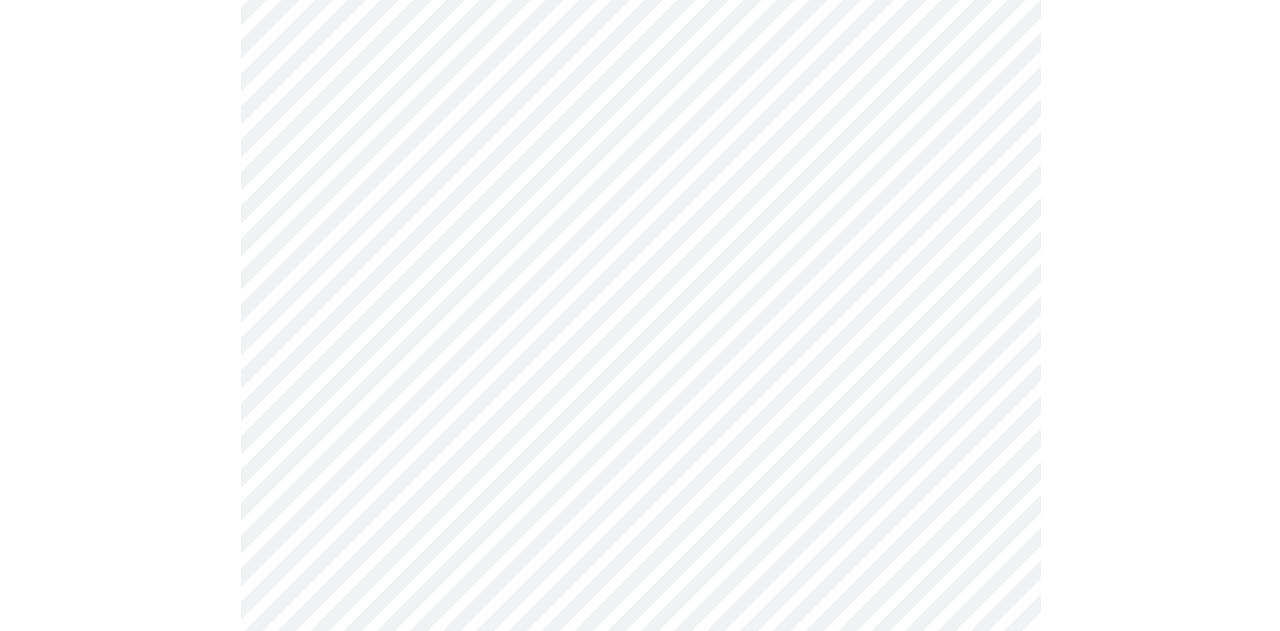 scroll, scrollTop: 1266, scrollLeft: 0, axis: vertical 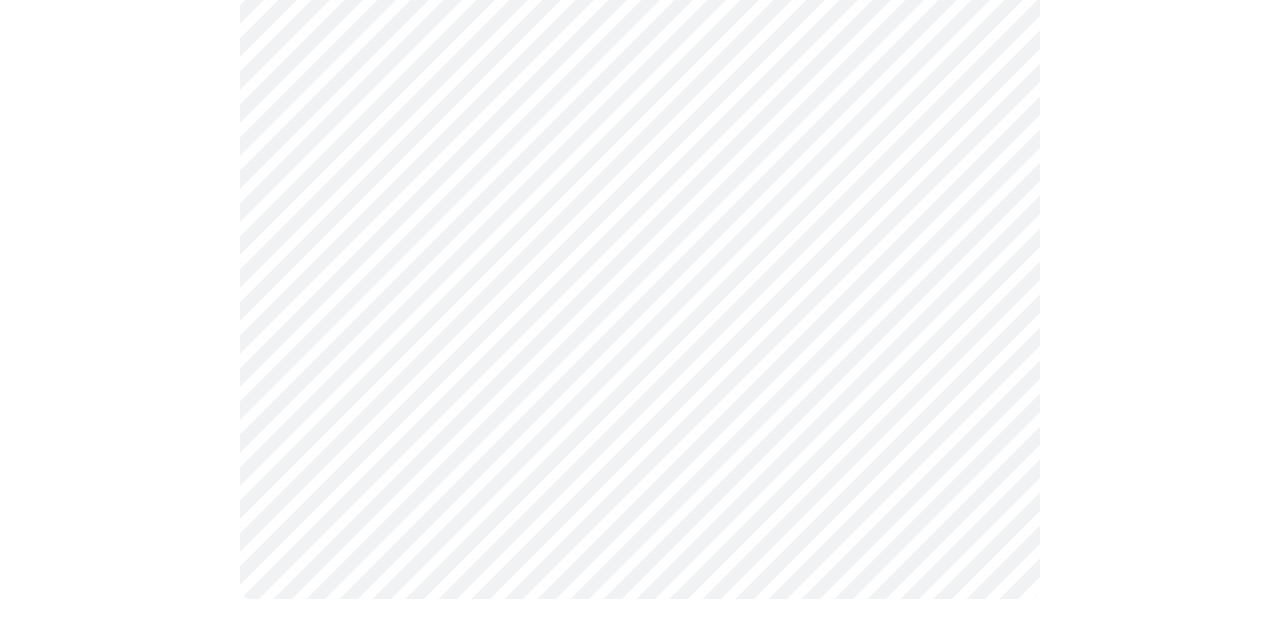 click on "MyMenopauseRx Appointments Messaging Labs Uploads Medications Community Refer a Friend Hi [PERSON_NAME]   Intake Questions for [DATE] 7:00pm-7:20pm 4  /  13 Settings Billing Invoices Log out" at bounding box center [640, -310] 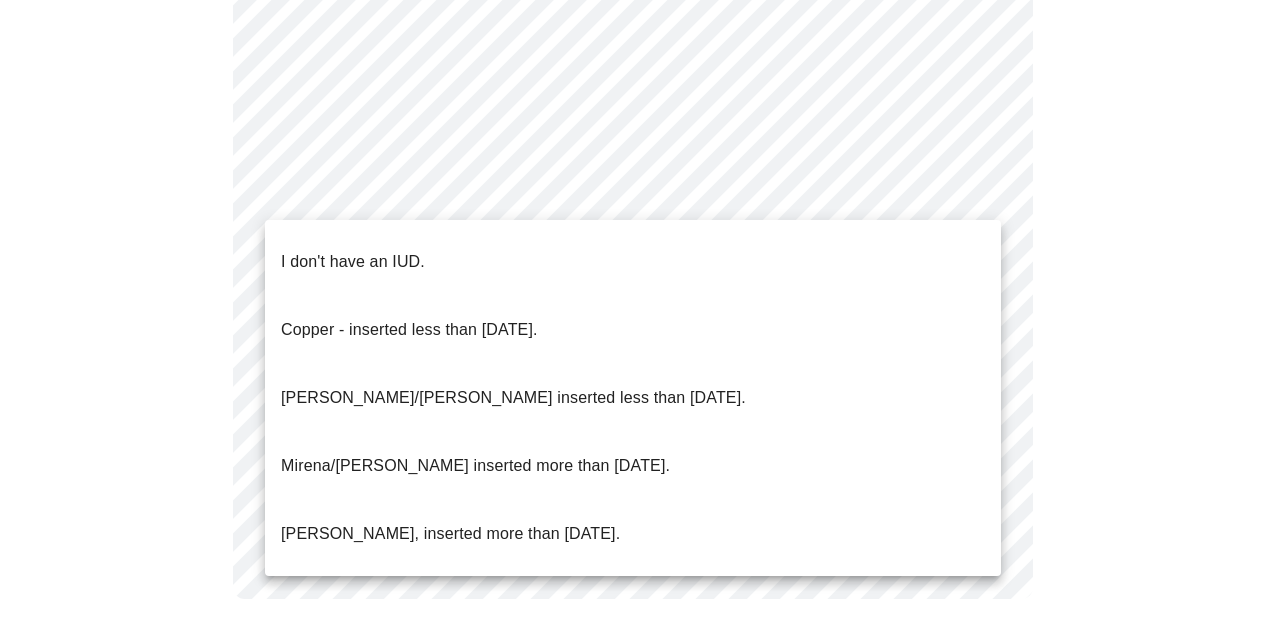 click on "I don't have an IUD." at bounding box center [353, 262] 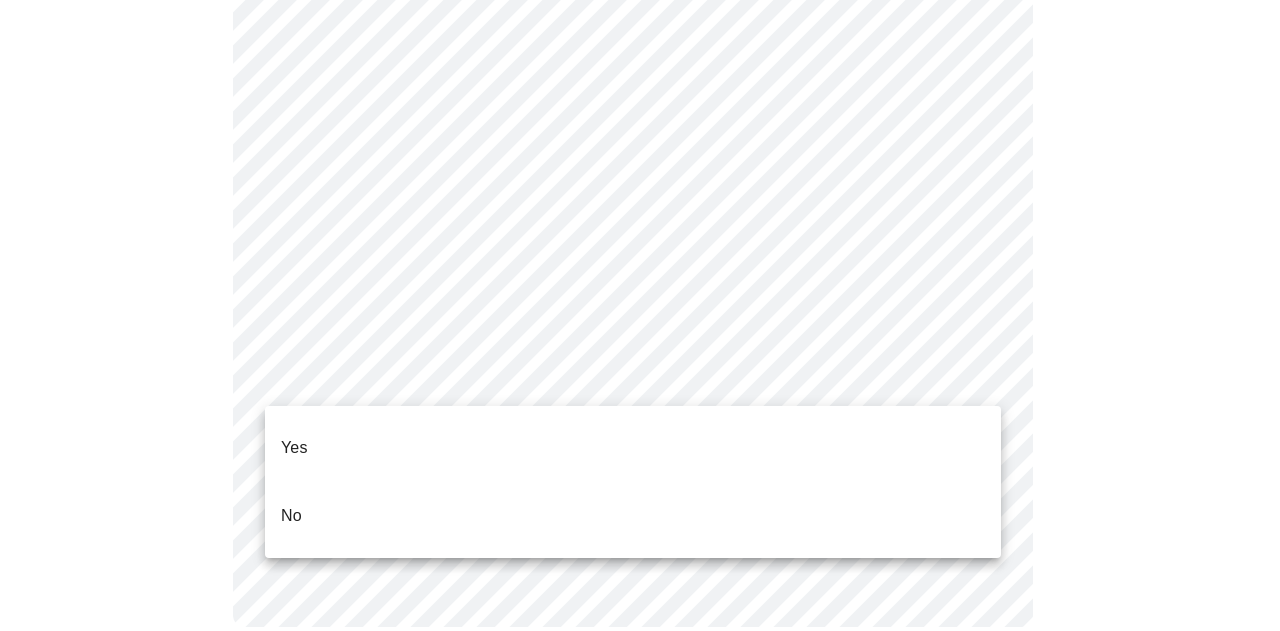 click on "MyMenopauseRx Appointments Messaging Labs Uploads Medications Community Refer a Friend Hi [PERSON_NAME]   Intake Questions for [DATE] 7:00pm-7:20pm 4  /  13 Settings Billing Invoices Log out Yes
No" at bounding box center (640, -276) 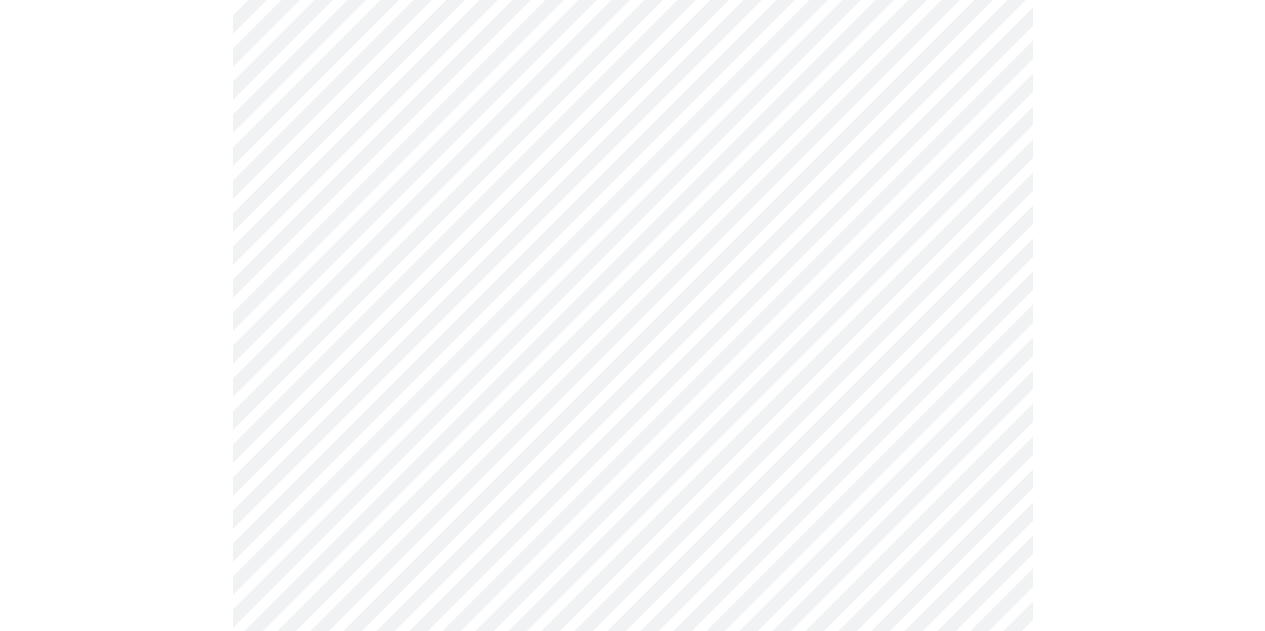 scroll, scrollTop: 267, scrollLeft: 0, axis: vertical 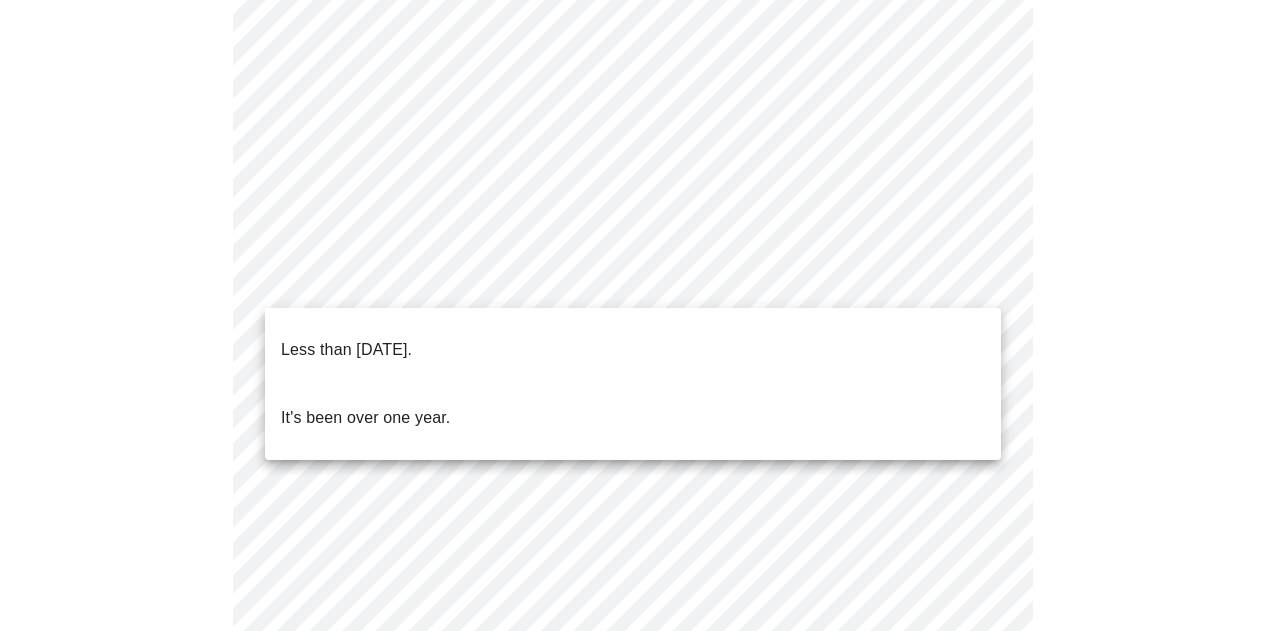 click on "MyMenopauseRx Appointments Messaging Labs Uploads Medications Community Refer a Friend Hi [PERSON_NAME]   Intake Questions for [DATE] 7:00pm-7:20pm 5  /  13 Settings Billing Invoices Log out Less than [DATE].
It's been over one year." at bounding box center (640, 407) 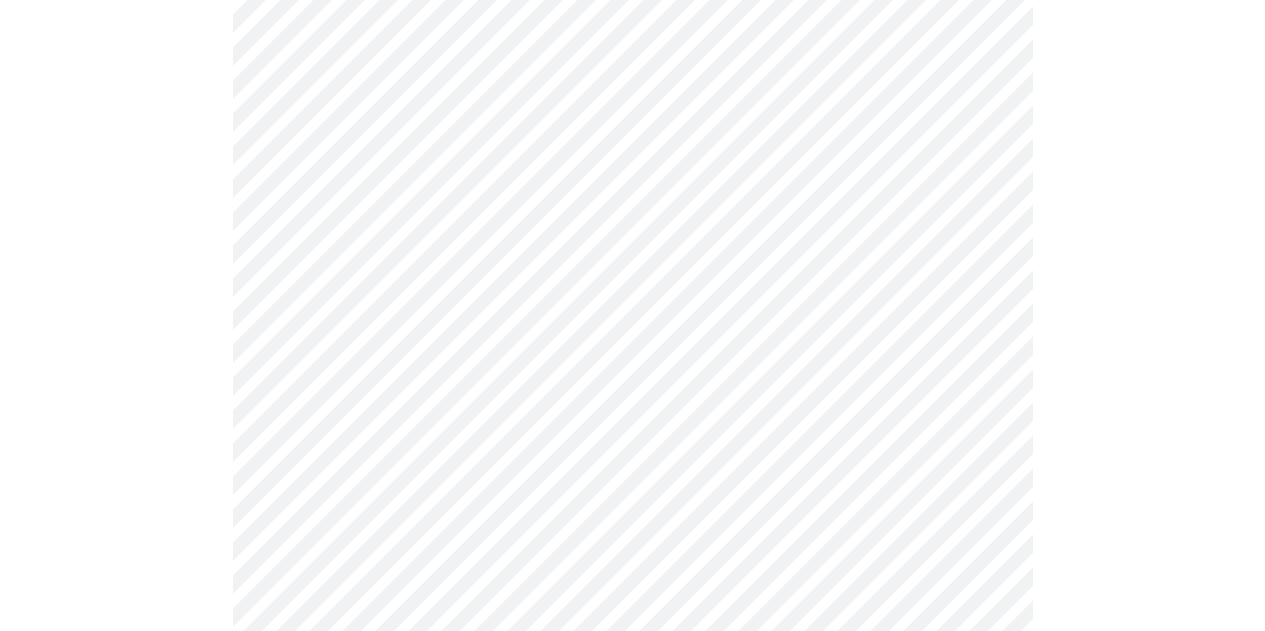 click at bounding box center (632, 485) 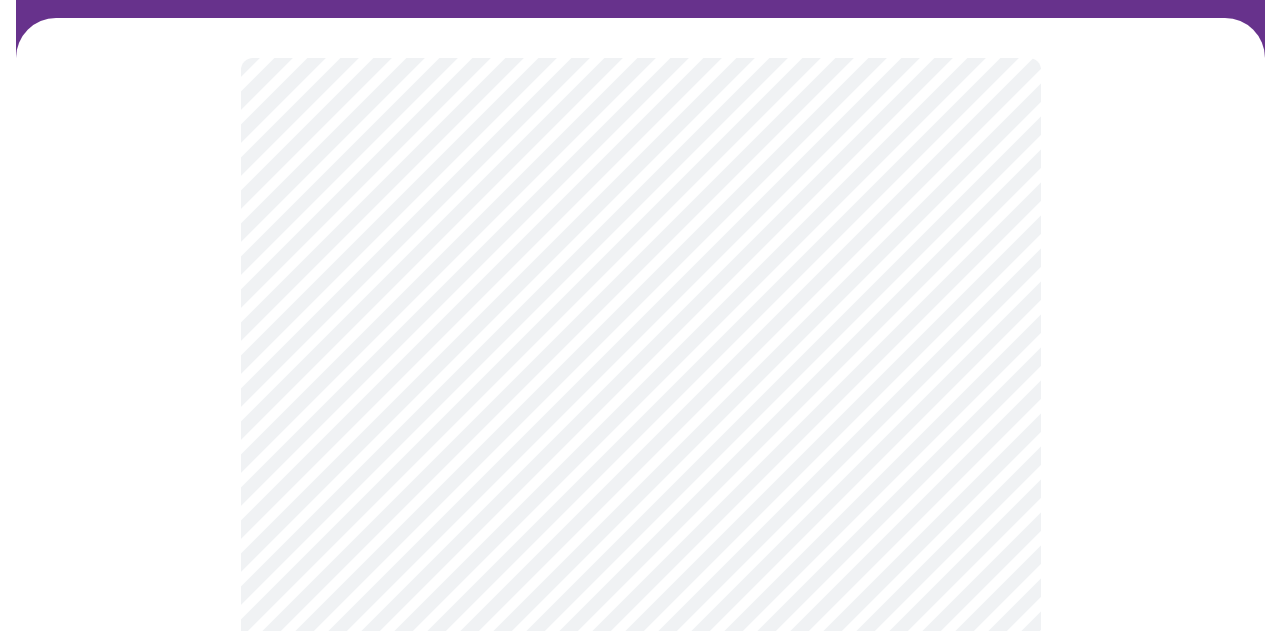 scroll, scrollTop: 200, scrollLeft: 0, axis: vertical 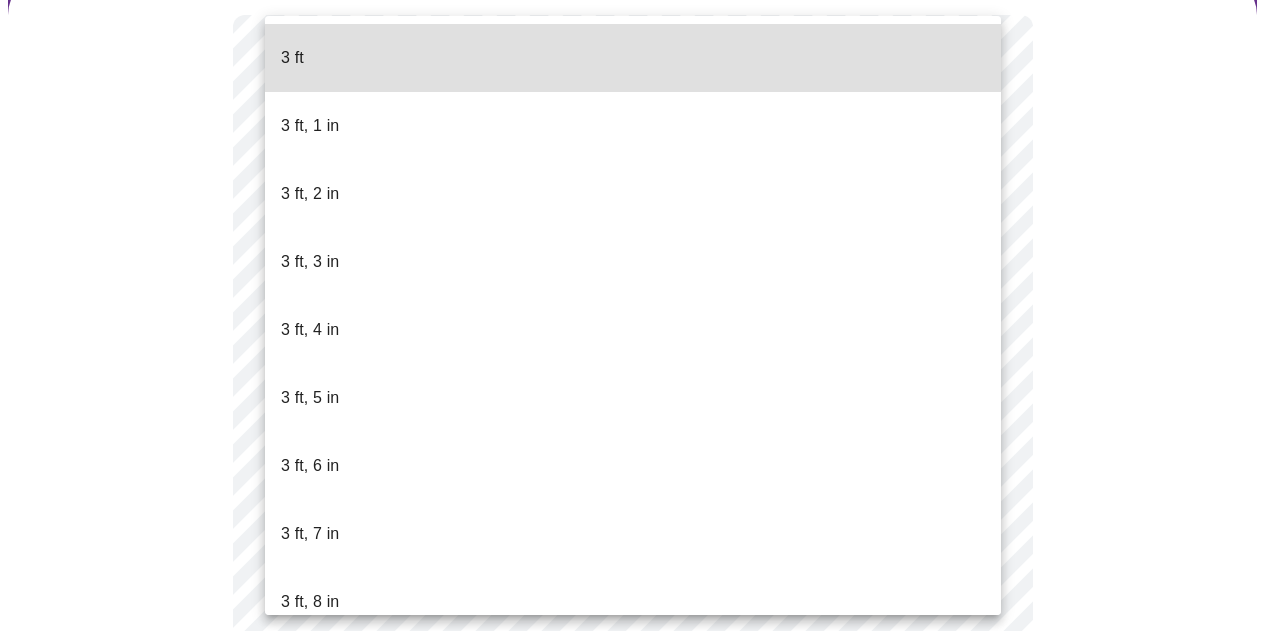 click on "MyMenopauseRx Appointments Messaging Labs Uploads Medications Community Refer a Friend Hi [PERSON_NAME]   Intake Questions for [DATE] 7:00pm-7:20pm 6  /  13 Settings Billing Invoices Log out 3 ft
3 ft, 1 in
3 ft, 2 in
3 ft, 3 in
3 ft, 4 in
3 ft, 5 in
3 ft, 6 in
3 ft, 7 in
3 ft, 8 in
3 ft, 9 in
3 ft, 10 in
3 ft, 11 in
4 ft
4 ft, 1 in
4 ft, 2 in
4 ft, 3 in
4 ft, 4 in
4 ft, 5 in
4 ft, 6 in
4 ft, 7 in
4 ft, 8 in
4 ft, 9 in
4 ft, 10 in
4 ft, 11 in
5 ft
5 ft, 1 in
5 ft, 2 in
5 ft, 3 in
5 ft, 4 in
5 ft, 5 in
5 ft, 6 in
5 ft, 7 in
5 ft, 8 in
5 ft, 9 in
5 ft, 10 in
5 ft, 11 in
6 ft
6 ft, 1 in
6 ft, 2 in
6 ft, 3 in
6 ft, 4 in
6 ft, 5 in
6 ft, 6 in
6 ft, 7 in
6 ft, 8 in
6 ft, 9 in
6 ft, 10 in
6 ft, 11 in
7 ft" at bounding box center (640, 342) 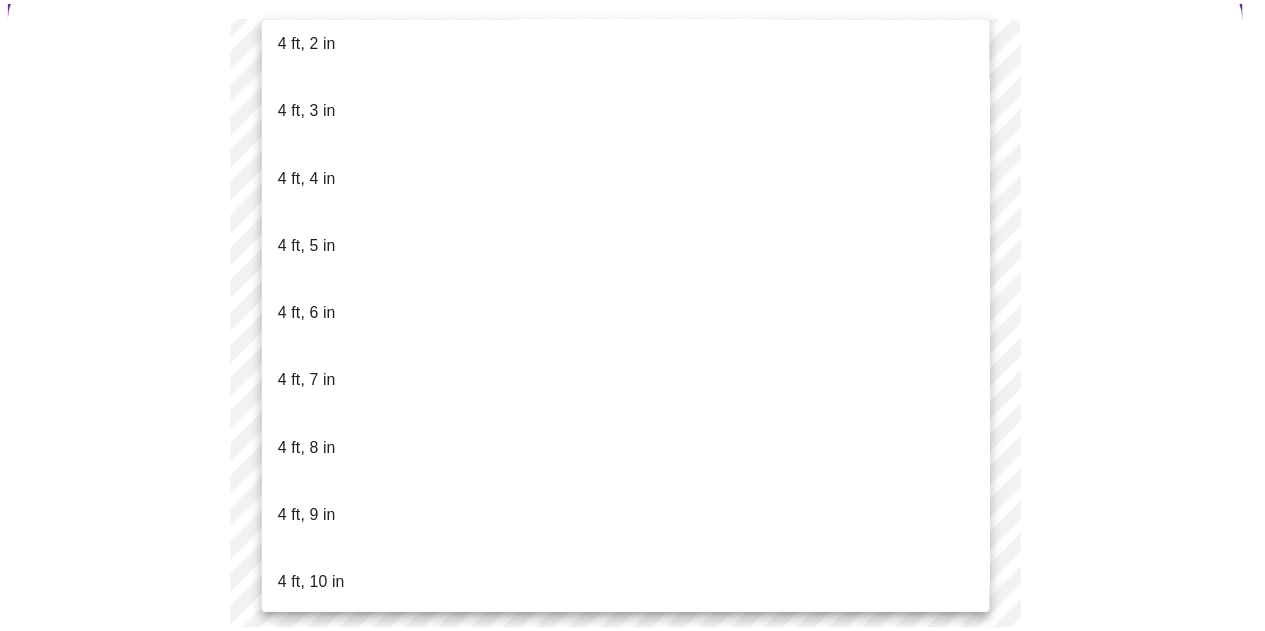 scroll, scrollTop: 1267, scrollLeft: 0, axis: vertical 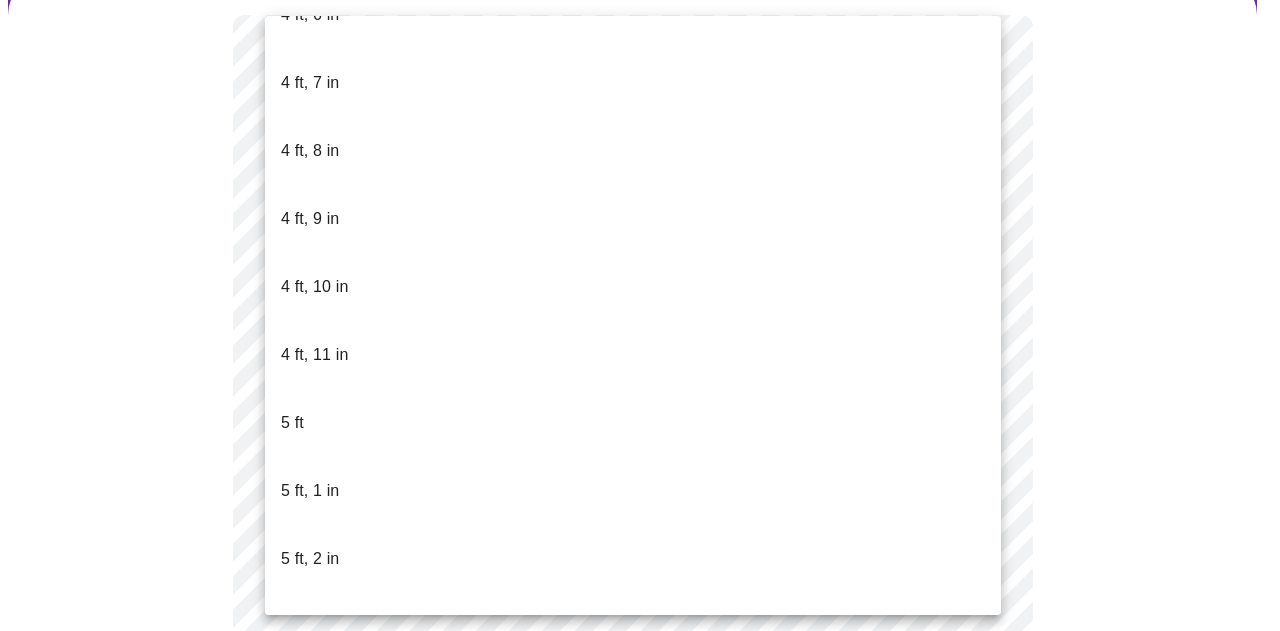 click on "5 ft, 4 in" at bounding box center (633, 695) 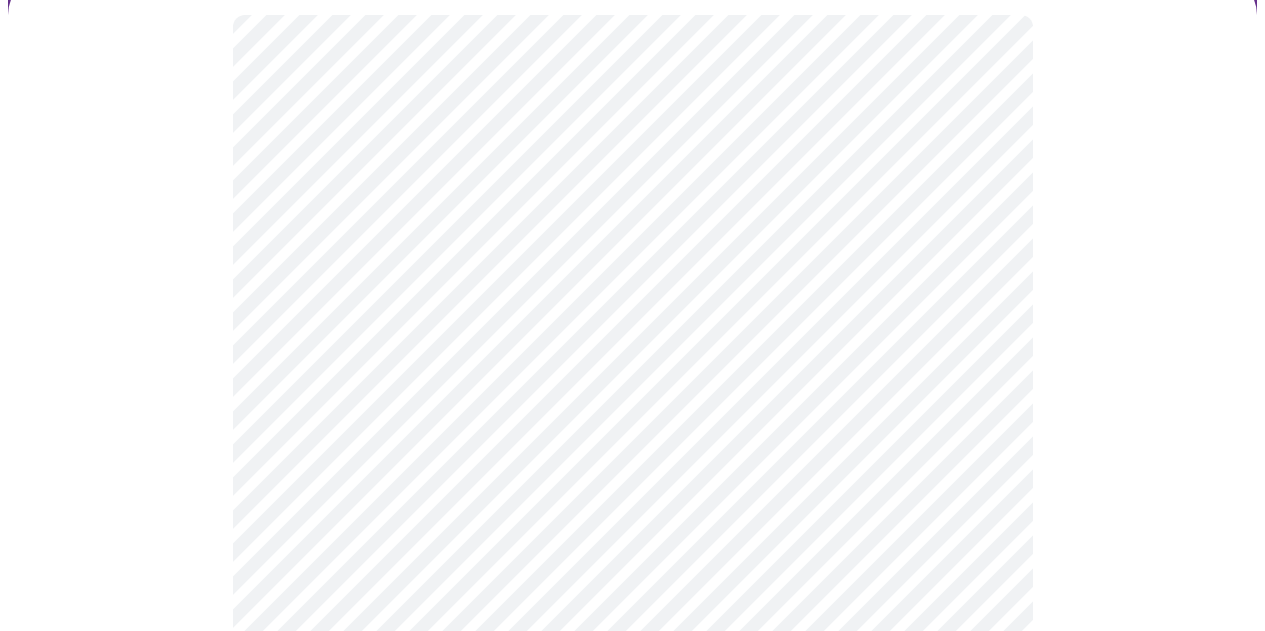 click at bounding box center (632, 433) 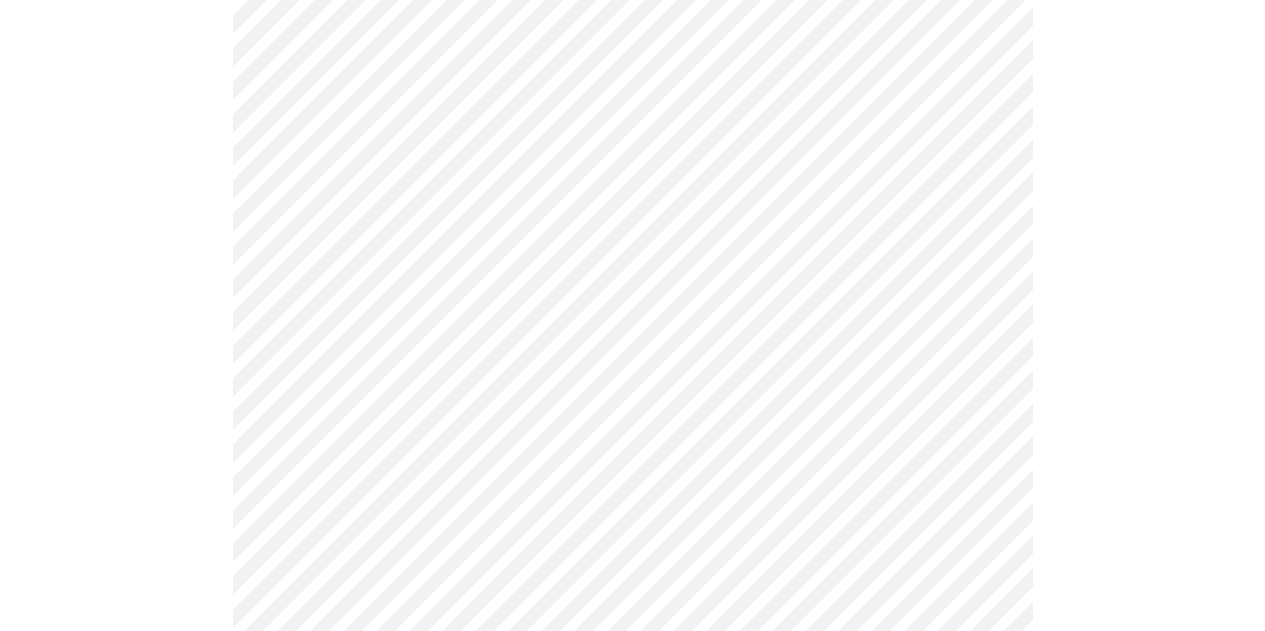 scroll, scrollTop: 5333, scrollLeft: 0, axis: vertical 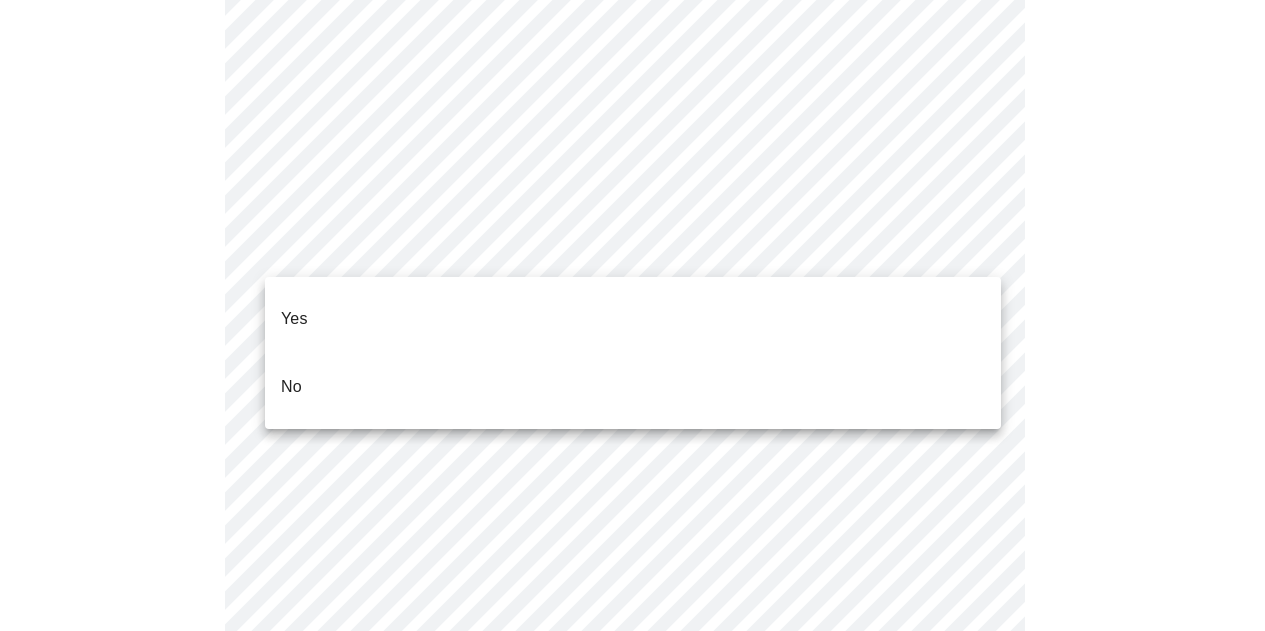 click on "MyMenopauseRx Appointments Messaging Labs Uploads Medications Community Refer a Friend Hi [PERSON_NAME]   Intake Questions for [DATE] 7:00pm-7:20pm 7  /  13 Settings Billing Invoices Log out Yes
No" at bounding box center [632, -2126] 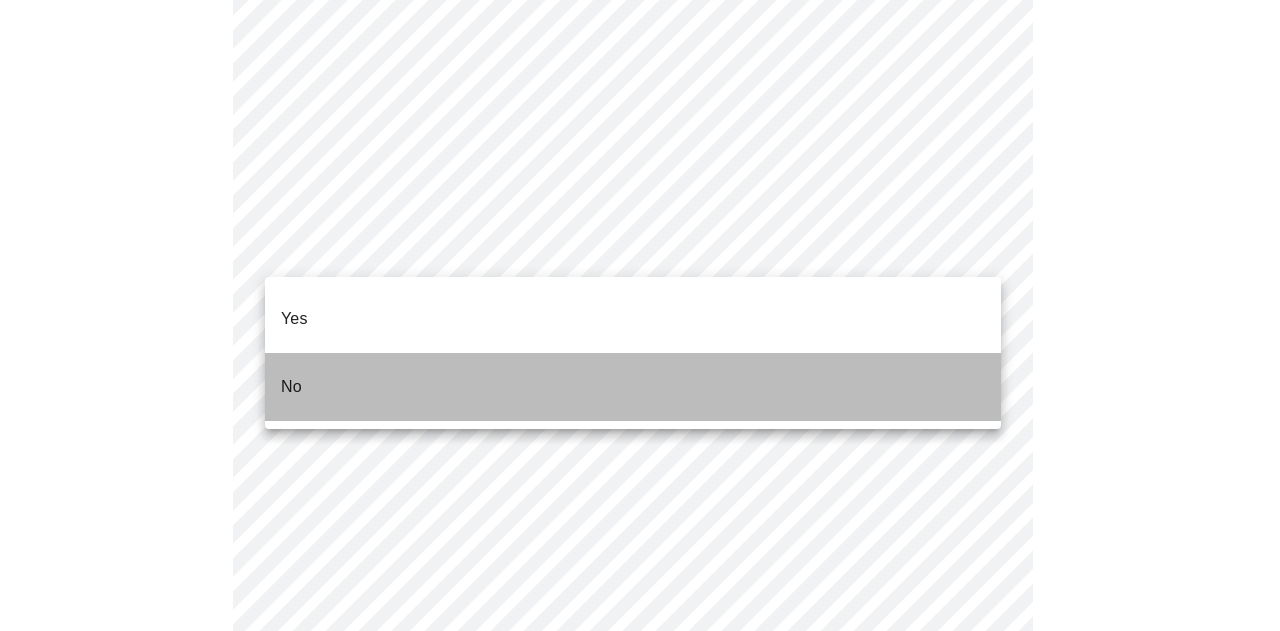 click on "No" at bounding box center (633, 387) 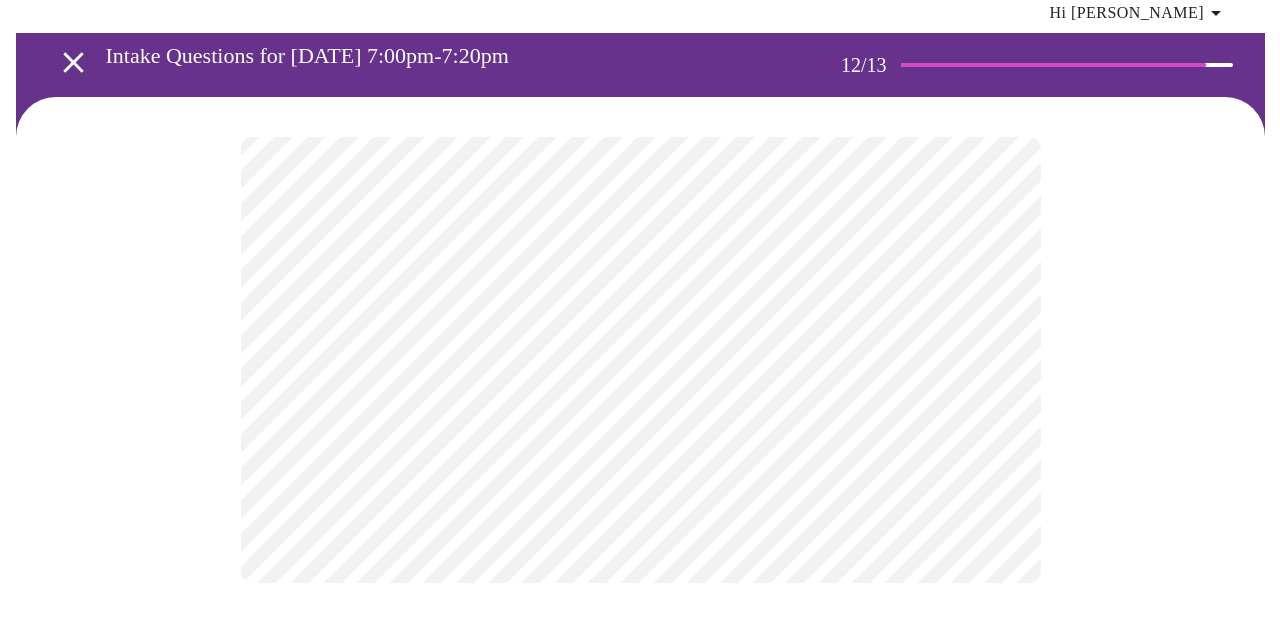 scroll, scrollTop: 0, scrollLeft: 0, axis: both 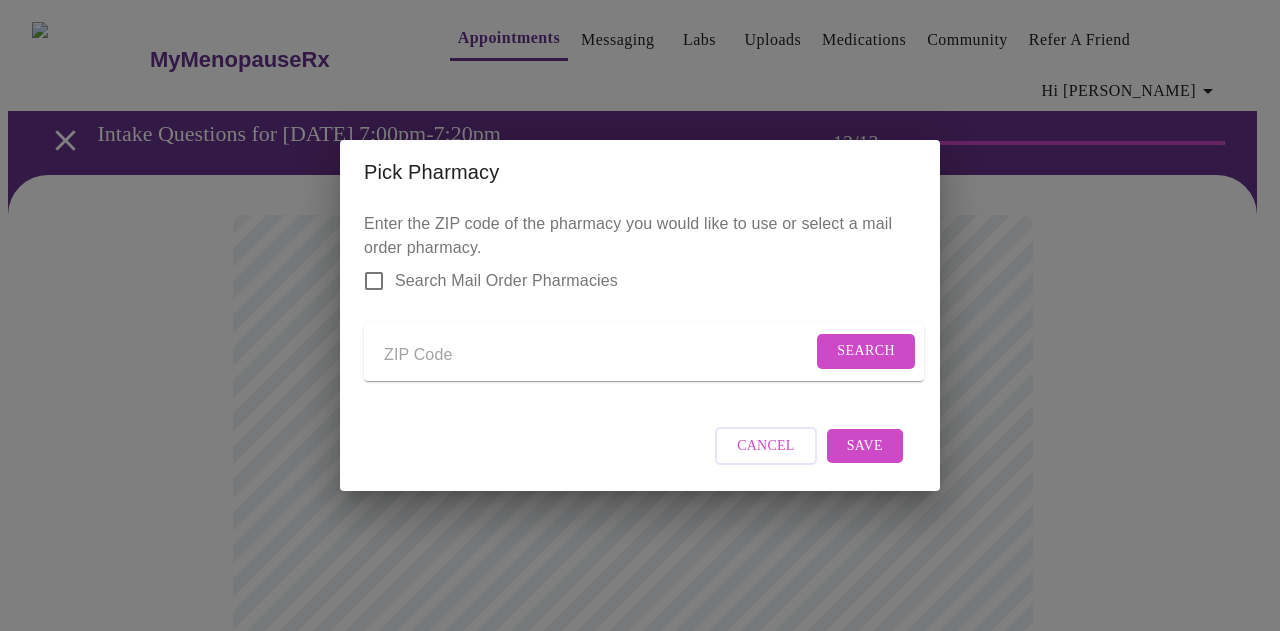 click at bounding box center (598, 355) 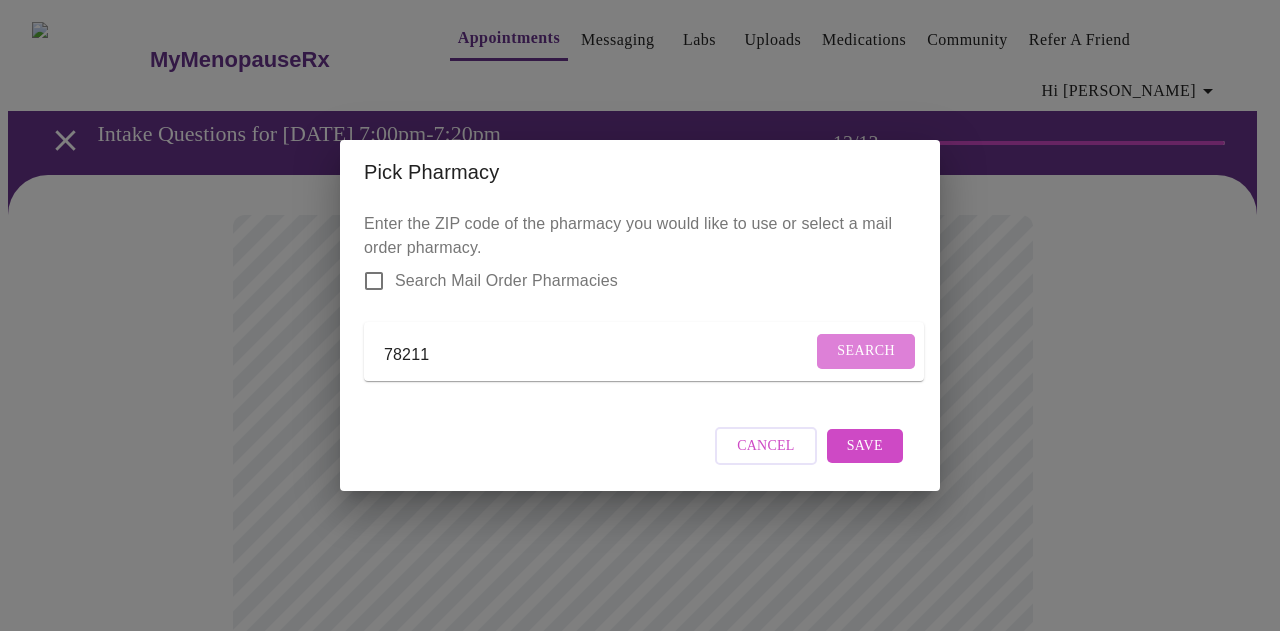 click on "Search" at bounding box center (866, 351) 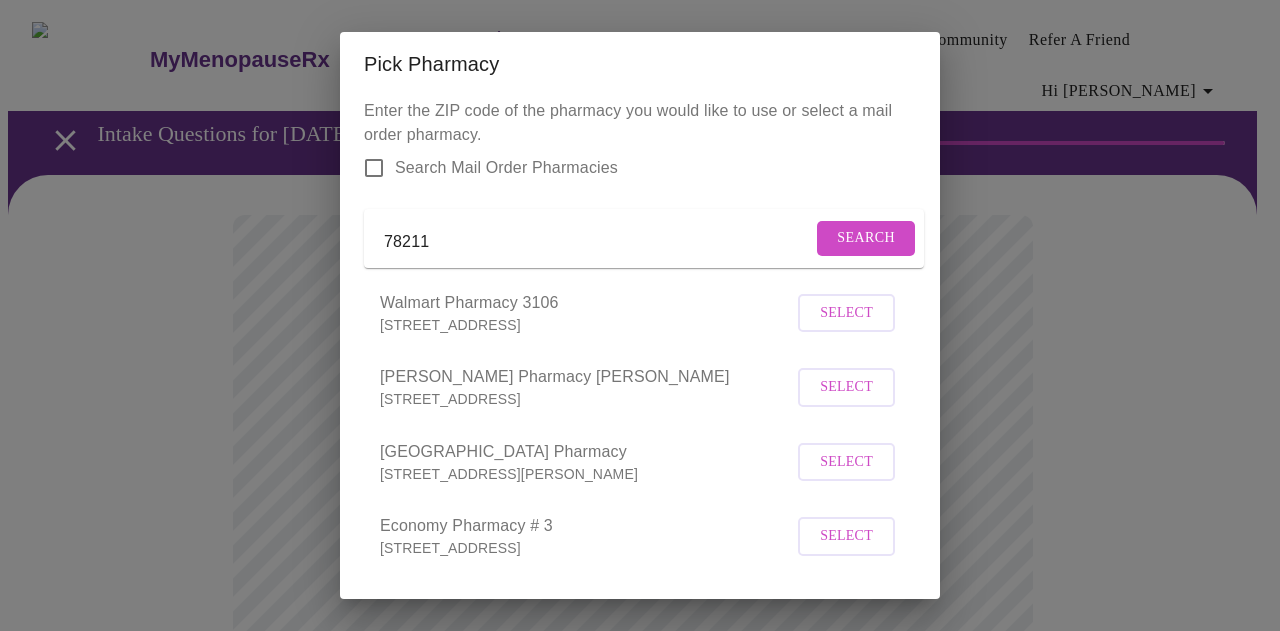 scroll, scrollTop: 0, scrollLeft: 0, axis: both 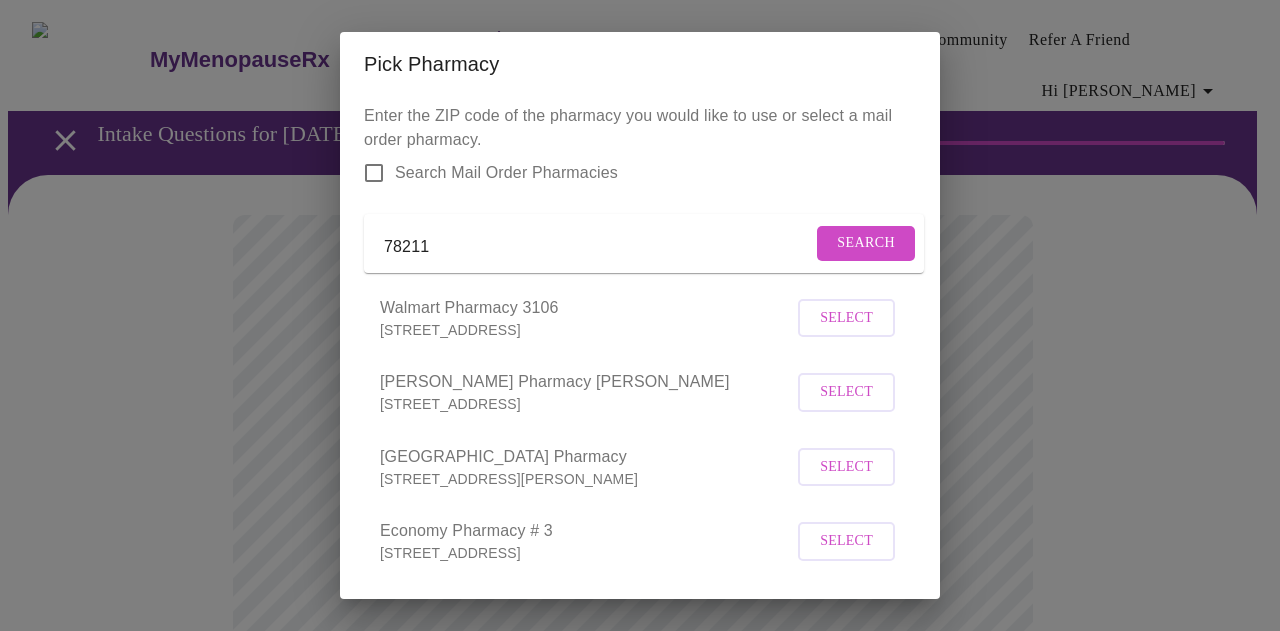 click on "78211" at bounding box center (598, 247) 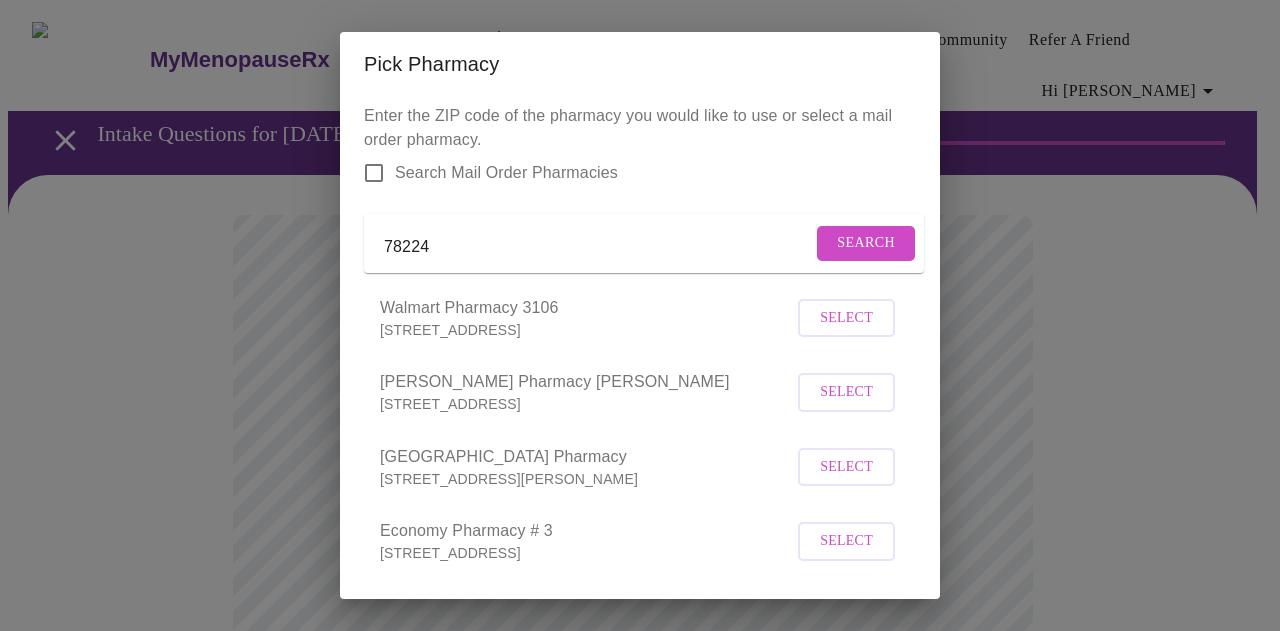 type on "78224" 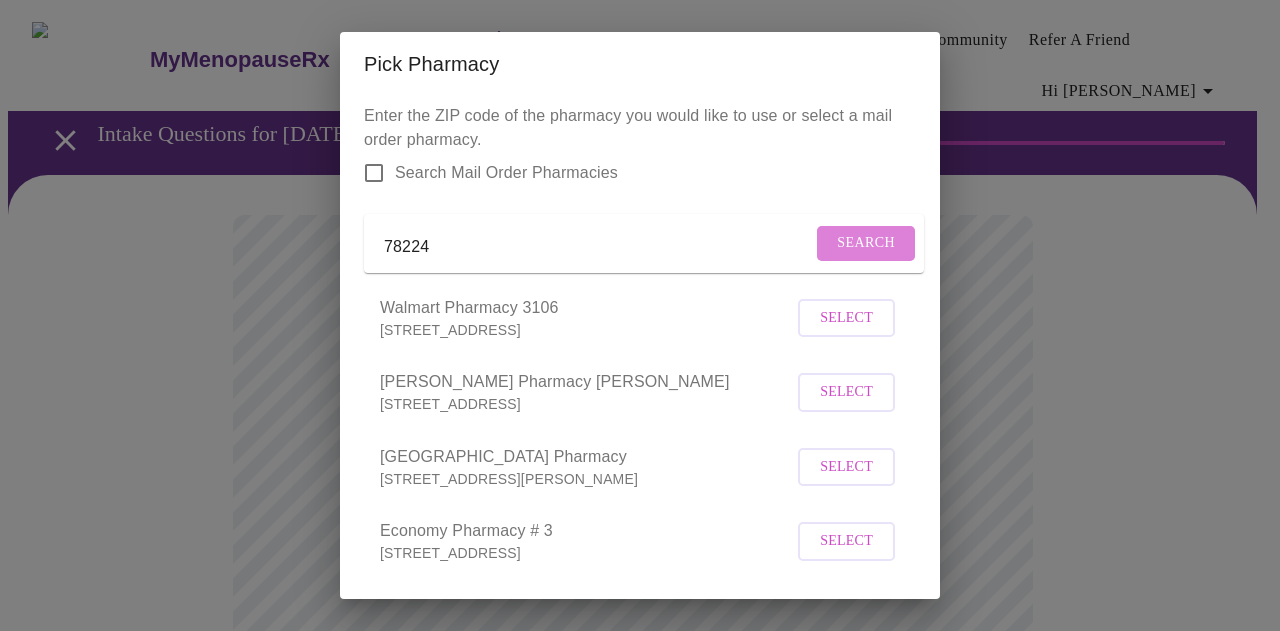 click on "Search" at bounding box center (866, 243) 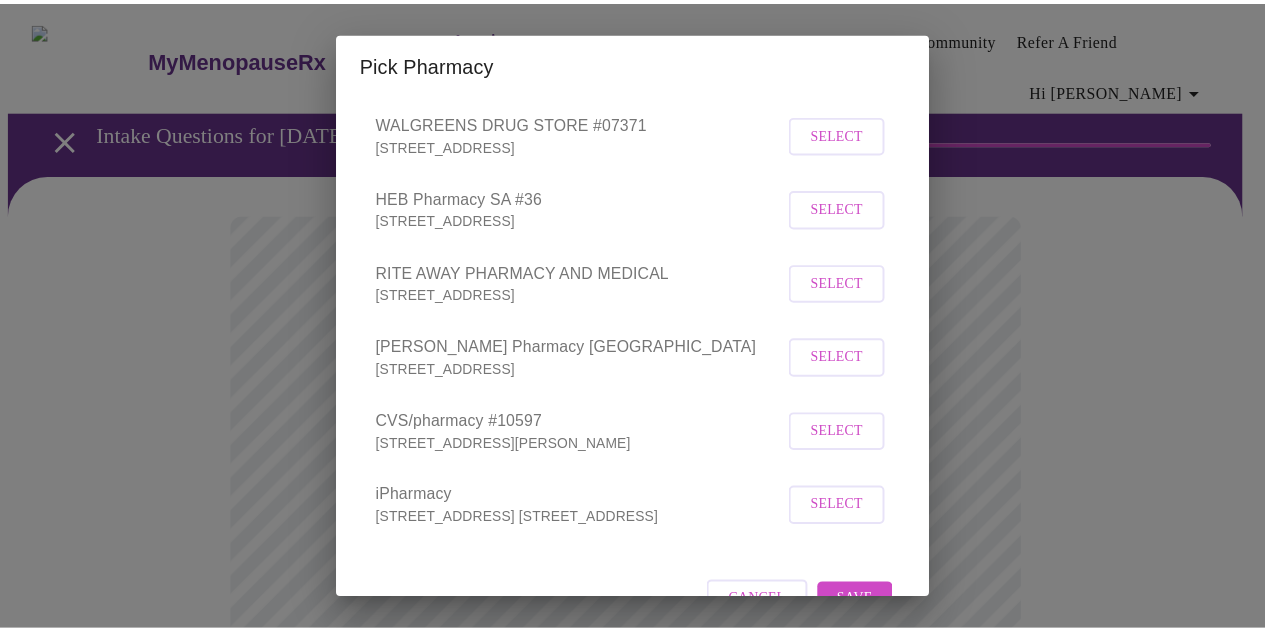 scroll, scrollTop: 400, scrollLeft: 0, axis: vertical 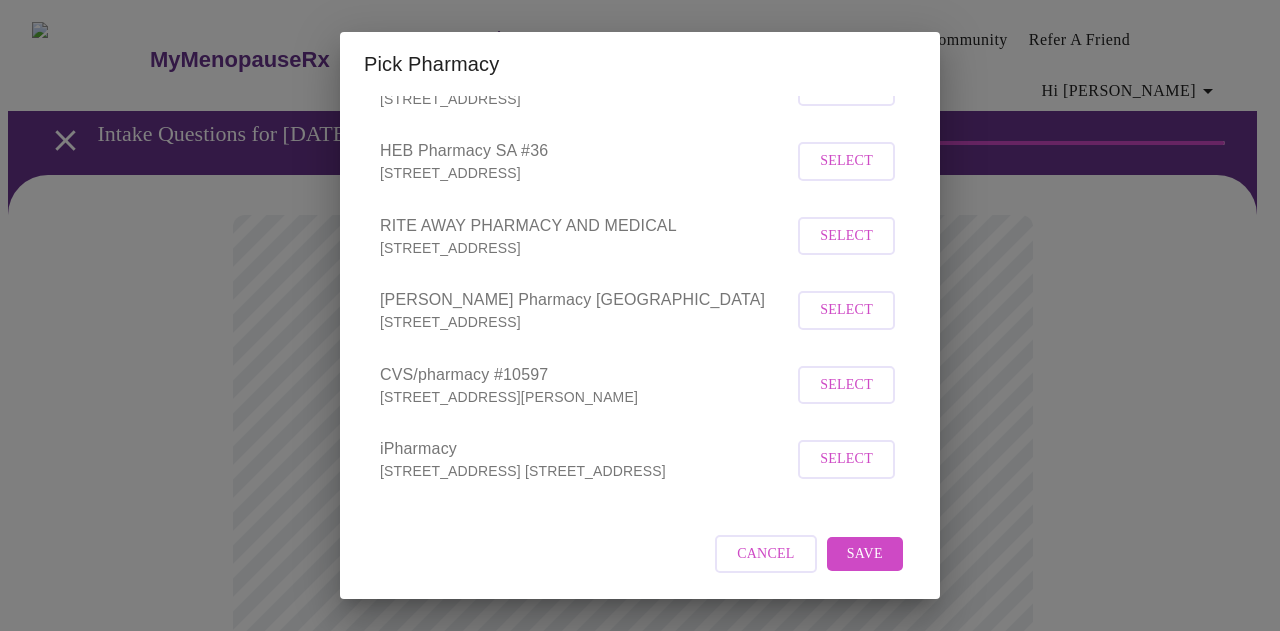 click on "Select" at bounding box center (846, 385) 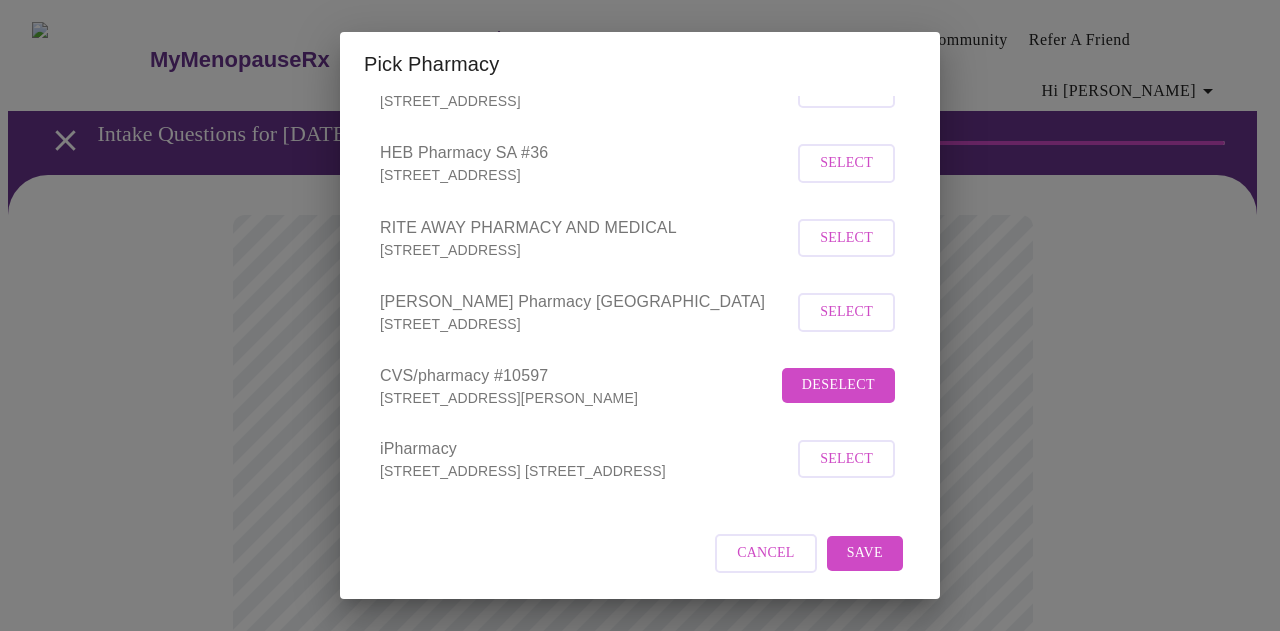 click on "Save" at bounding box center [865, 553] 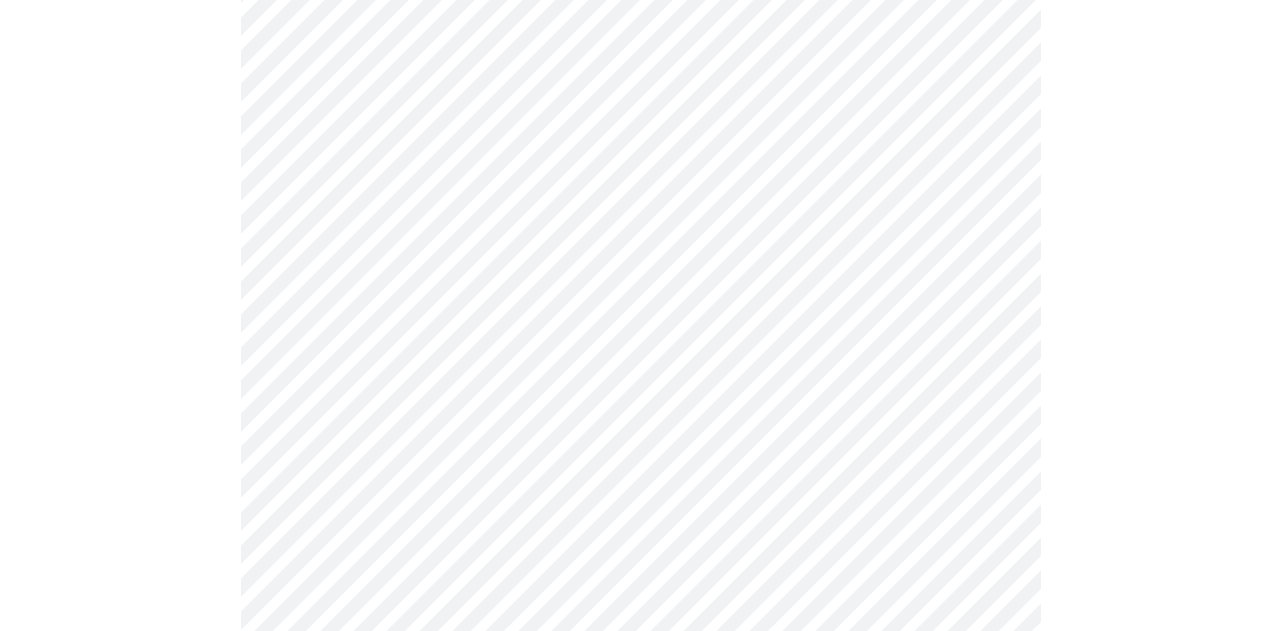 scroll, scrollTop: 267, scrollLeft: 0, axis: vertical 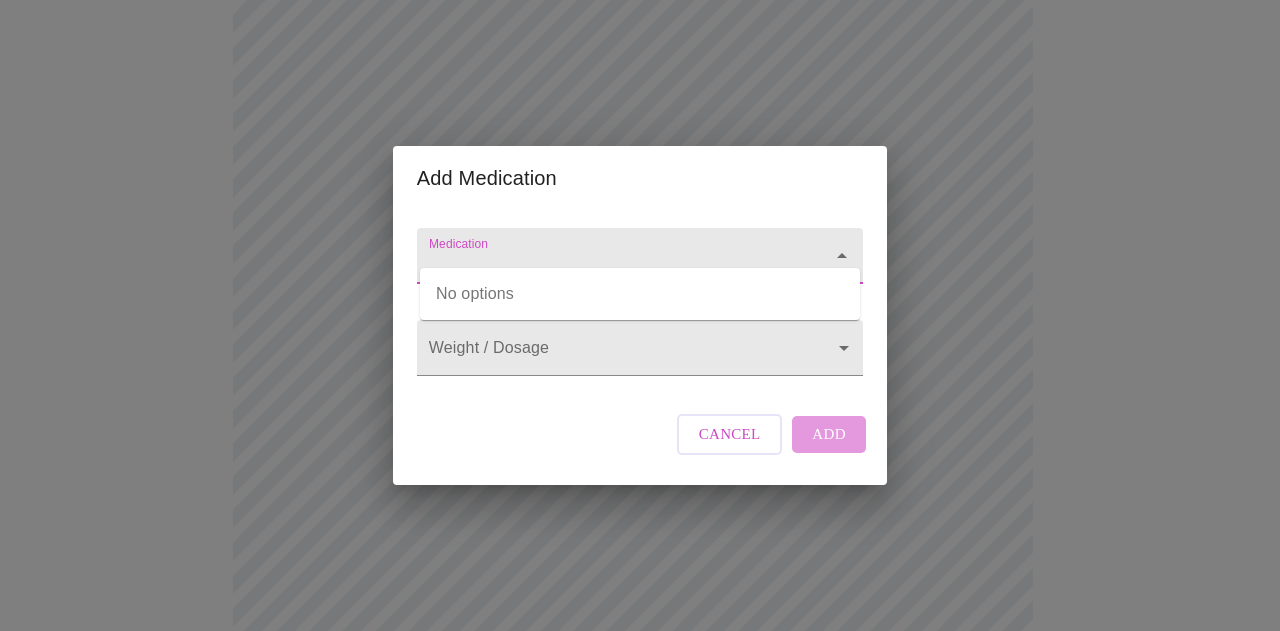 click on "Medication" at bounding box center [611, 265] 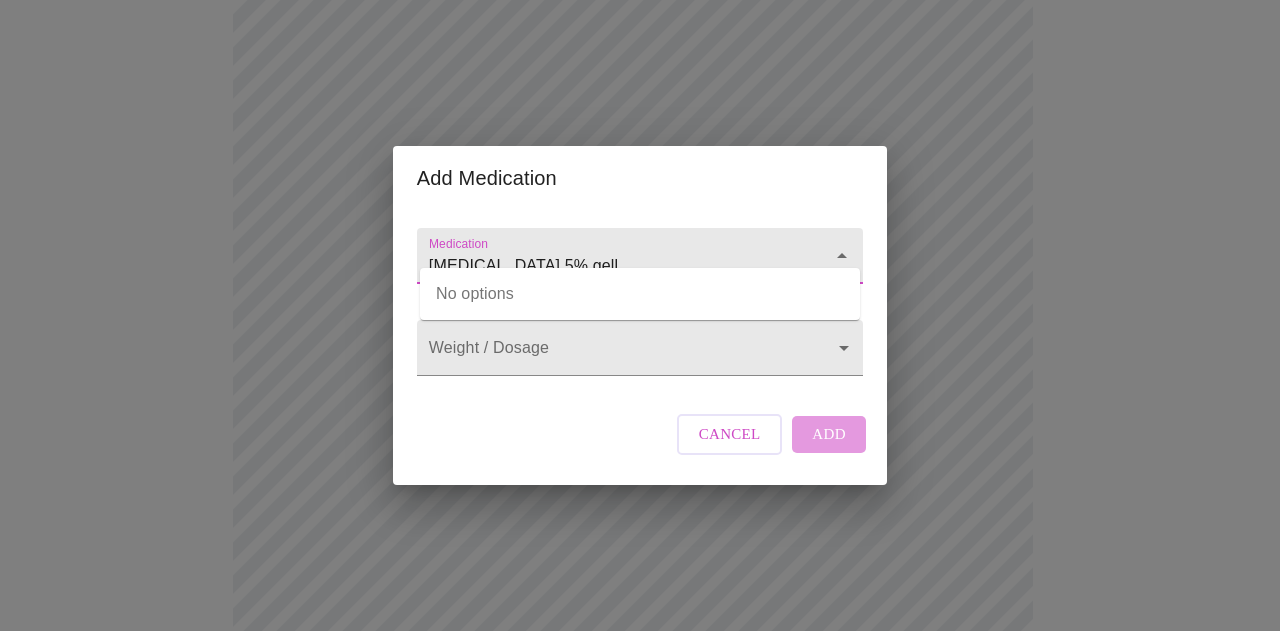 type on "[MEDICAL_DATA] 5% gell" 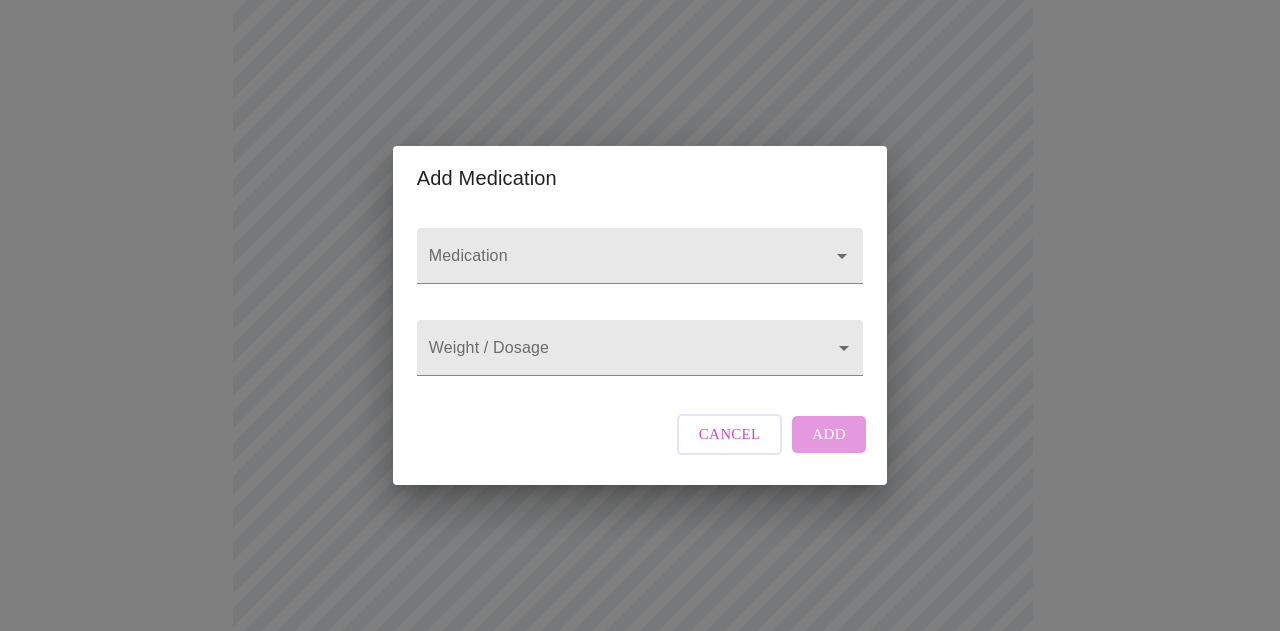 click on "Medication Weight / Dosage ​ Cancel Add" at bounding box center [640, 347] 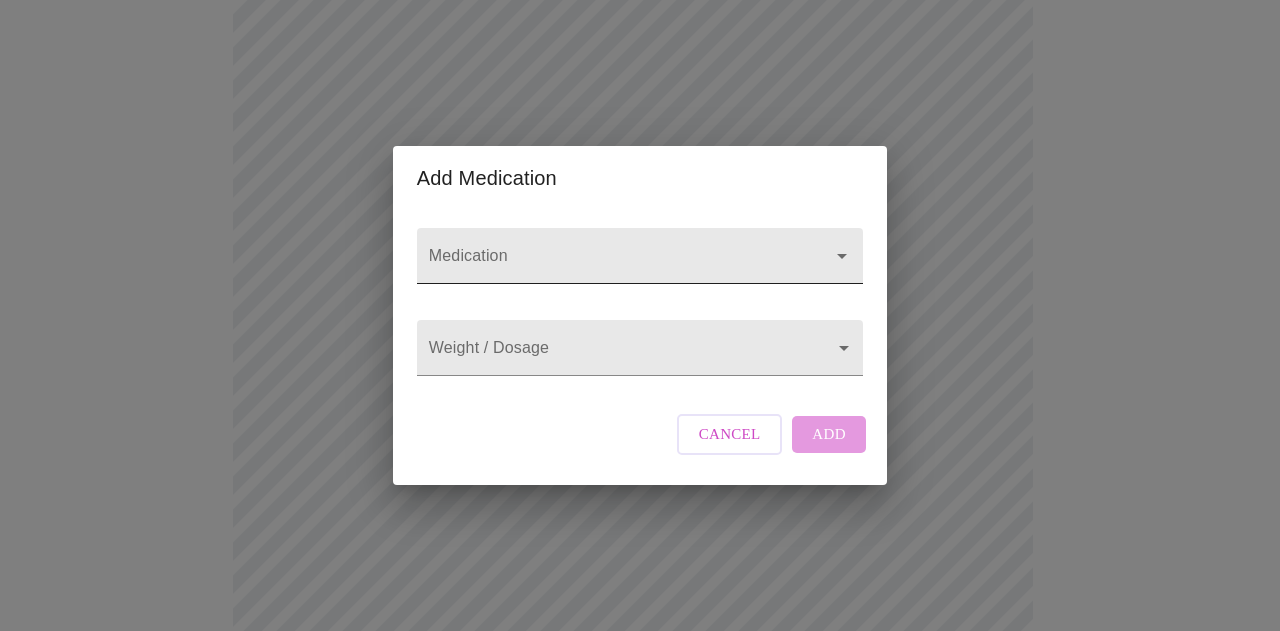 click on "Medication" at bounding box center (611, 265) 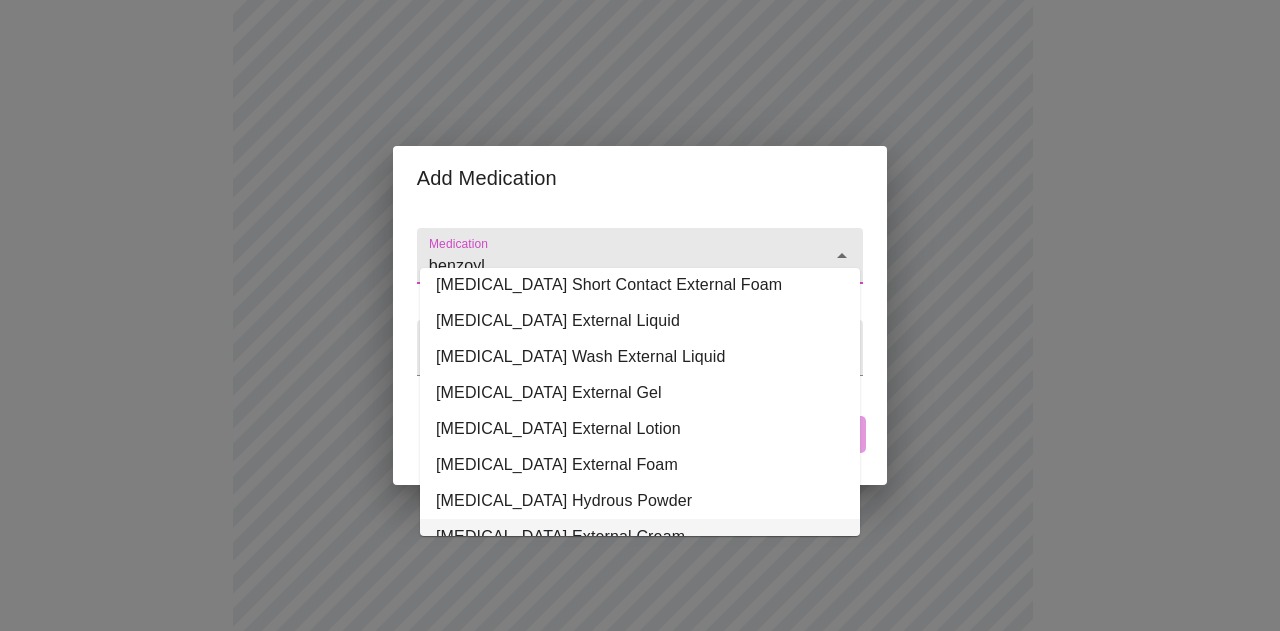 scroll, scrollTop: 0, scrollLeft: 0, axis: both 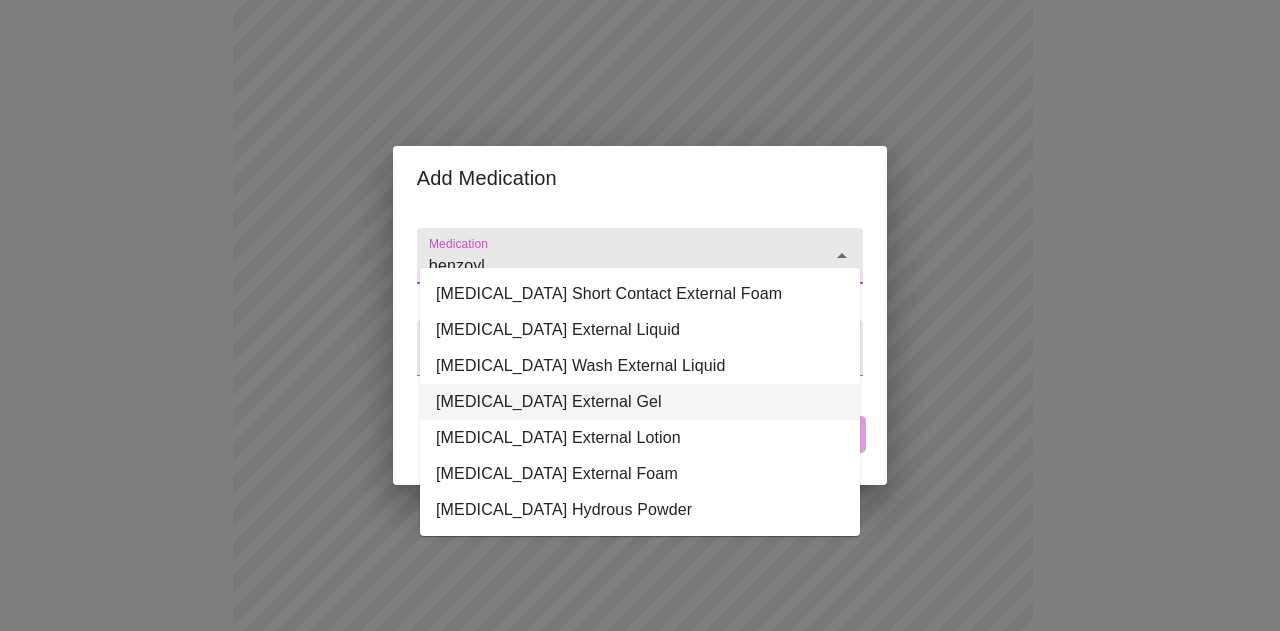 click on "[MEDICAL_DATA] External Gel" at bounding box center (640, 402) 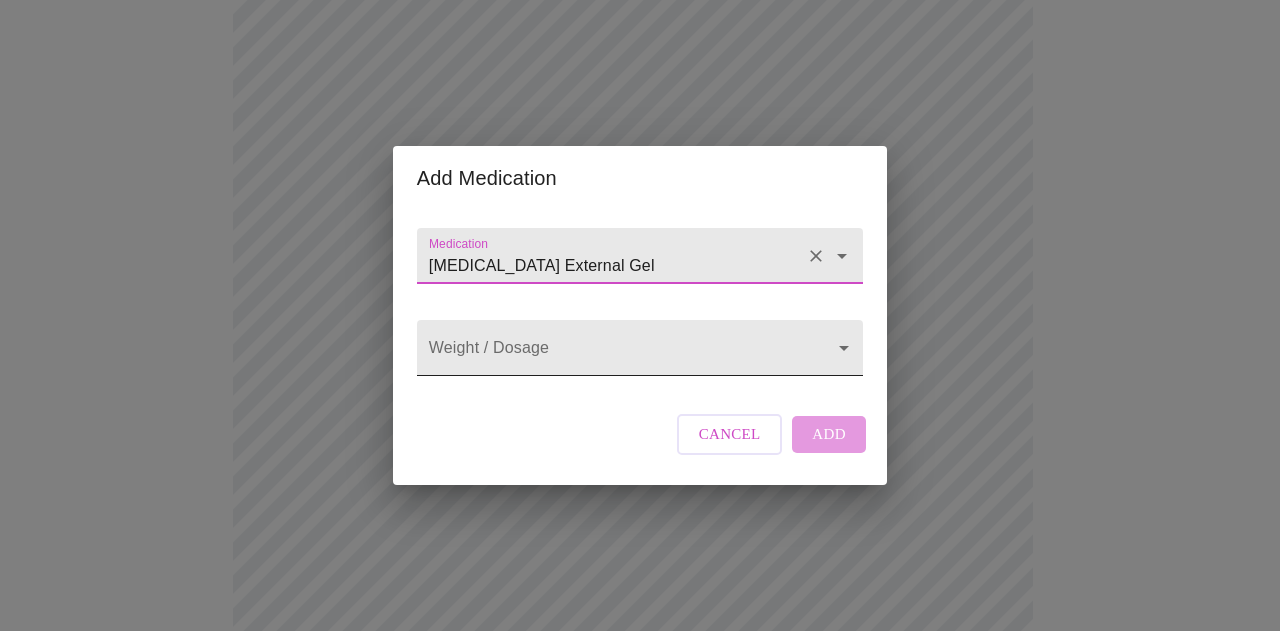 type on "[MEDICAL_DATA] External Gel" 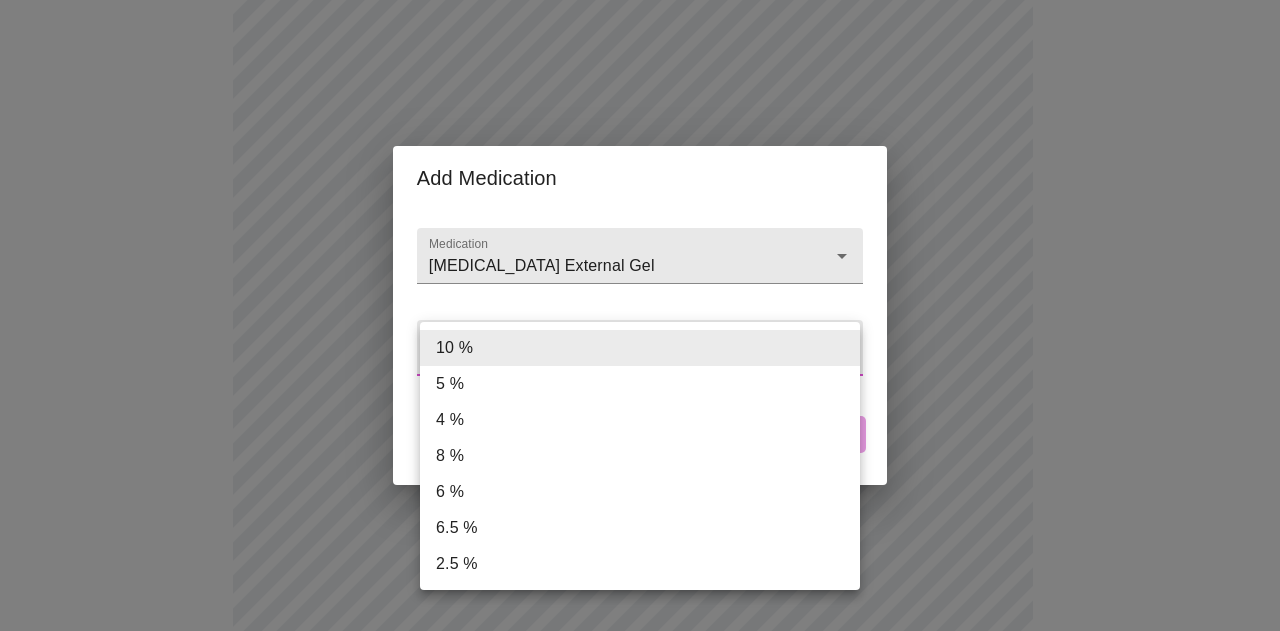 click on "MyMenopauseRx Appointments Messaging Labs Uploads Medications Community Refer a Friend Hi [PERSON_NAME]   Intake Questions for [DATE] 7:00pm-7:20pm 13  /  13 Settings Billing Invoices Log out Add Medication Medication [MEDICAL_DATA] External Gel Weight / Dosage ​ Cancel Add 10 % 5 % 4 % 8 % 6 % 6.5 % 2.5 %" at bounding box center [640, 529] 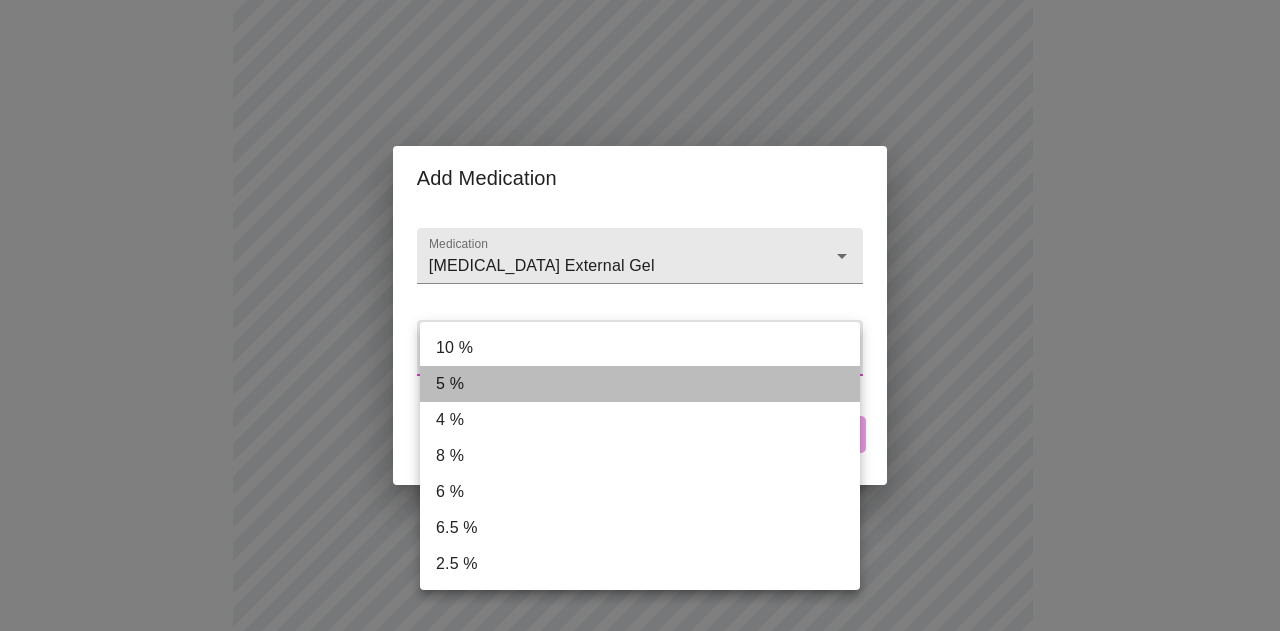 click on "5 %" at bounding box center [640, 384] 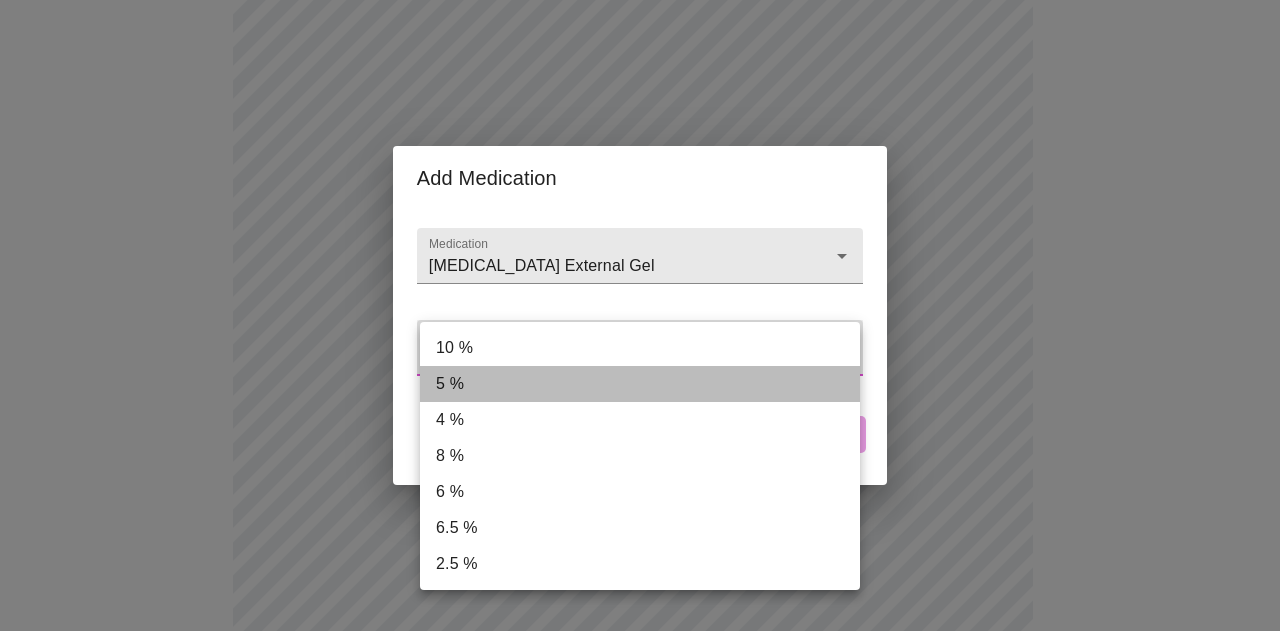 type on "5 %" 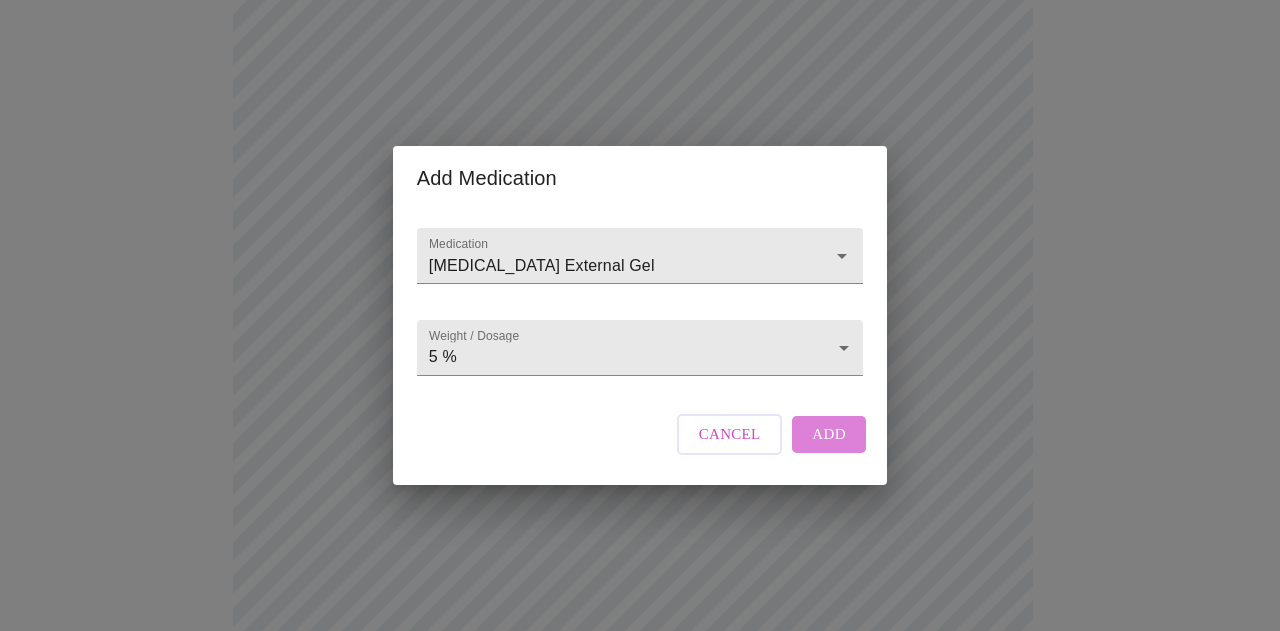 click on "Add" at bounding box center (829, 434) 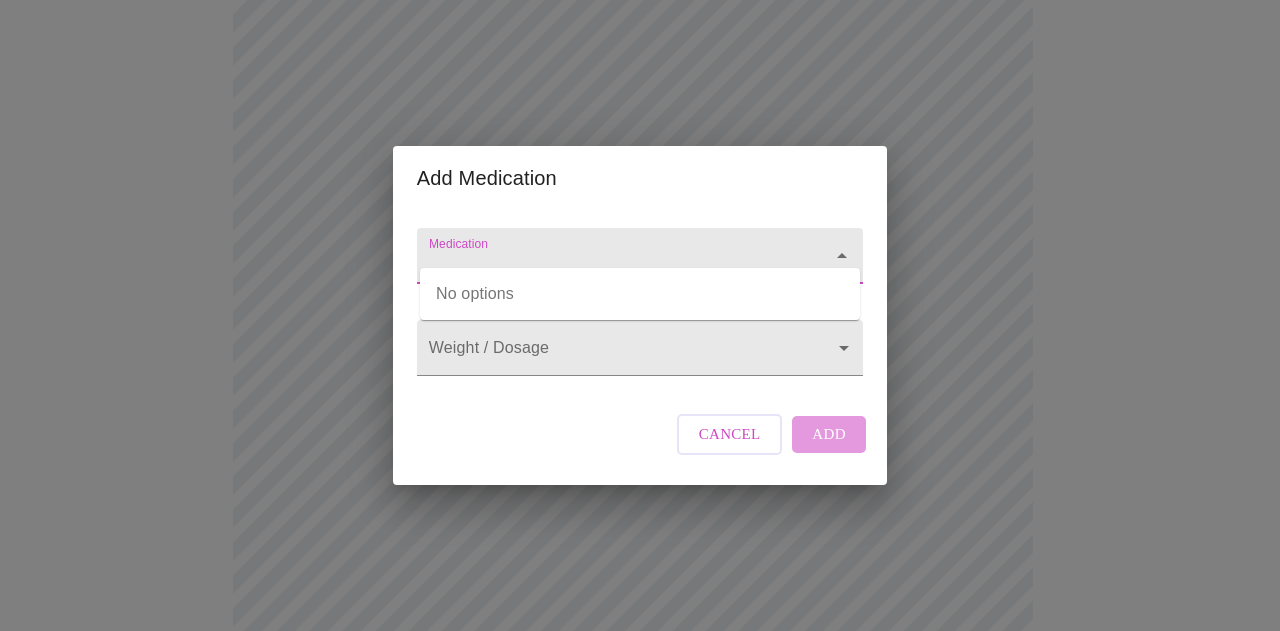 click on "Medication" at bounding box center [611, 265] 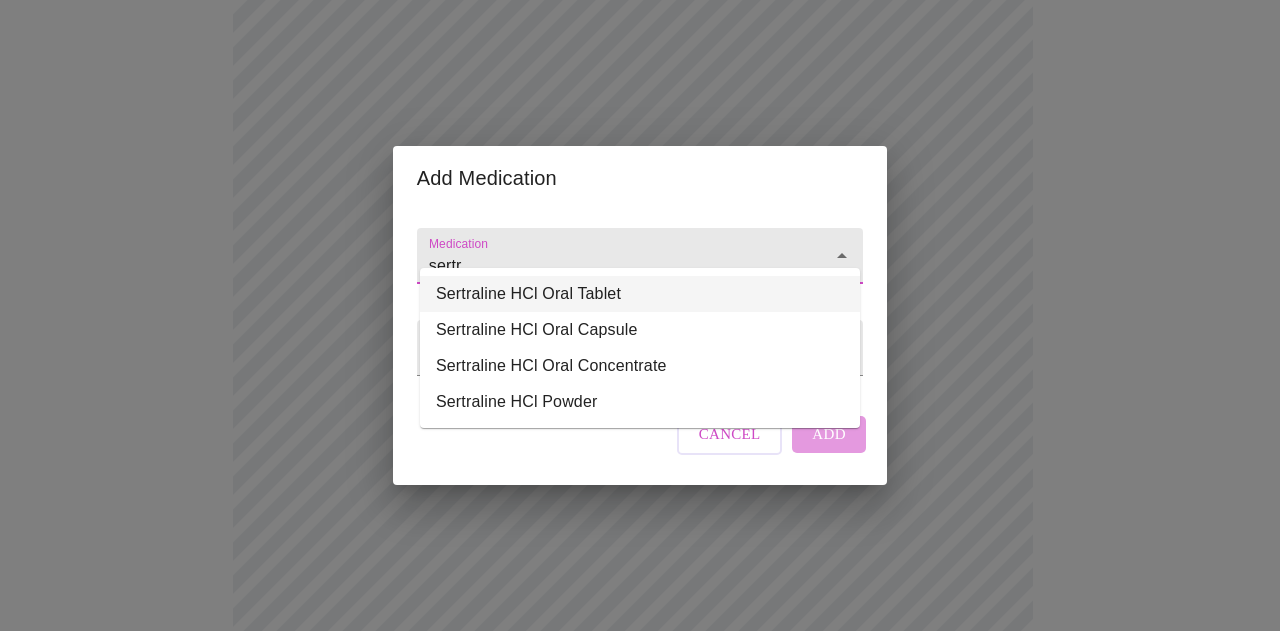 click on "Sertraline HCl Oral Tablet" at bounding box center [640, 294] 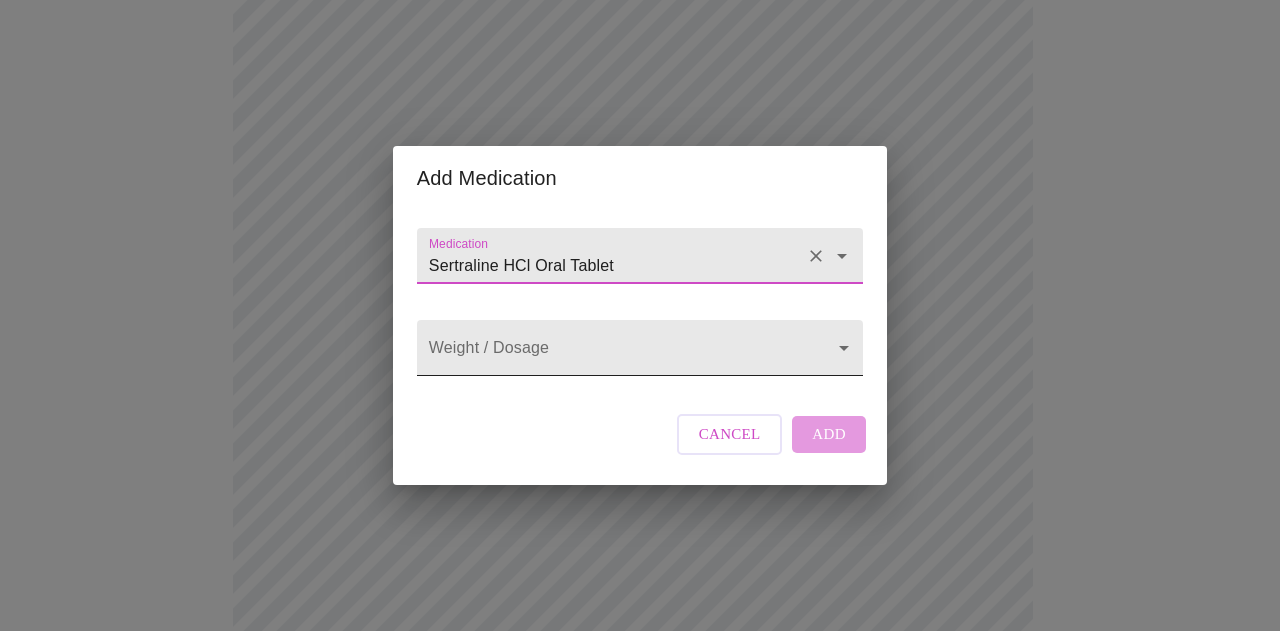 type on "Sertraline HCl Oral Tablet" 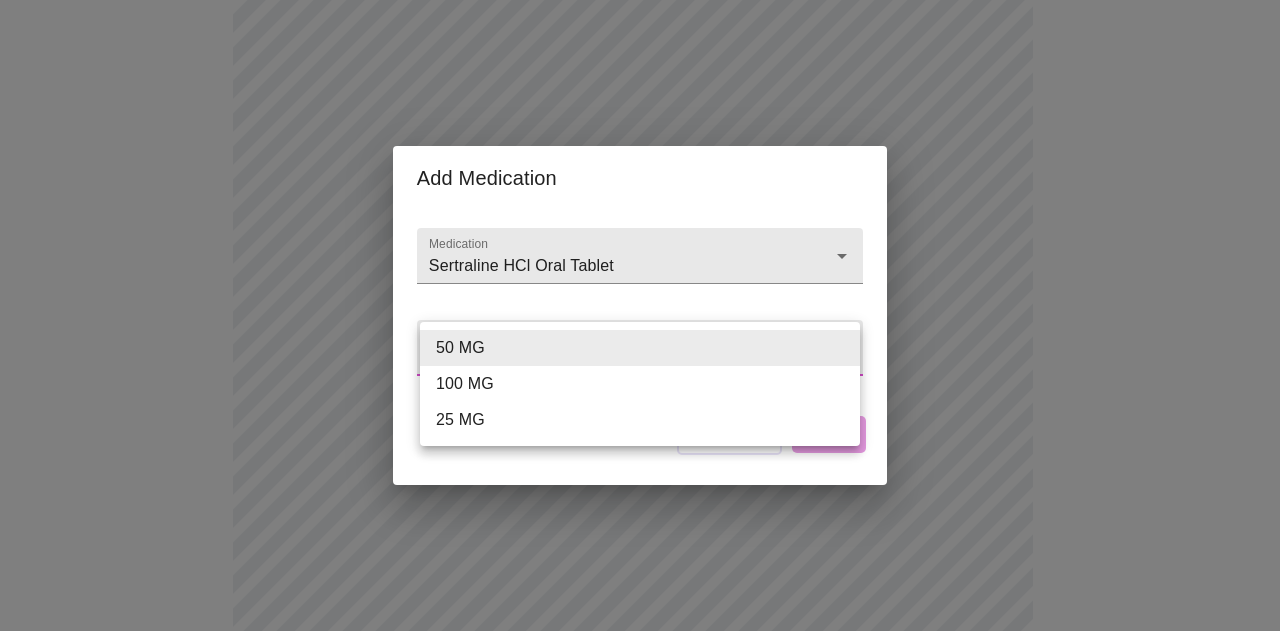 click on "MyMenopauseRx Appointments Messaging Labs Uploads Medications Community Refer a Friend Hi [PERSON_NAME]   Intake Questions for [DATE] 7:00pm-7:20pm 13  /  13 Settings Billing Invoices Log out Add Medication Medication Sertraline HCl Oral Tablet Weight / Dosage ​ Cancel Add 50 MG 100 MG 25 MG" at bounding box center (640, 566) 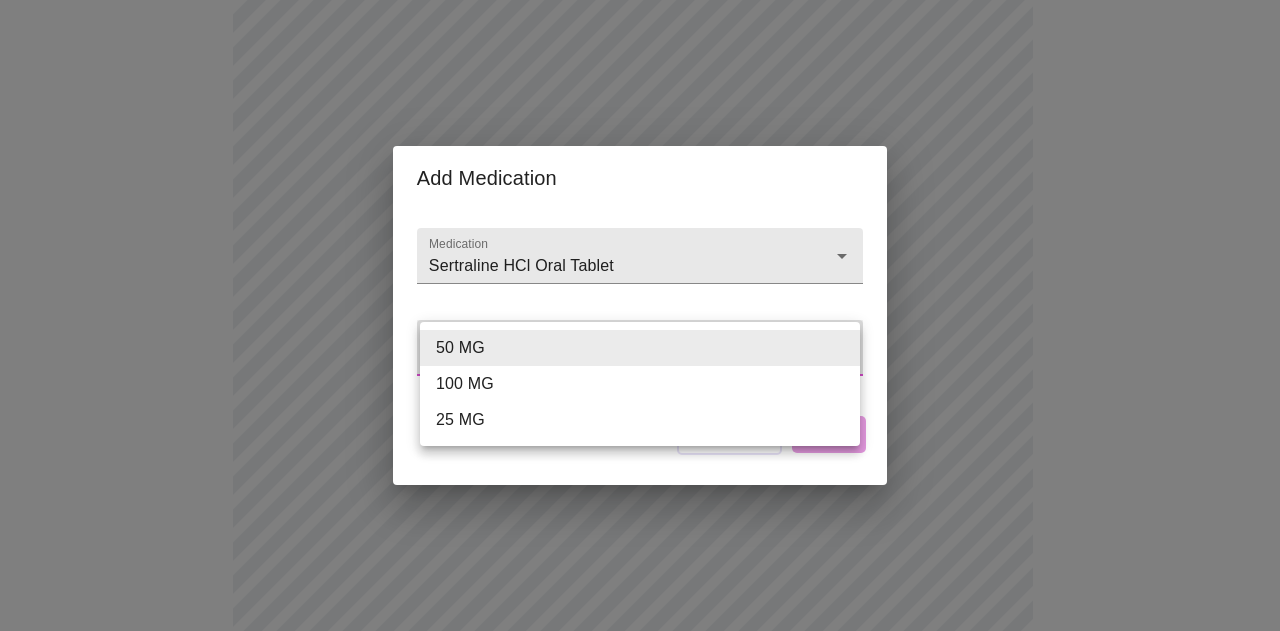 type on "100 MG" 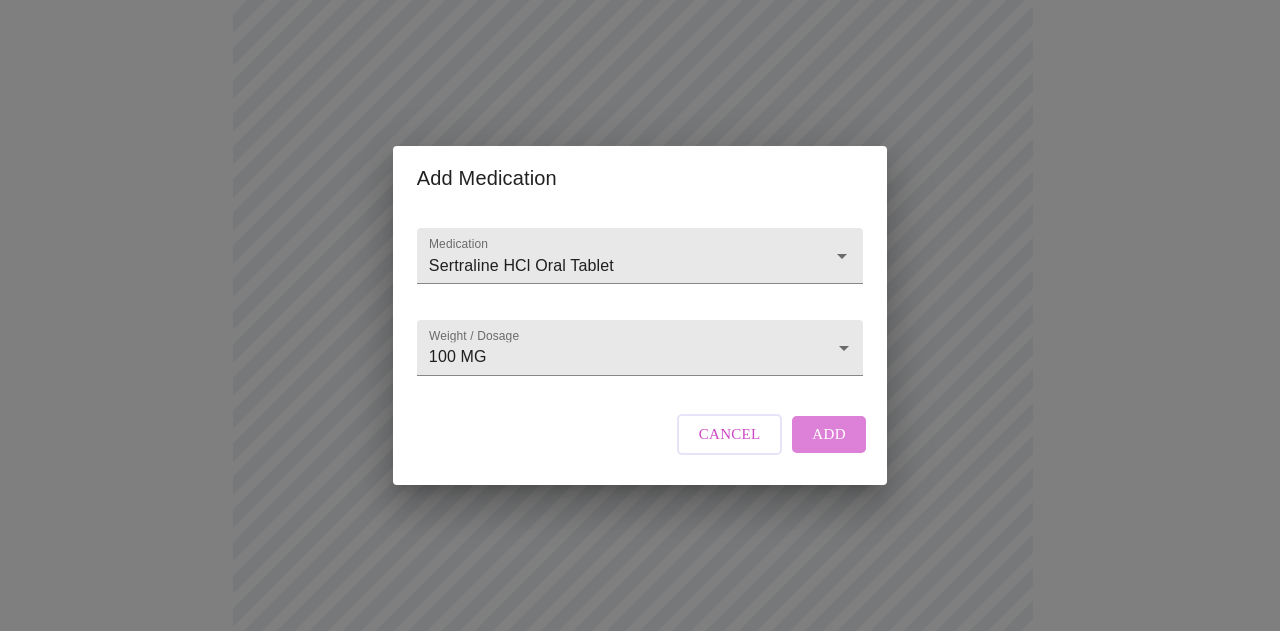 click on "Add" at bounding box center (829, 434) 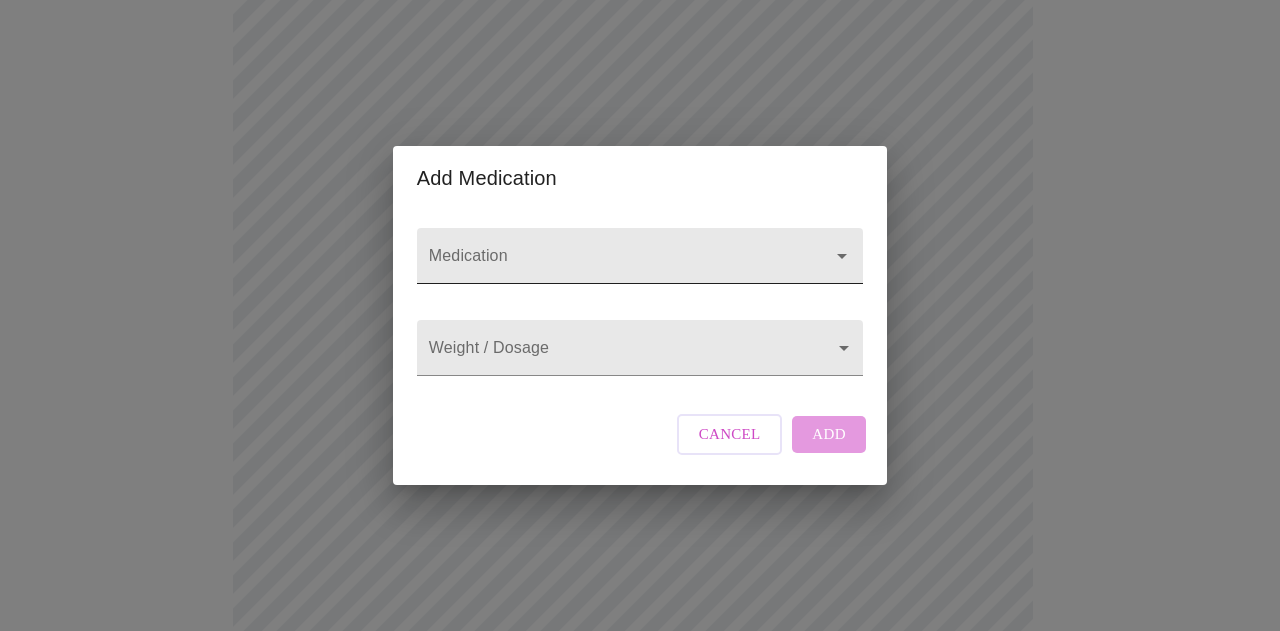 click on "Medication" at bounding box center (611, 265) 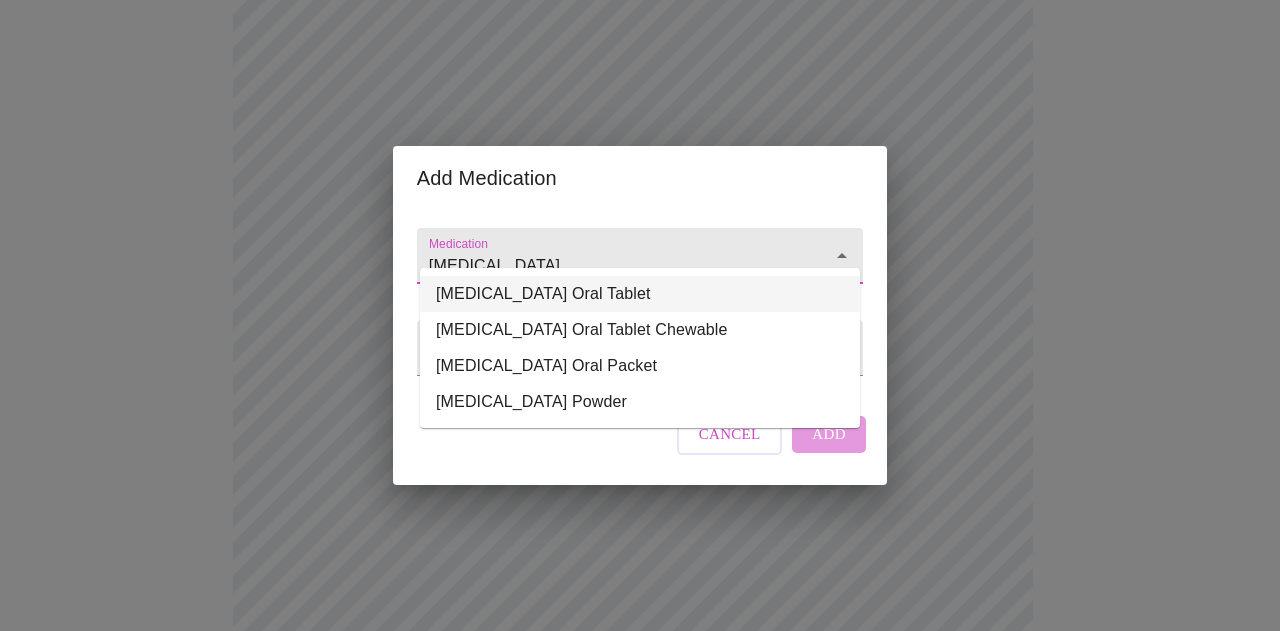 click on "[MEDICAL_DATA] Oral Tablet" at bounding box center [640, 294] 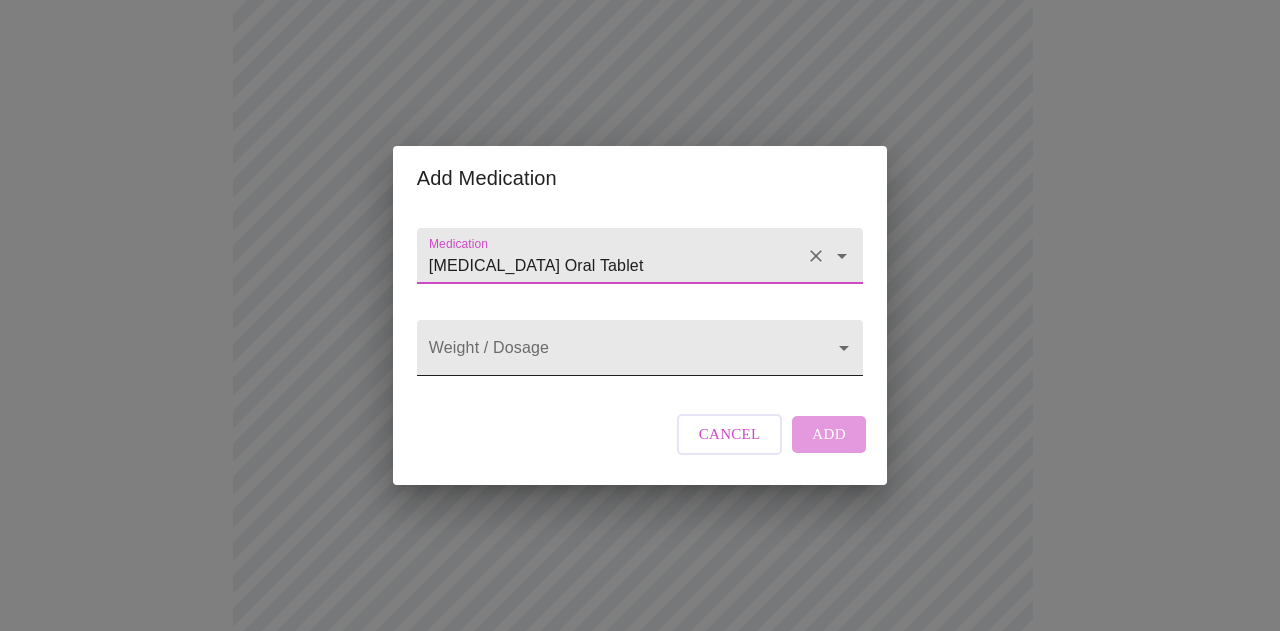type on "[MEDICAL_DATA] Oral Tablet" 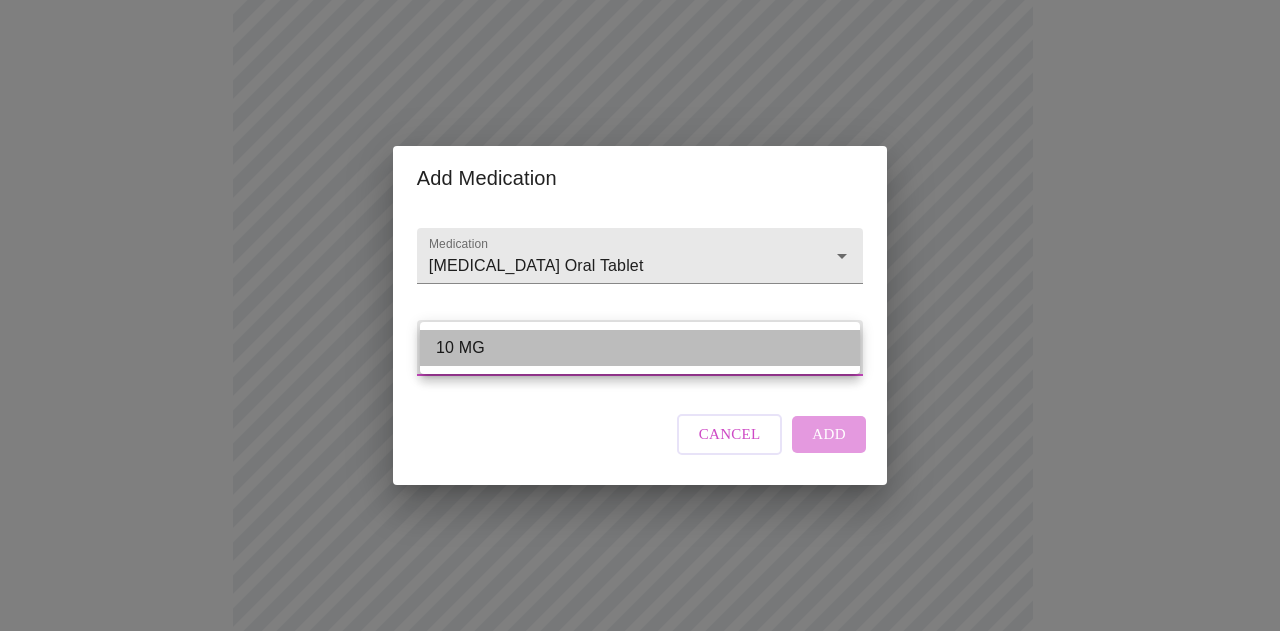 click on "10 MG" at bounding box center [640, 348] 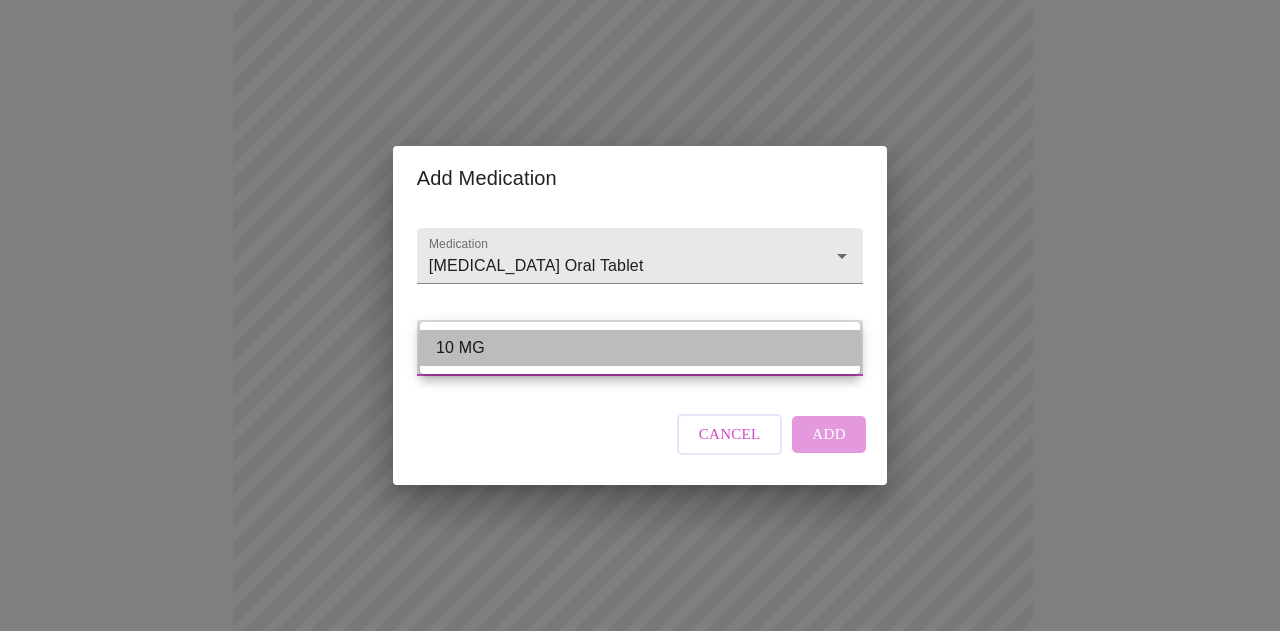 type on "10 MG" 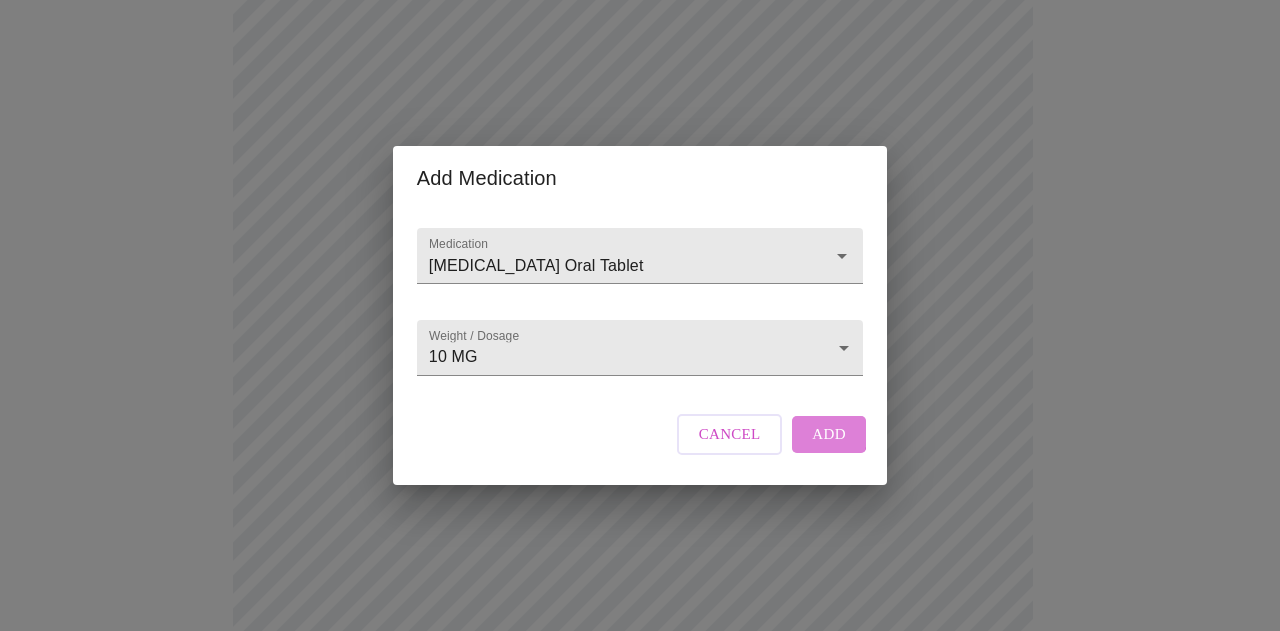 click on "Add" at bounding box center [829, 434] 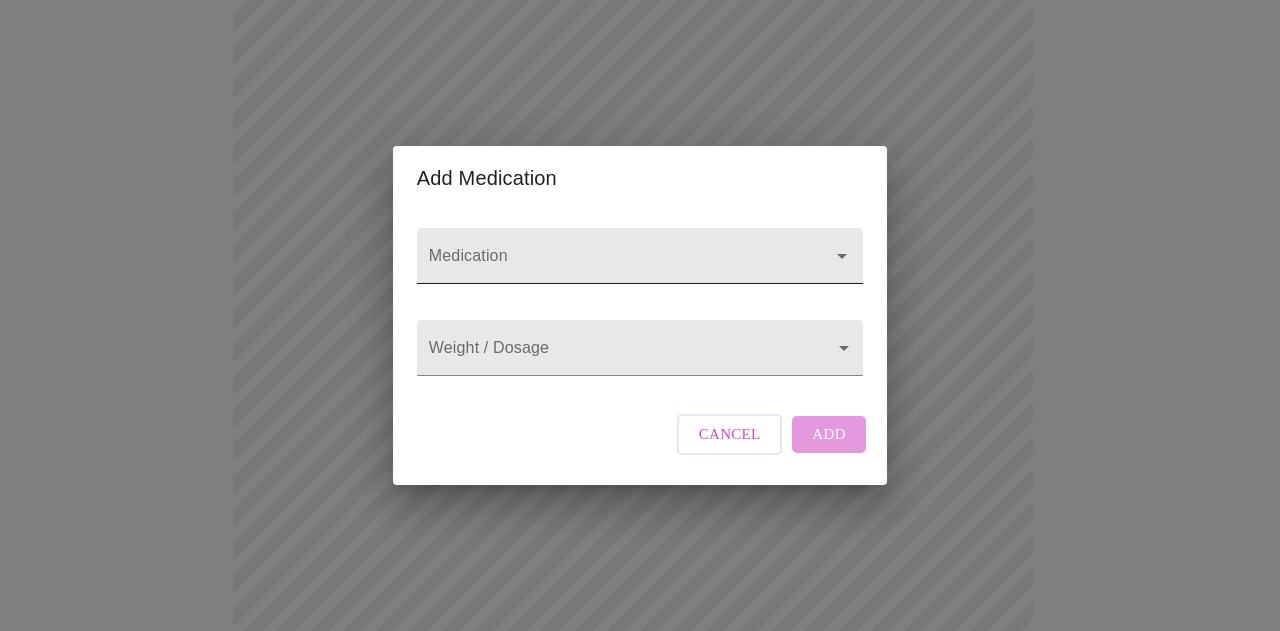 click on "Medication" at bounding box center [611, 265] 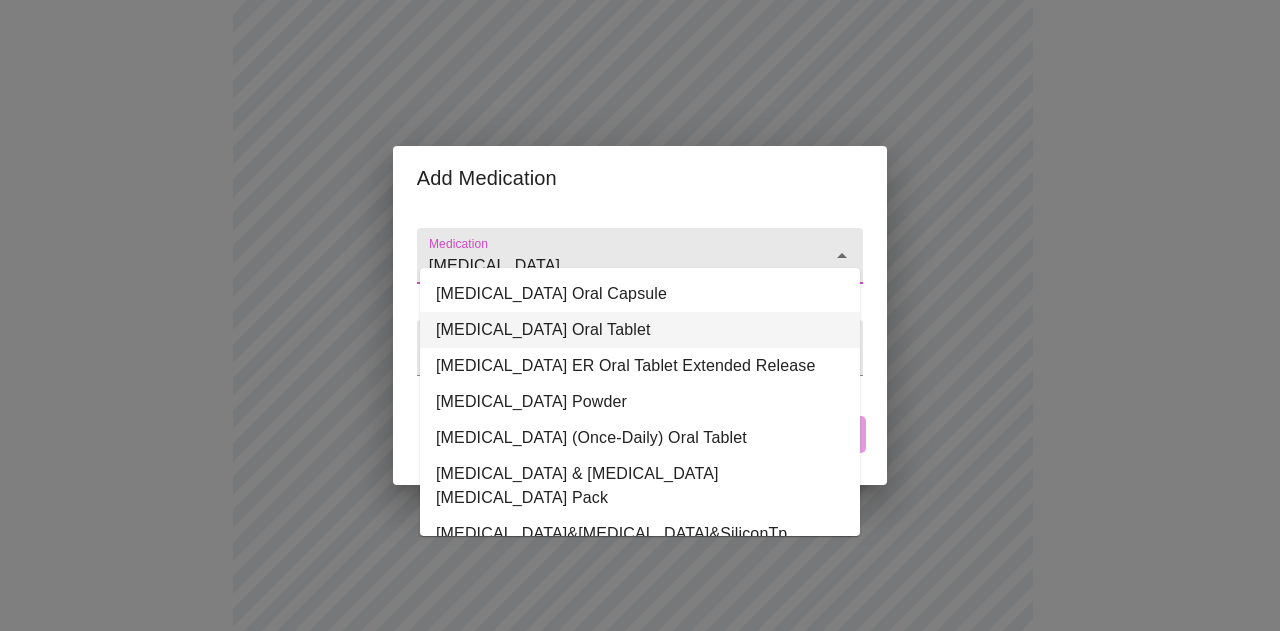 click on "[MEDICAL_DATA] Oral Tablet" at bounding box center [640, 330] 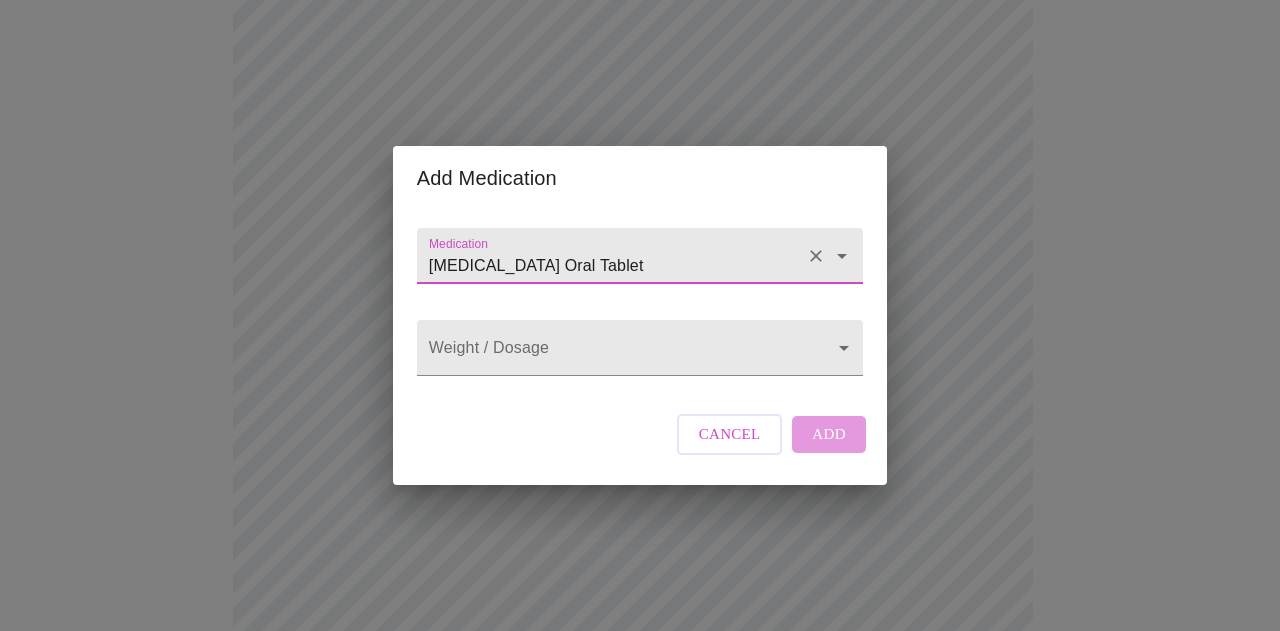 type on "[MEDICAL_DATA] Oral Tablet" 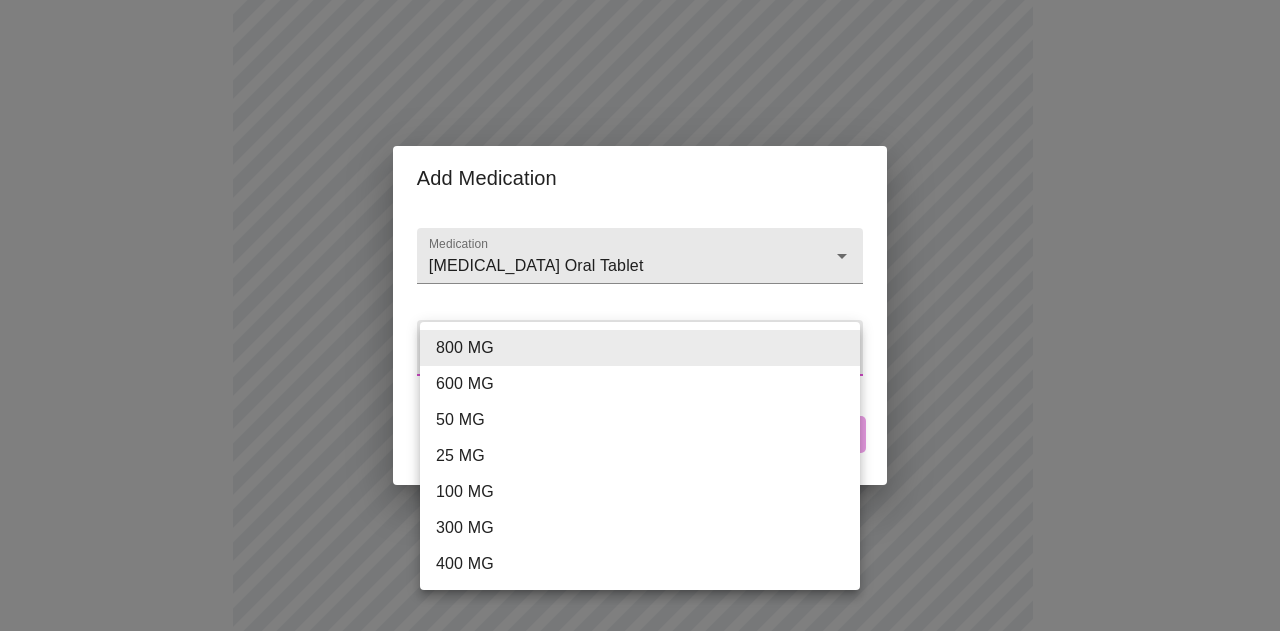 click on "300 MG" at bounding box center [640, 528] 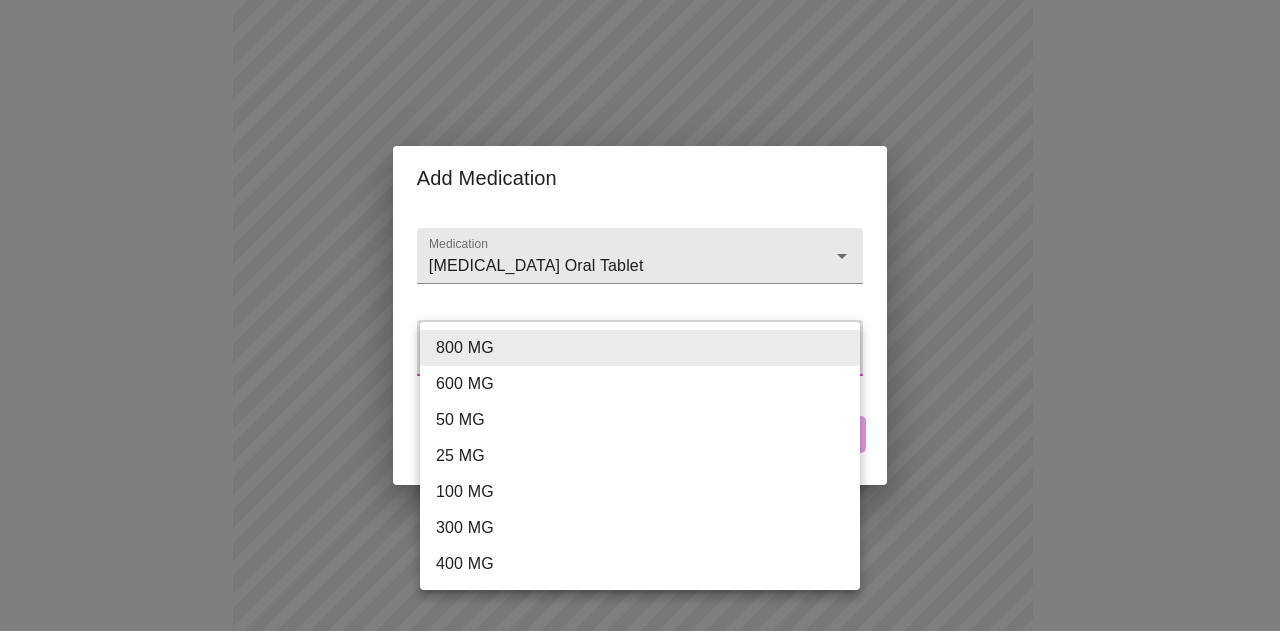 type on "300 MG" 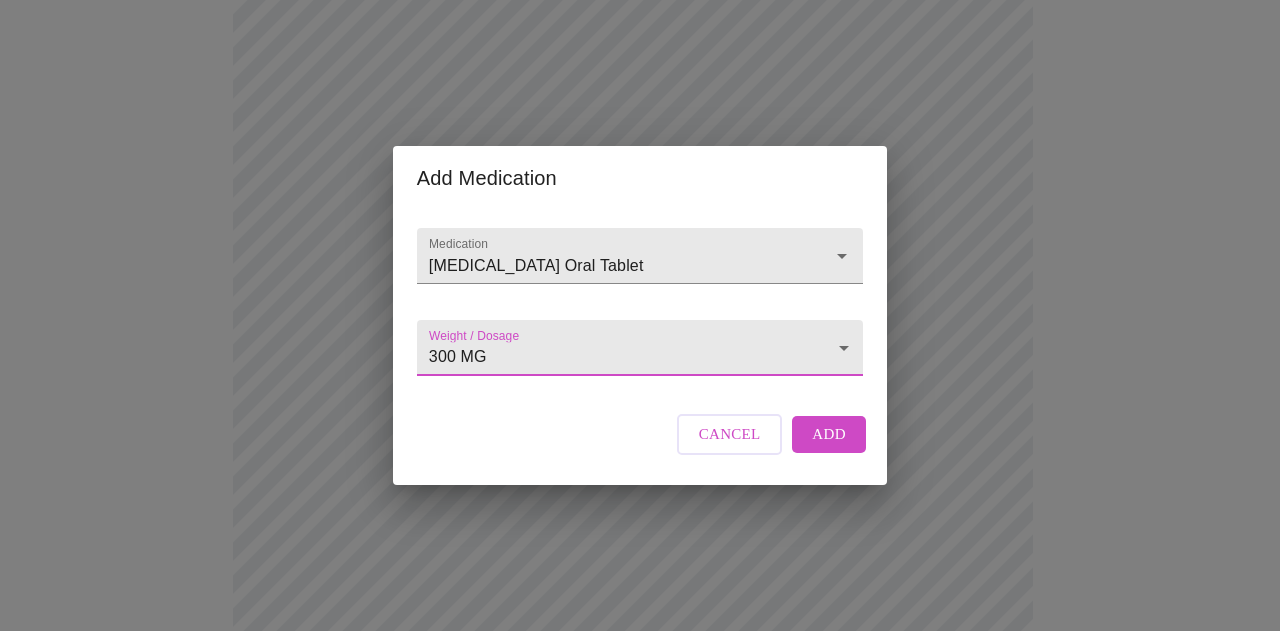 click on "Add" at bounding box center (829, 434) 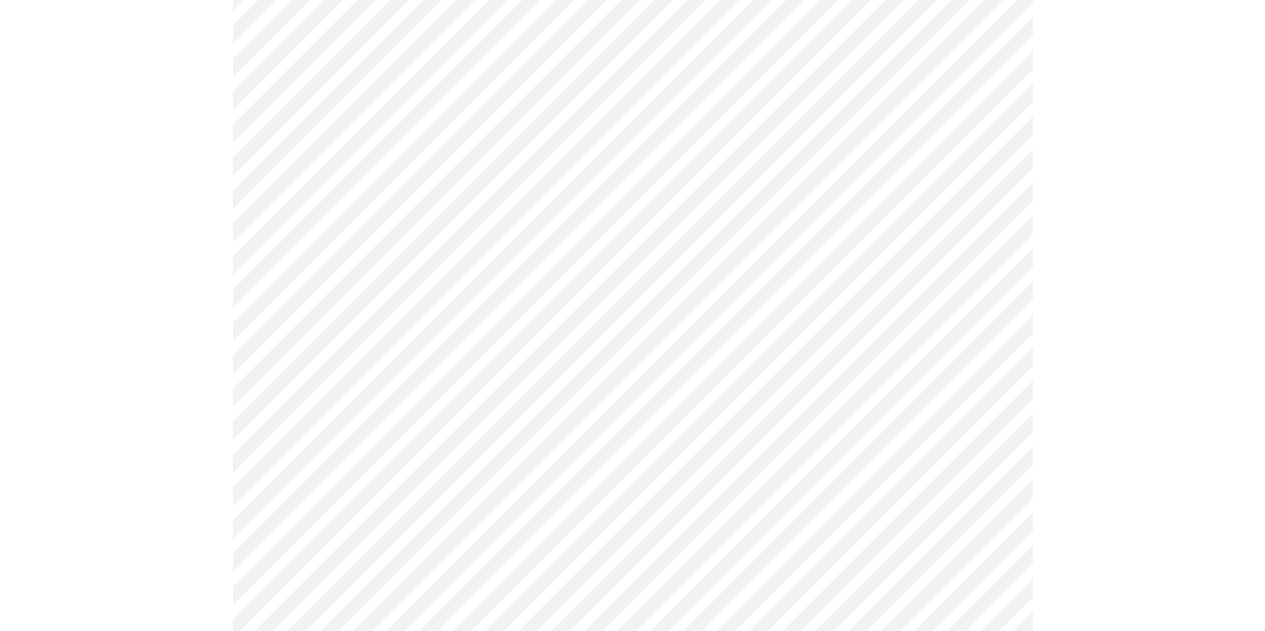 scroll, scrollTop: 505, scrollLeft: 0, axis: vertical 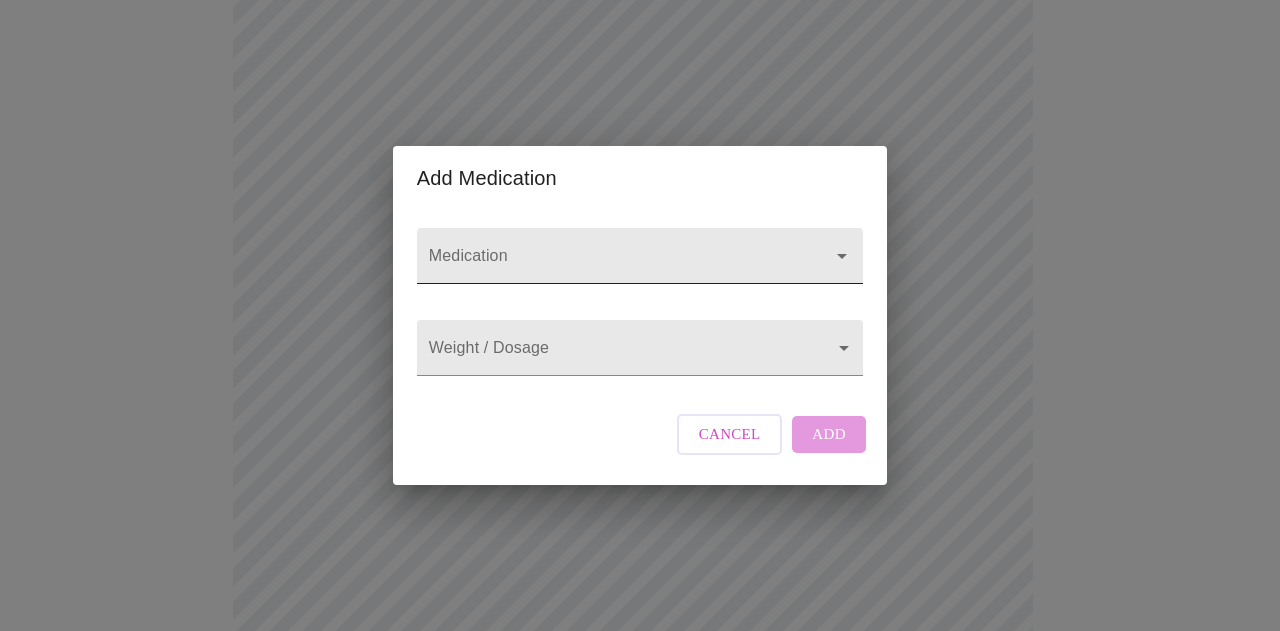 click on "Medication" at bounding box center (611, 265) 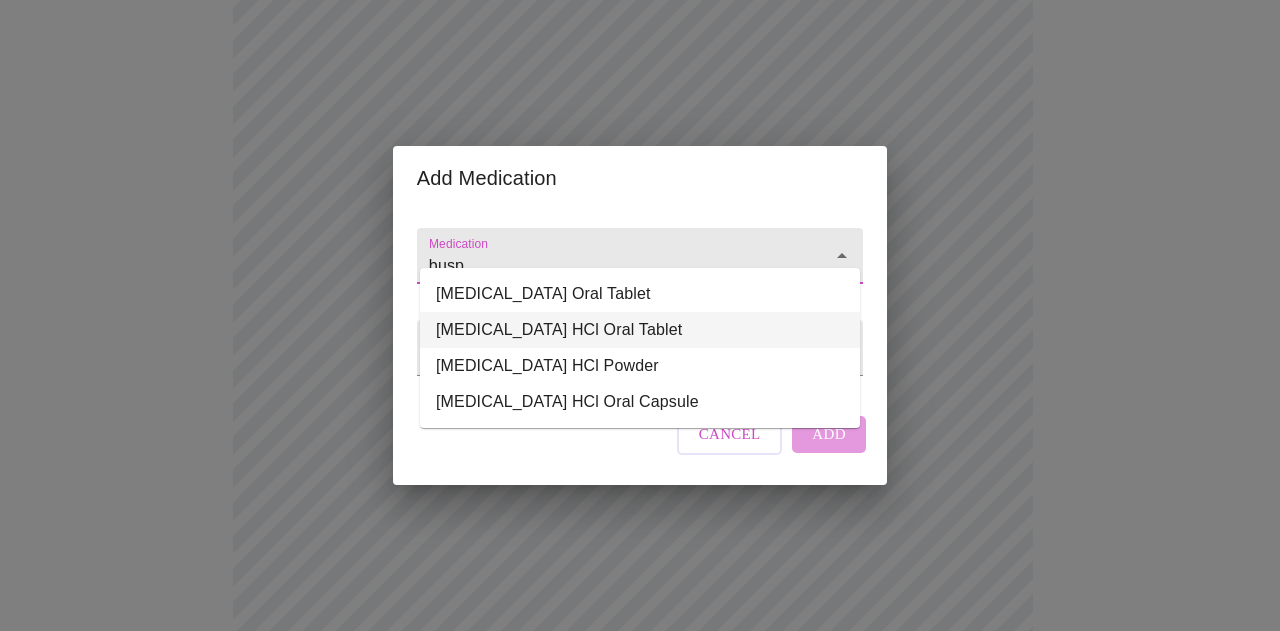 click on "[MEDICAL_DATA] HCl Oral Tablet" at bounding box center [640, 330] 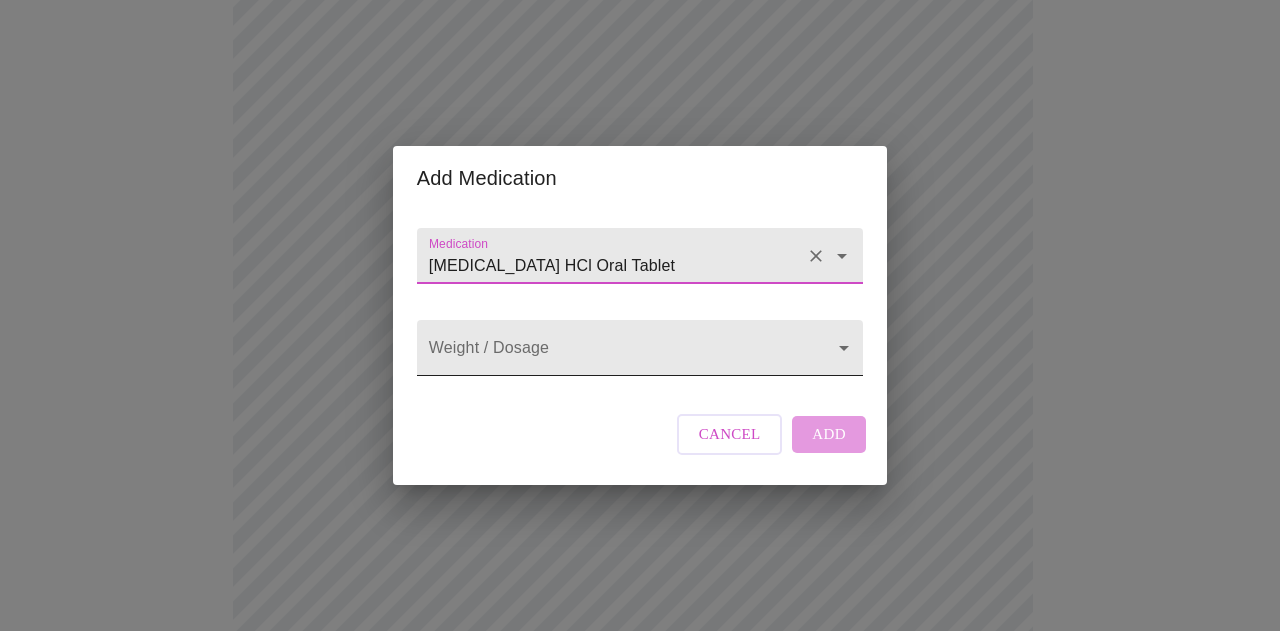type on "[MEDICAL_DATA] HCl Oral Tablet" 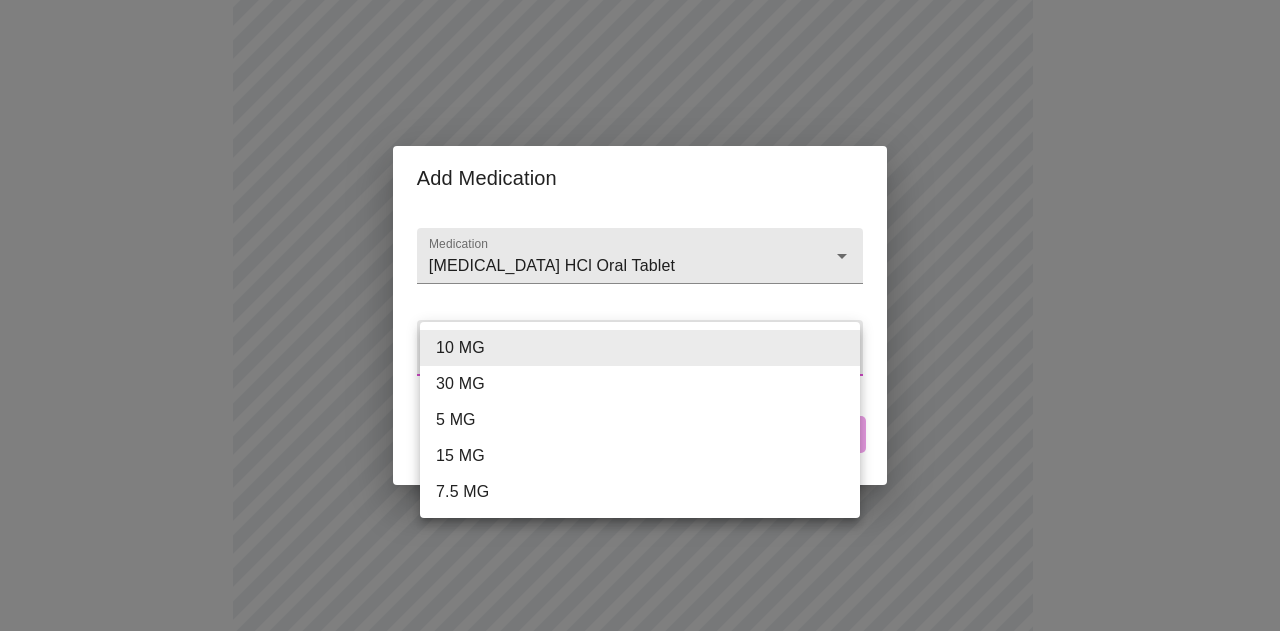 click on "7.5 MG" at bounding box center [640, 492] 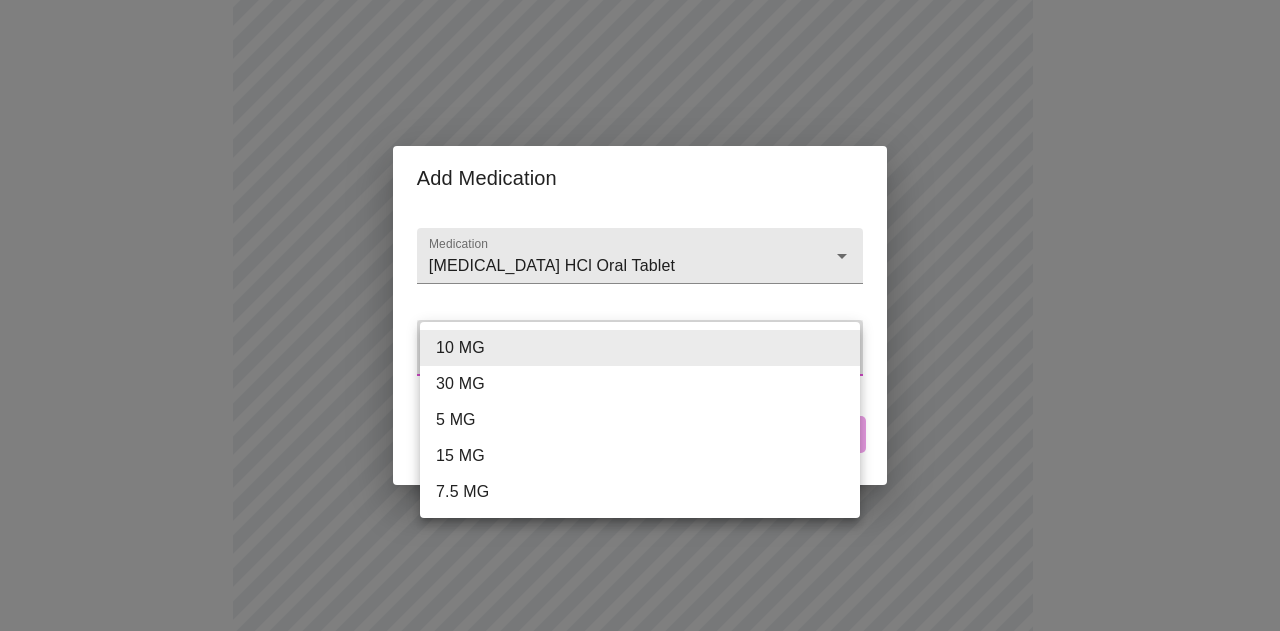 type on "7.5 MG" 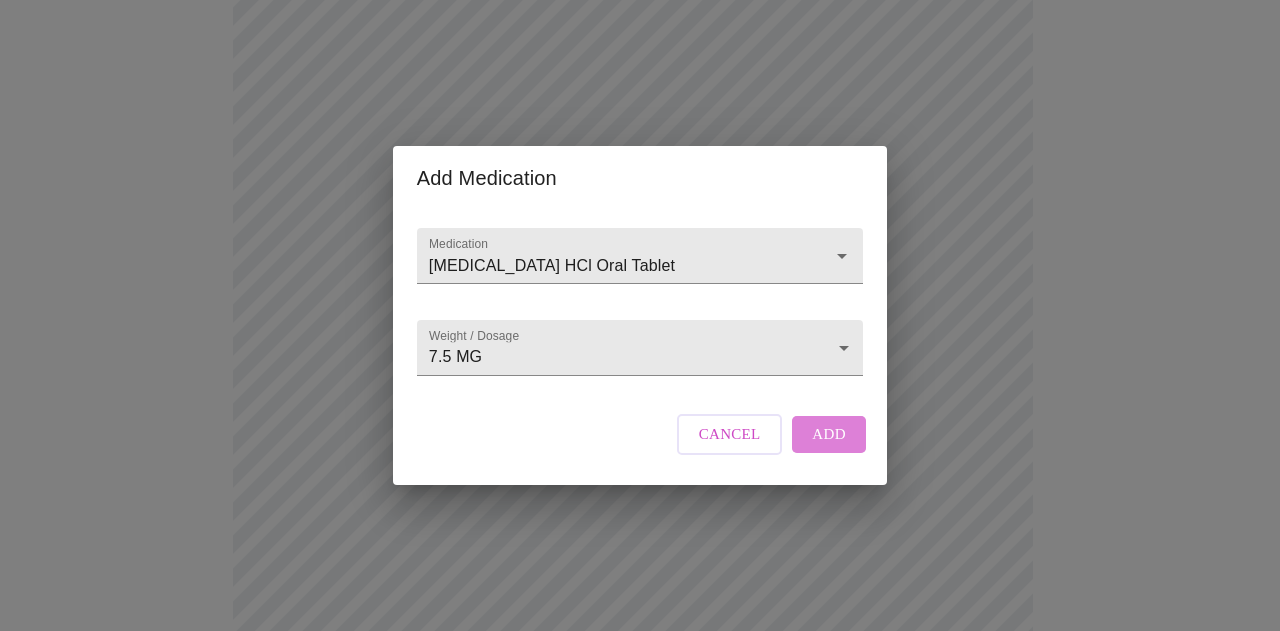 click on "Add" at bounding box center (829, 434) 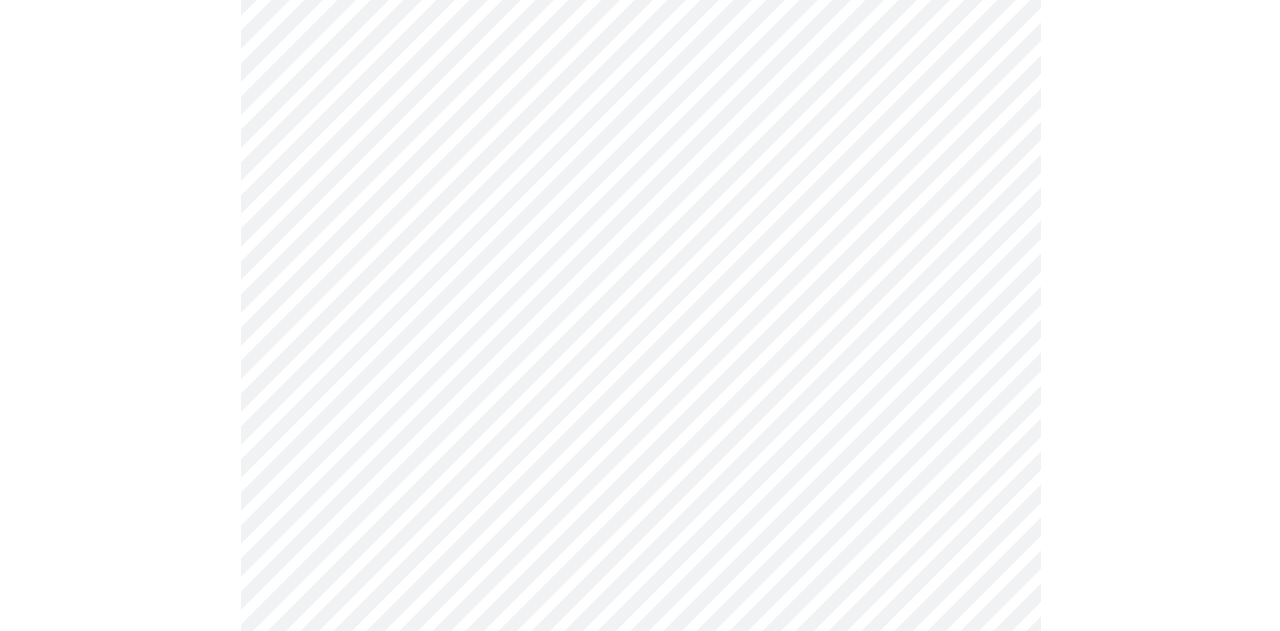 scroll, scrollTop: 638, scrollLeft: 0, axis: vertical 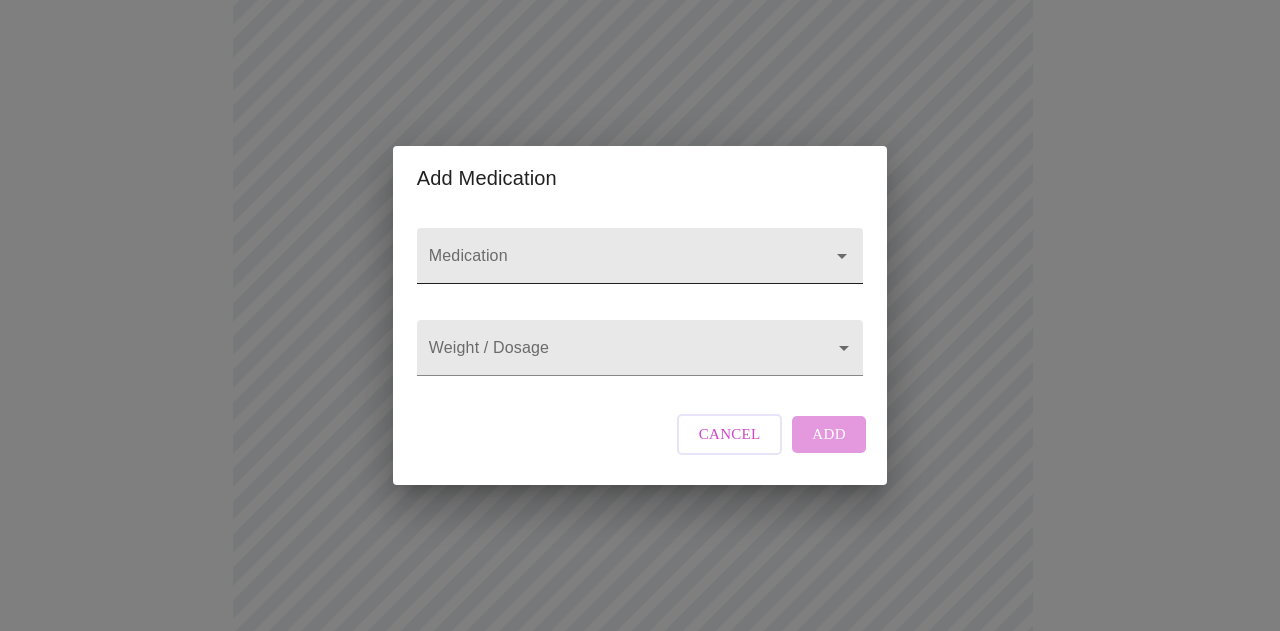 click on "Medication" at bounding box center [611, 265] 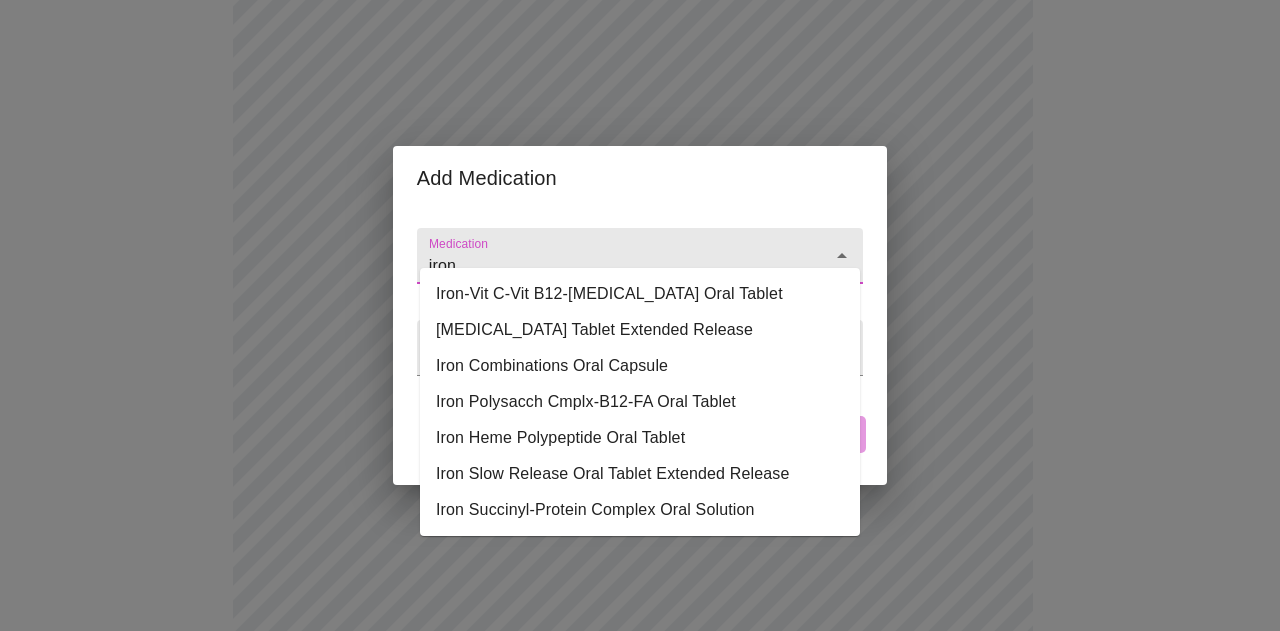 type on "iron" 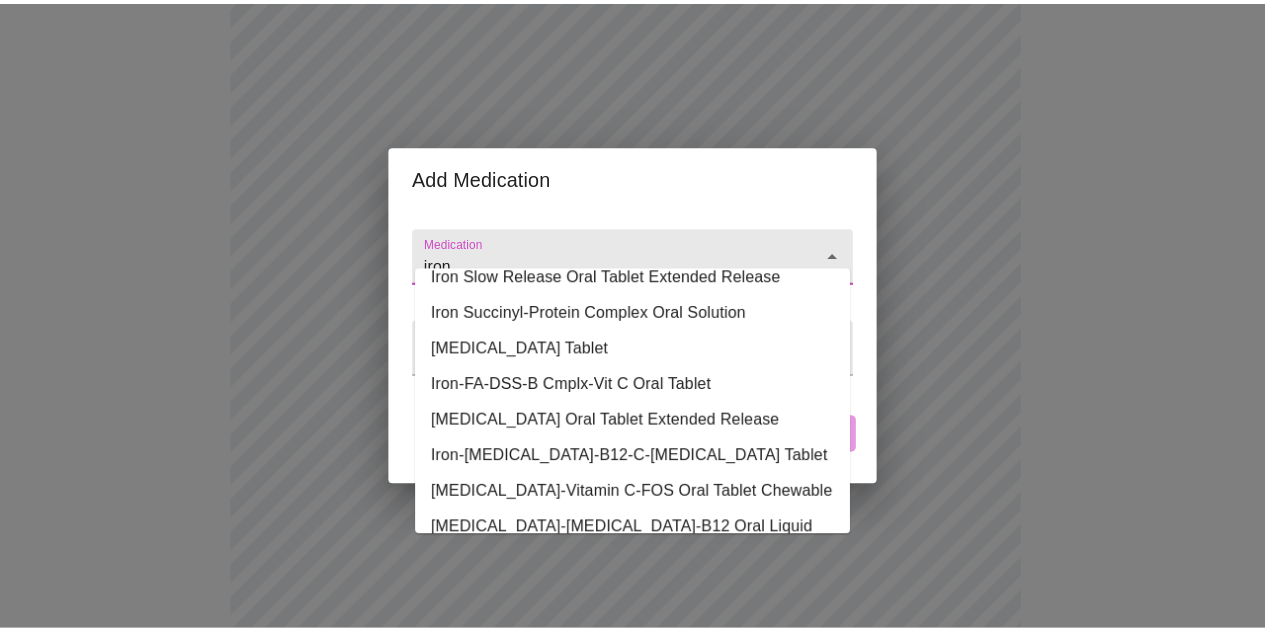 scroll, scrollTop: 200, scrollLeft: 0, axis: vertical 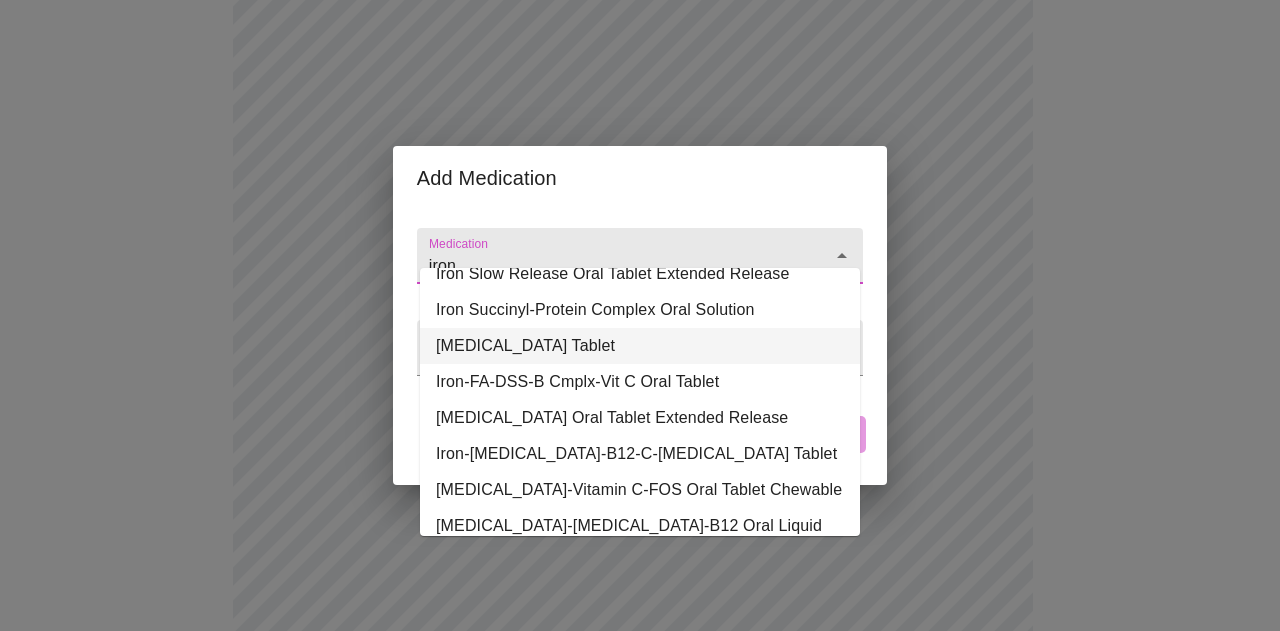 click on "[MEDICAL_DATA] Tablet" at bounding box center (640, 346) 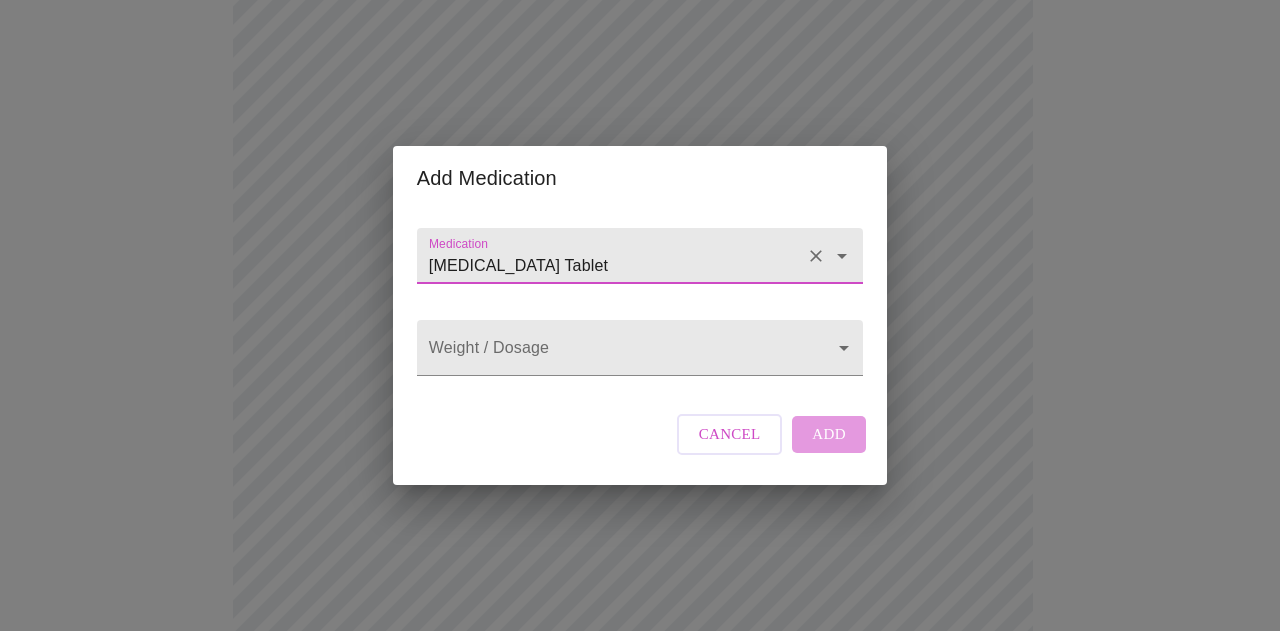 type on "[MEDICAL_DATA] Tablet" 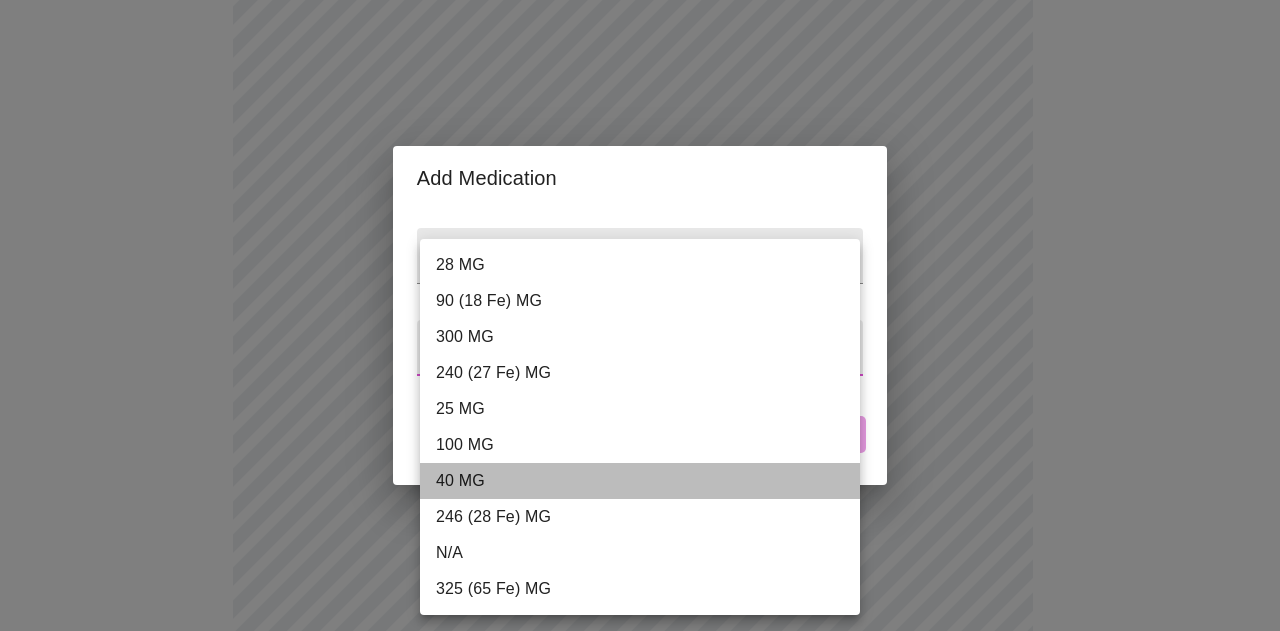 click on "40 MG" at bounding box center (640, 481) 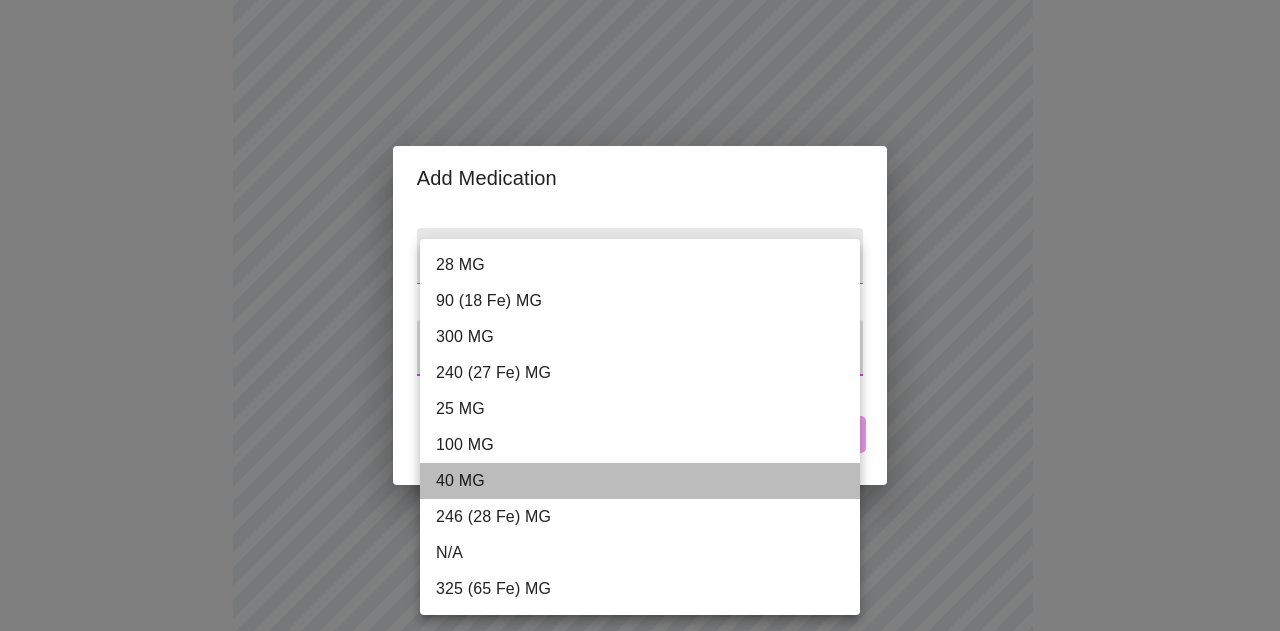 type on "40 MG" 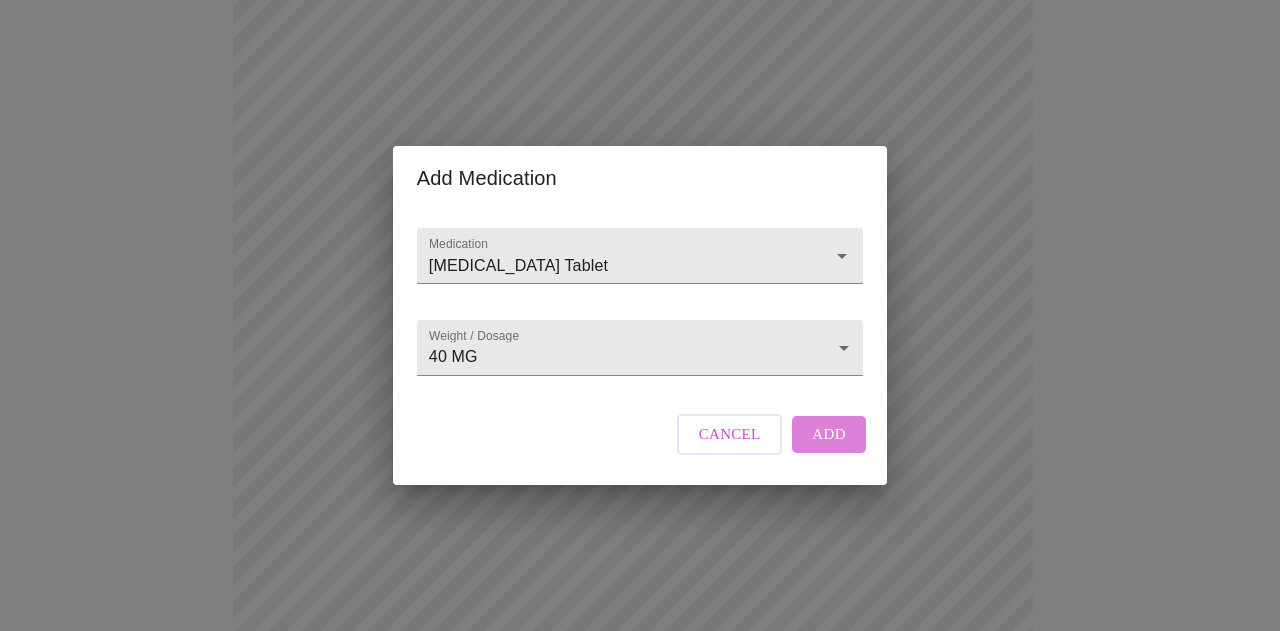 click on "Add" at bounding box center (829, 434) 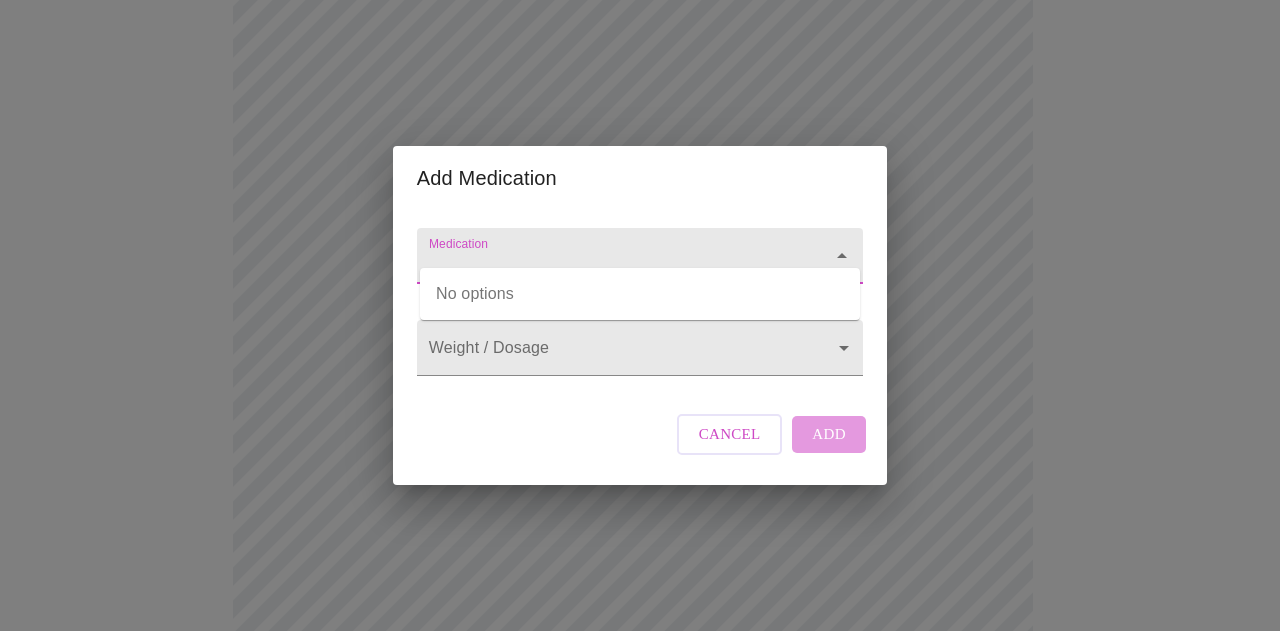 click on "Medication" at bounding box center (611, 265) 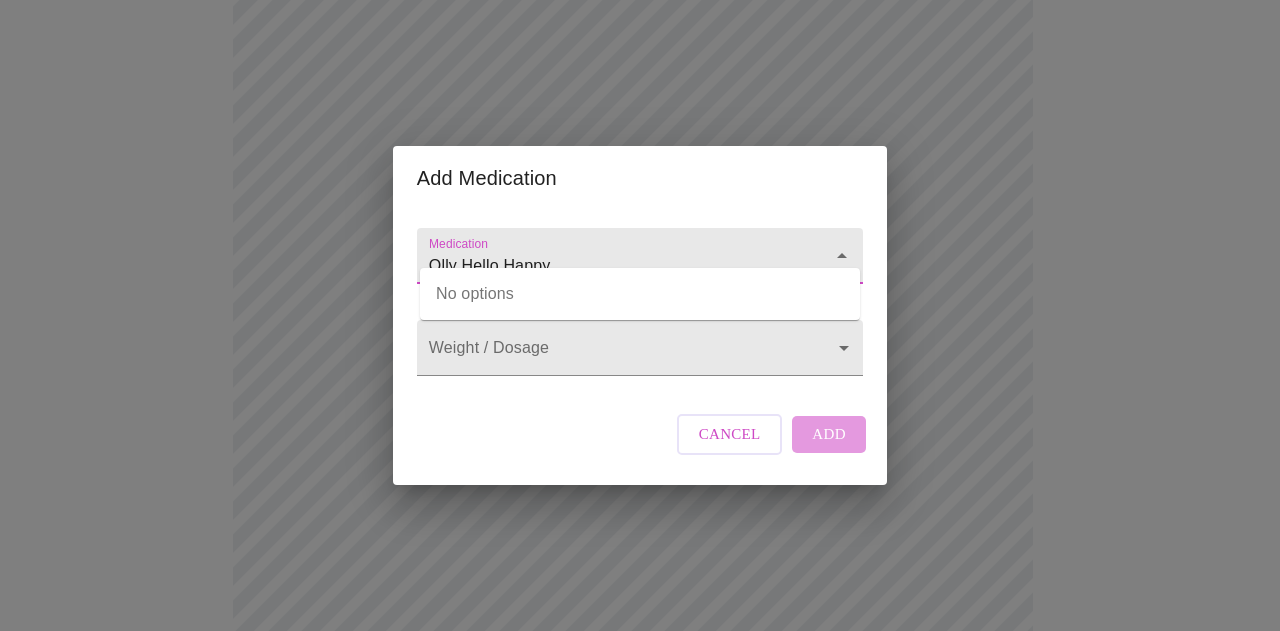 drag, startPoint x: 573, startPoint y: 239, endPoint x: 418, endPoint y: 245, distance: 155.11609 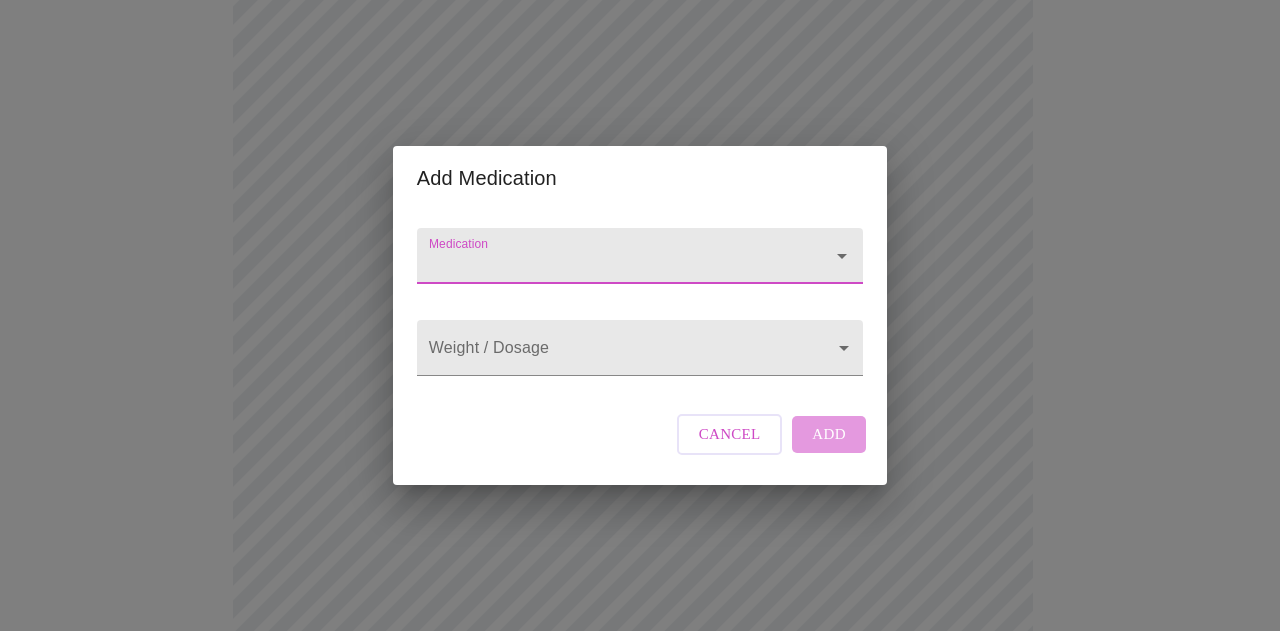 paste on "Olly Hello Happy" 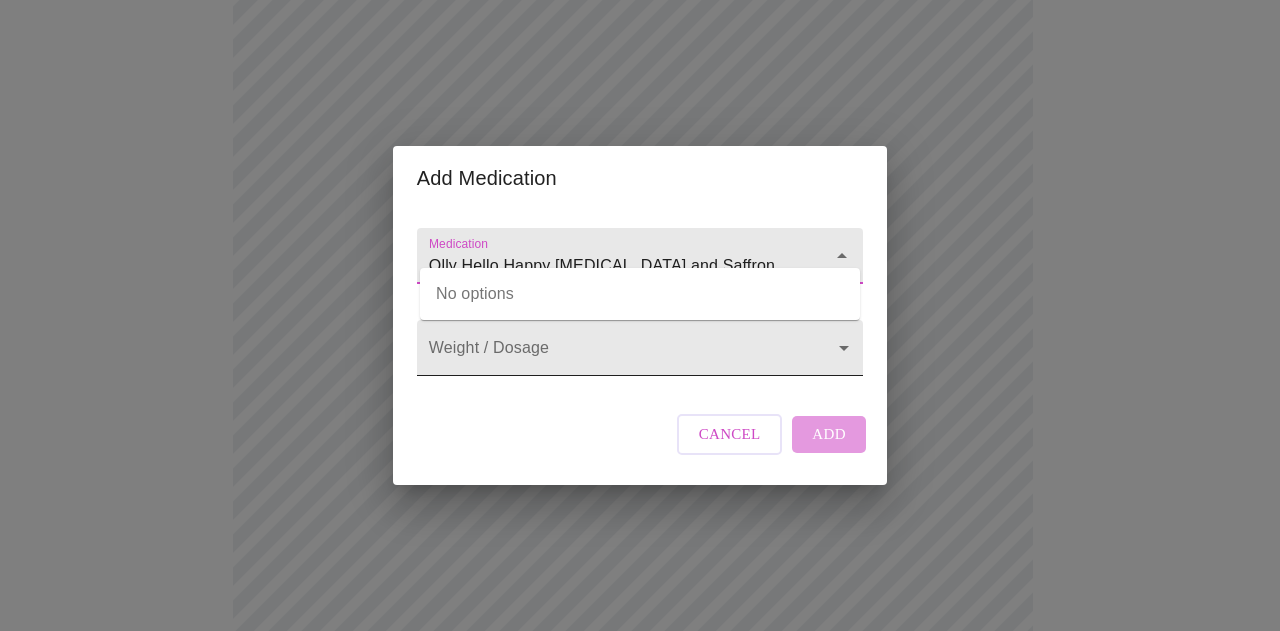 type on "Olly Hello Happy [MEDICAL_DATA] and Saffron" 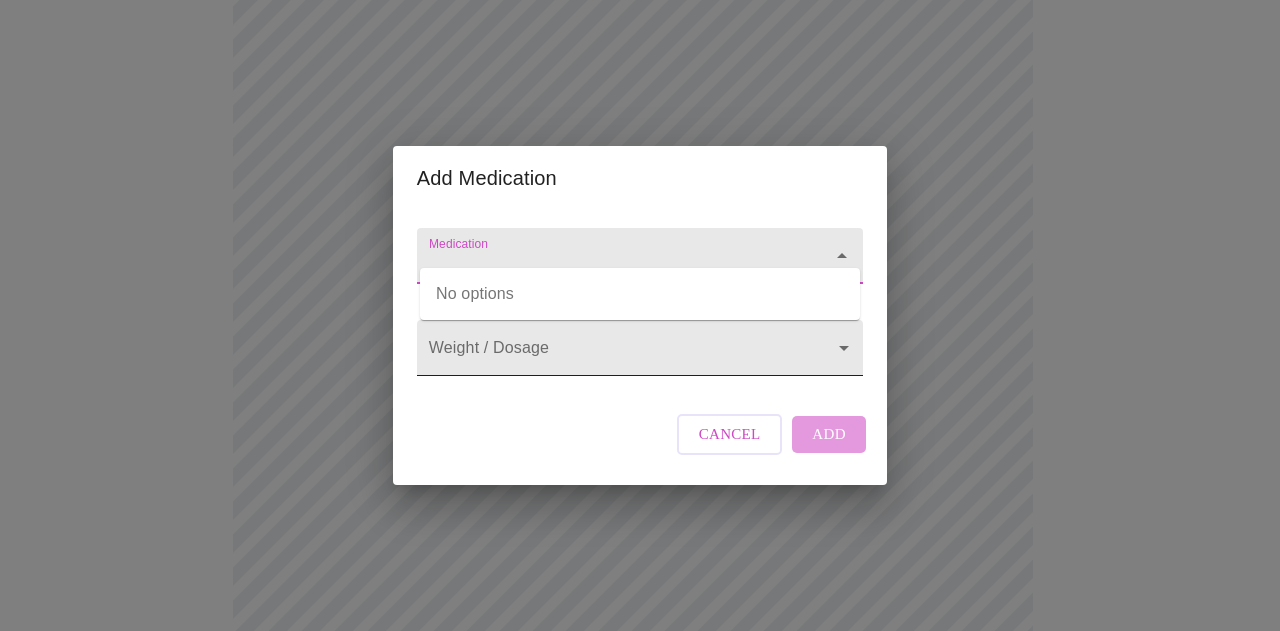 click on "MyMenopauseRx Appointments Messaging Labs Uploads Medications Community Refer a Friend Hi [PERSON_NAME]   Intake Questions for [DATE] 7:00pm-7:20pm 13  /  13 Settings Billing Invoices Log out Add Medication Medication Weight / Dosage ​ Cancel Add No options" at bounding box center (640, 380) 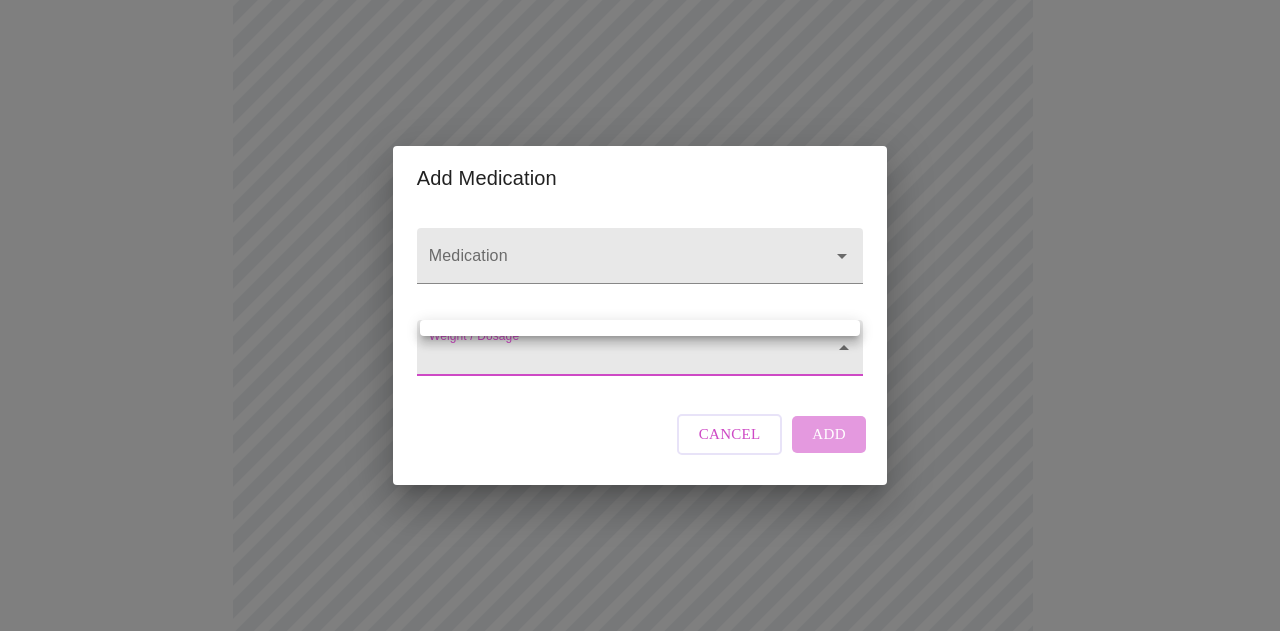click at bounding box center (640, 315) 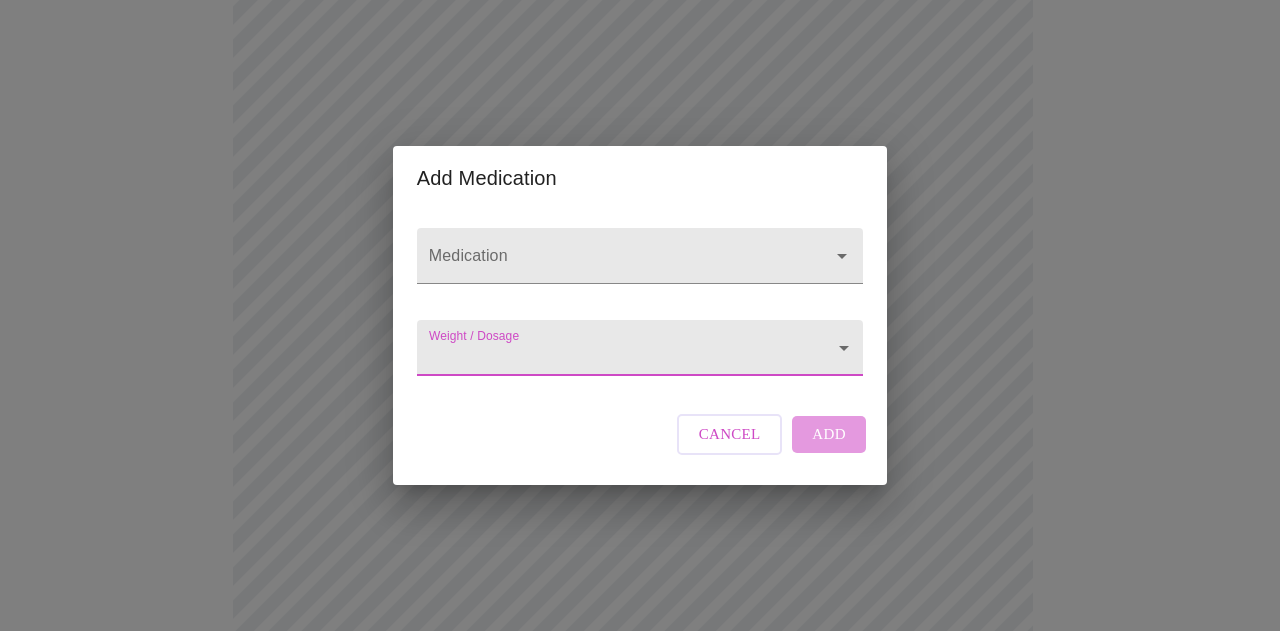 click on "Cancel" at bounding box center (730, 434) 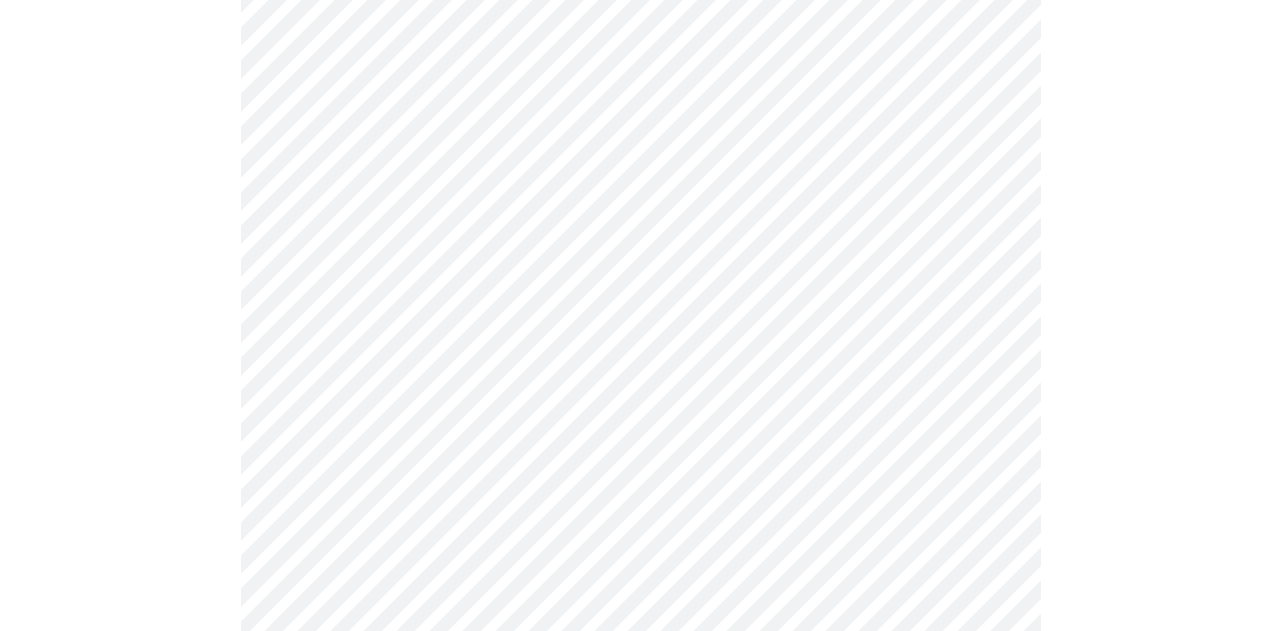 scroll, scrollTop: 571, scrollLeft: 0, axis: vertical 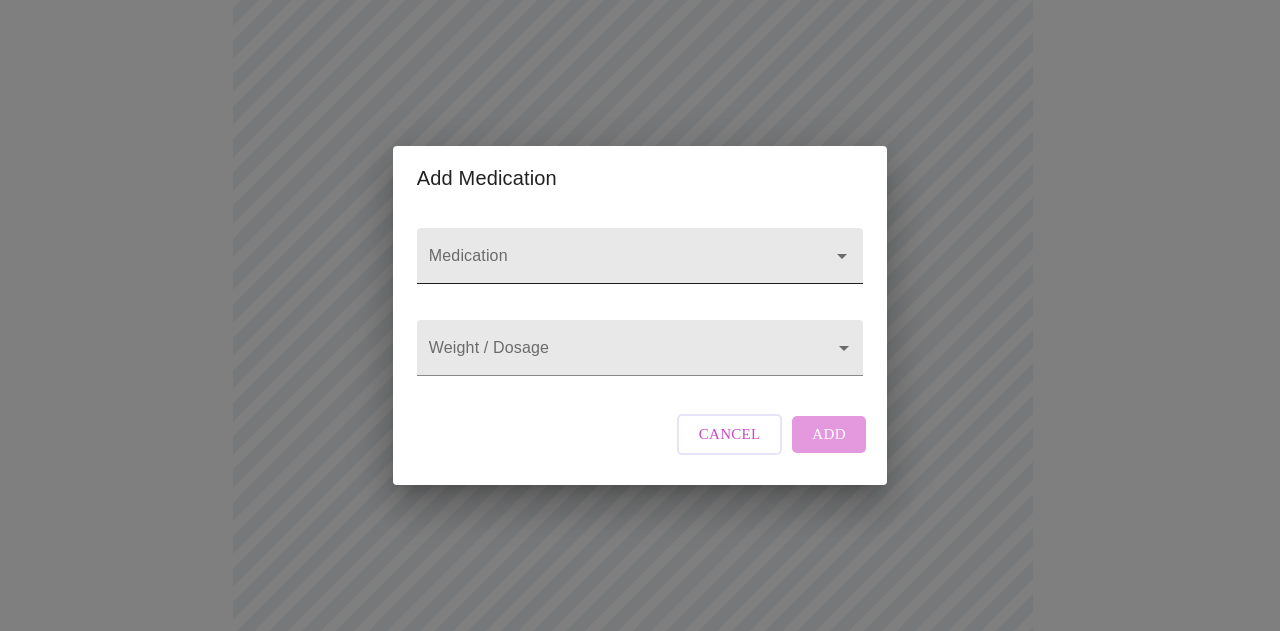 click on "Medication" at bounding box center (611, 265) 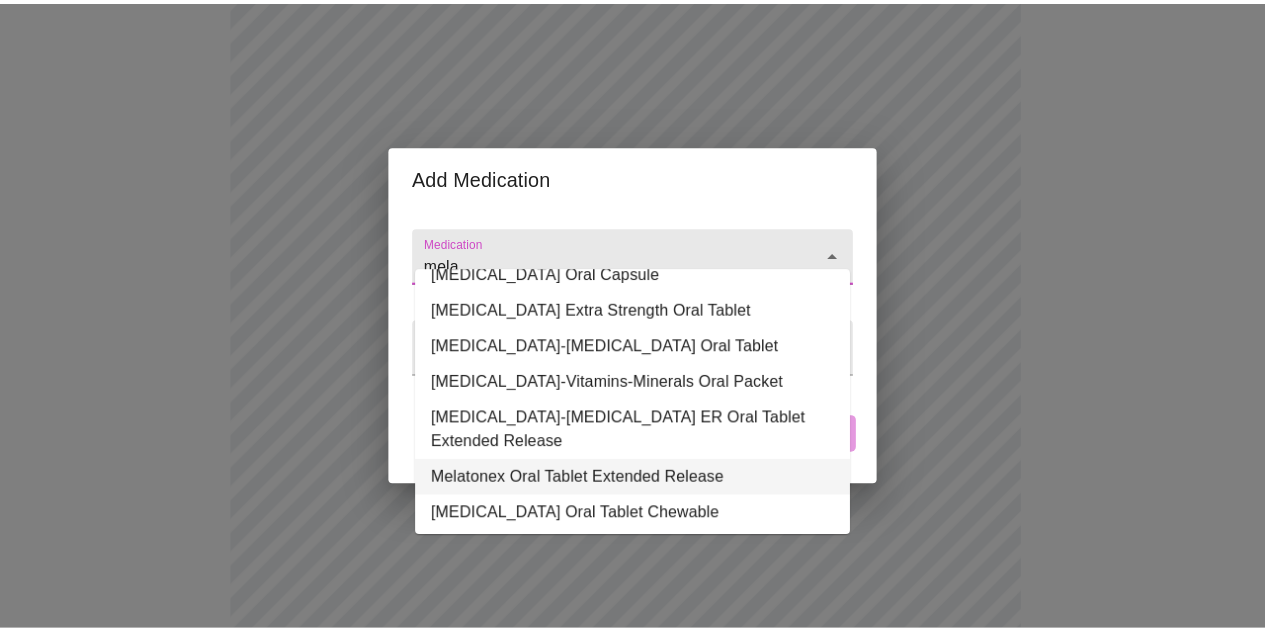 scroll, scrollTop: 232, scrollLeft: 0, axis: vertical 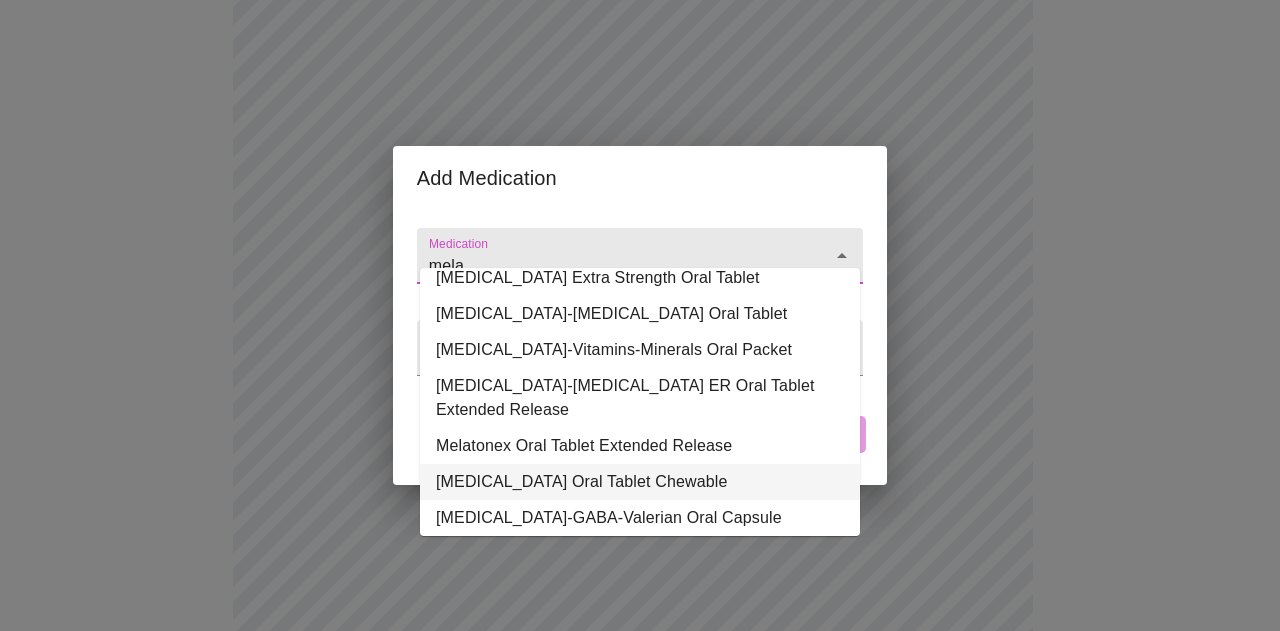 click on "[MEDICAL_DATA] Oral Tablet Chewable" at bounding box center (640, 482) 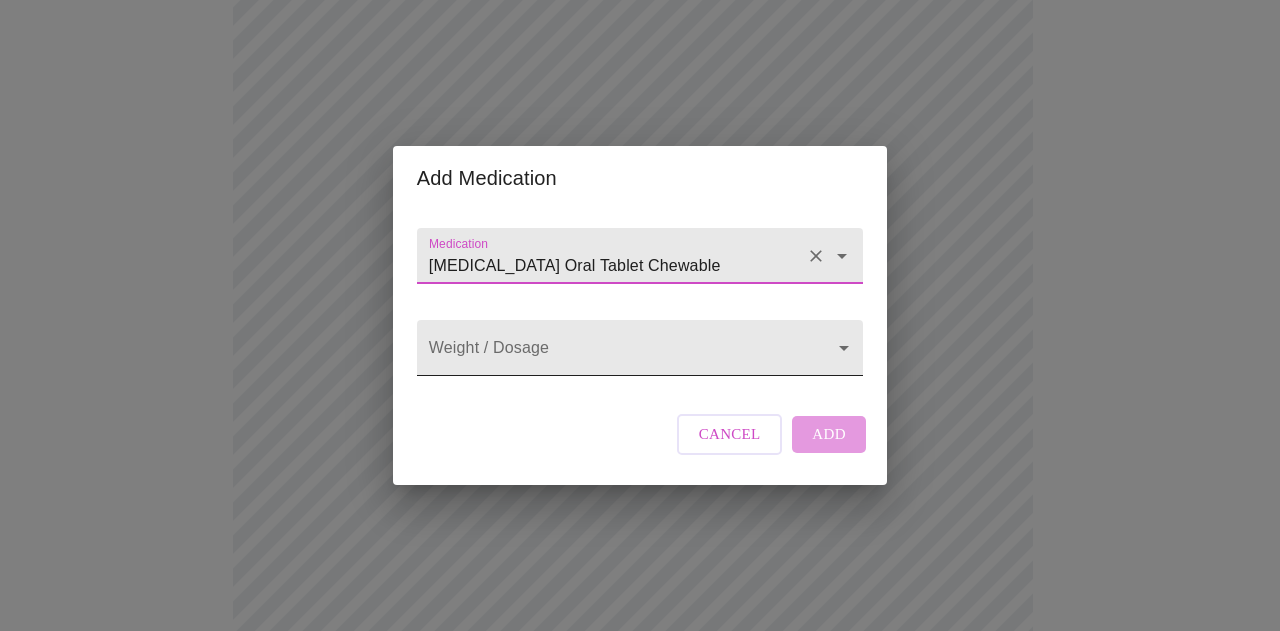 type on "[MEDICAL_DATA] Oral Tablet Chewable" 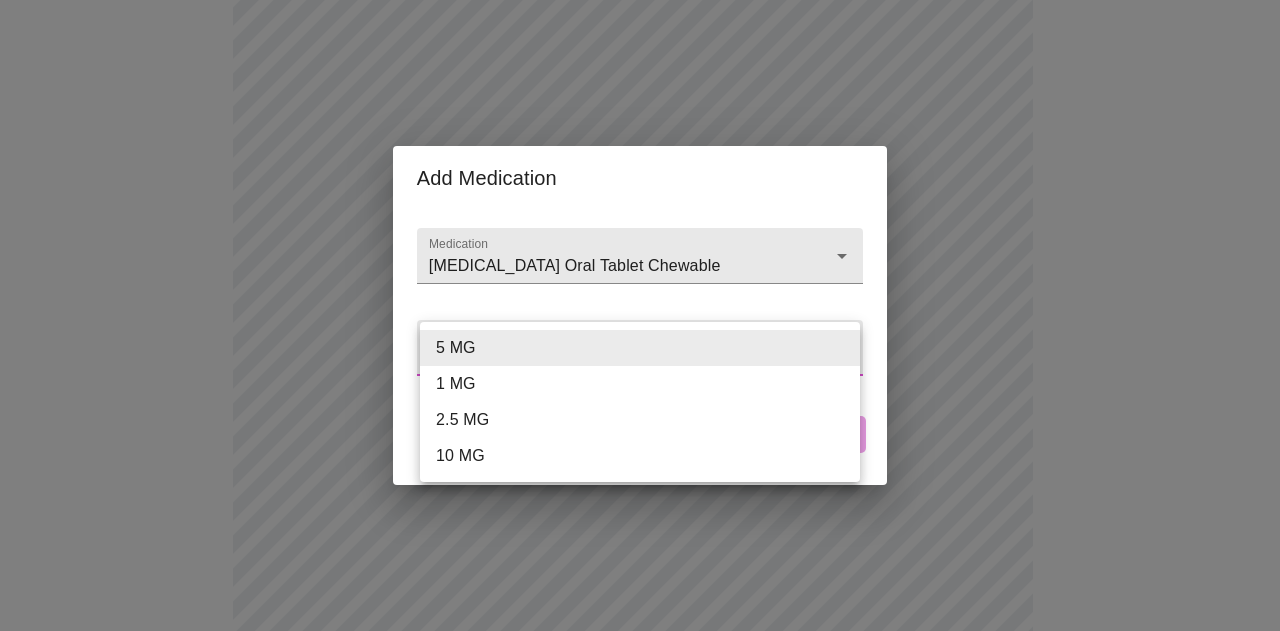click on "10 MG" at bounding box center [640, 456] 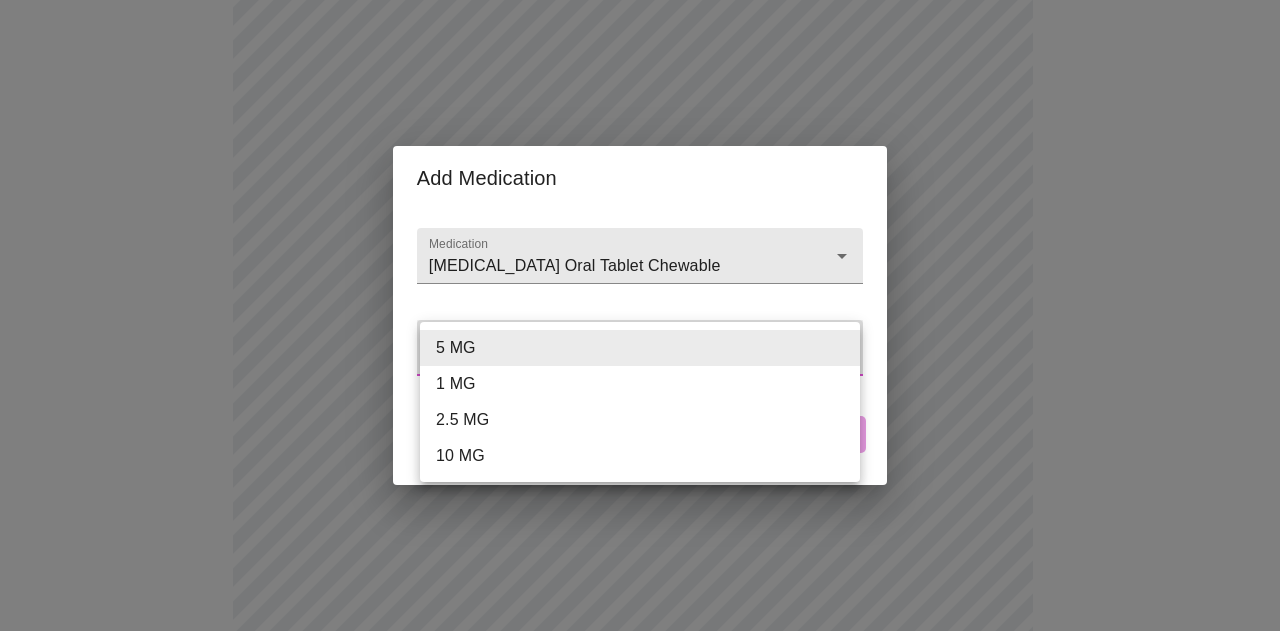 type on "10 MG" 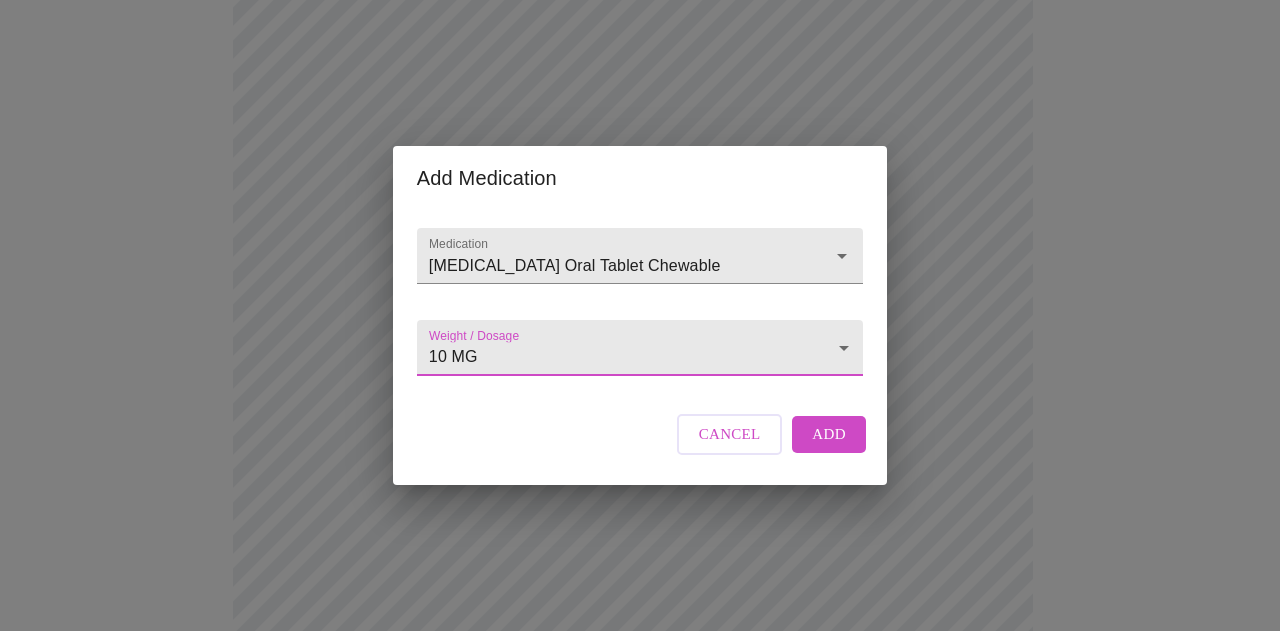 click on "Add" at bounding box center (829, 434) 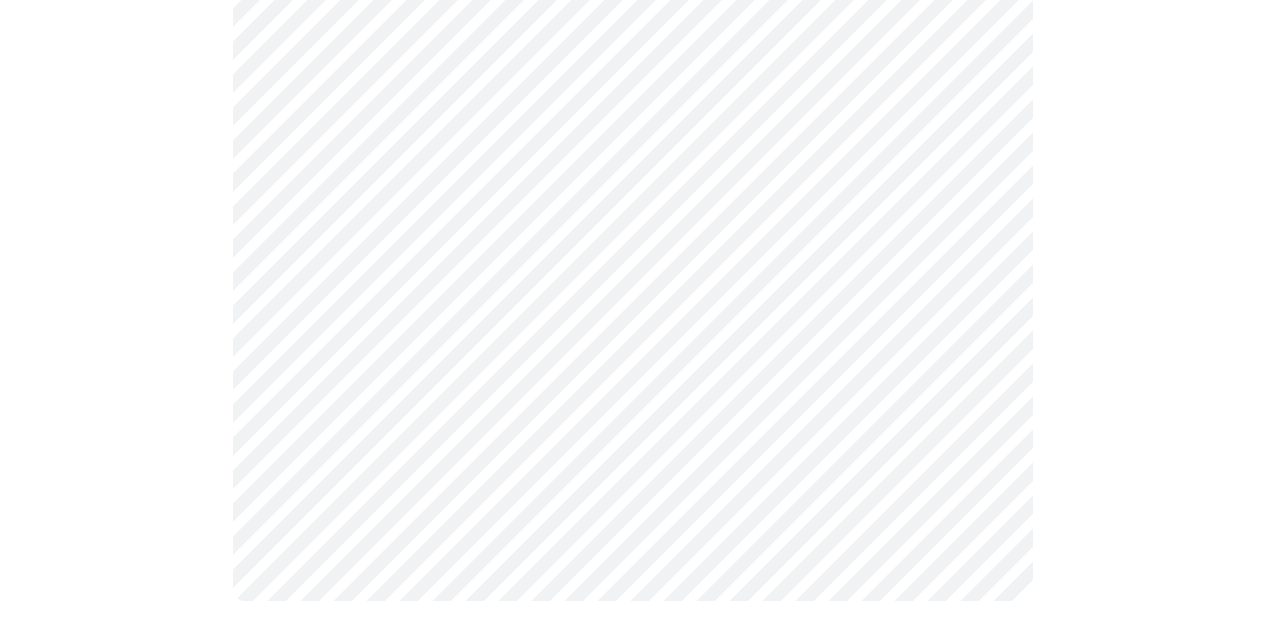 scroll, scrollTop: 1463, scrollLeft: 0, axis: vertical 